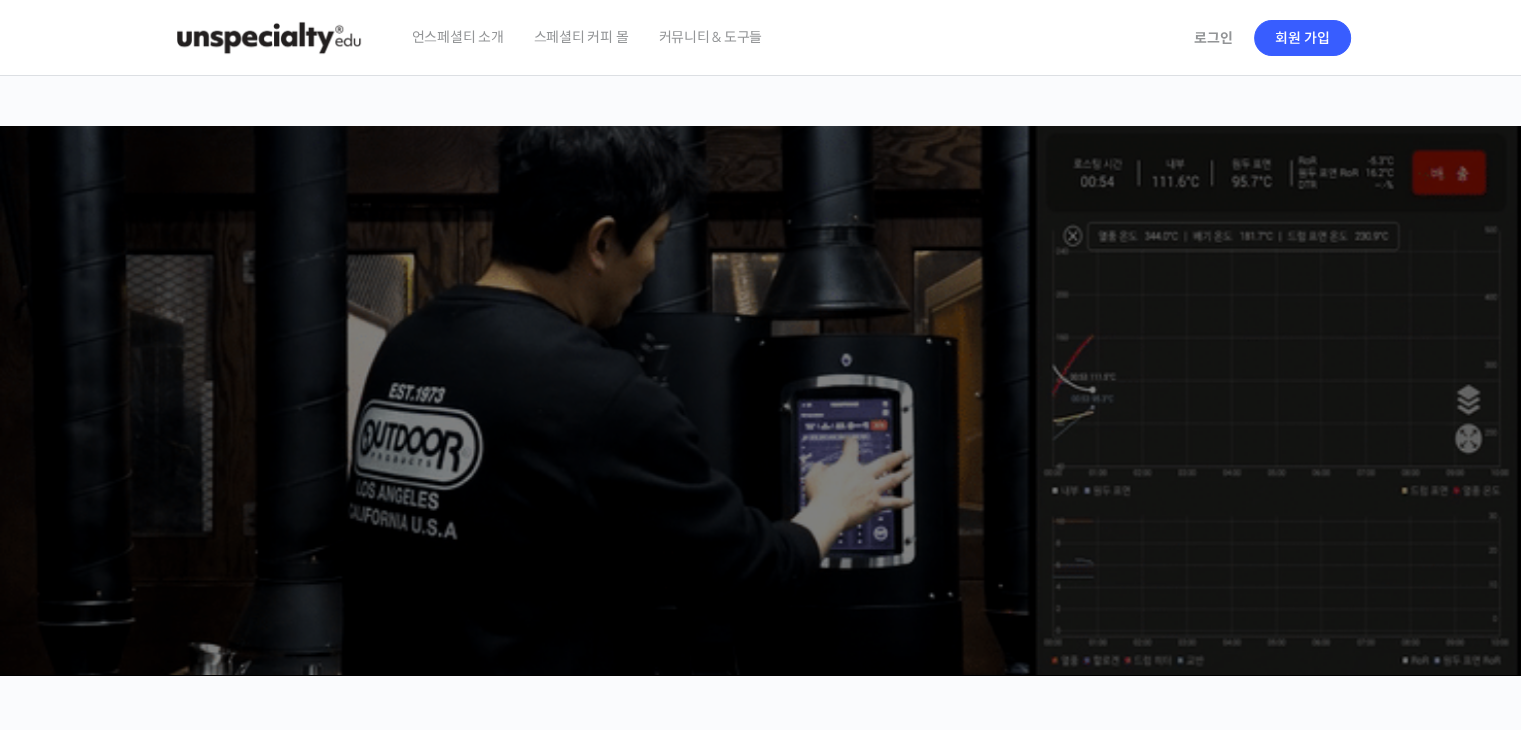 scroll, scrollTop: 0, scrollLeft: 0, axis: both 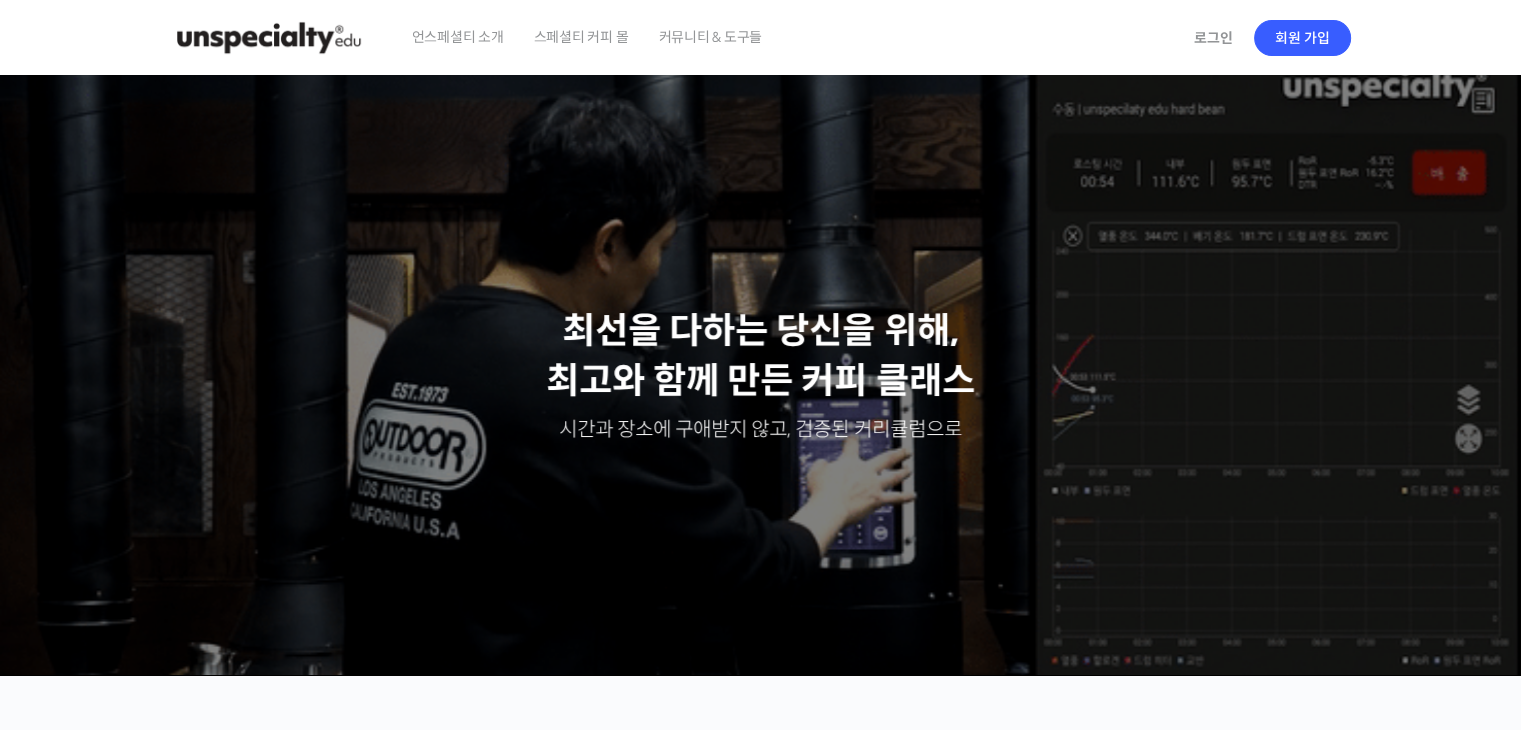 click on "언스페셜티 소개" at bounding box center (458, 37) 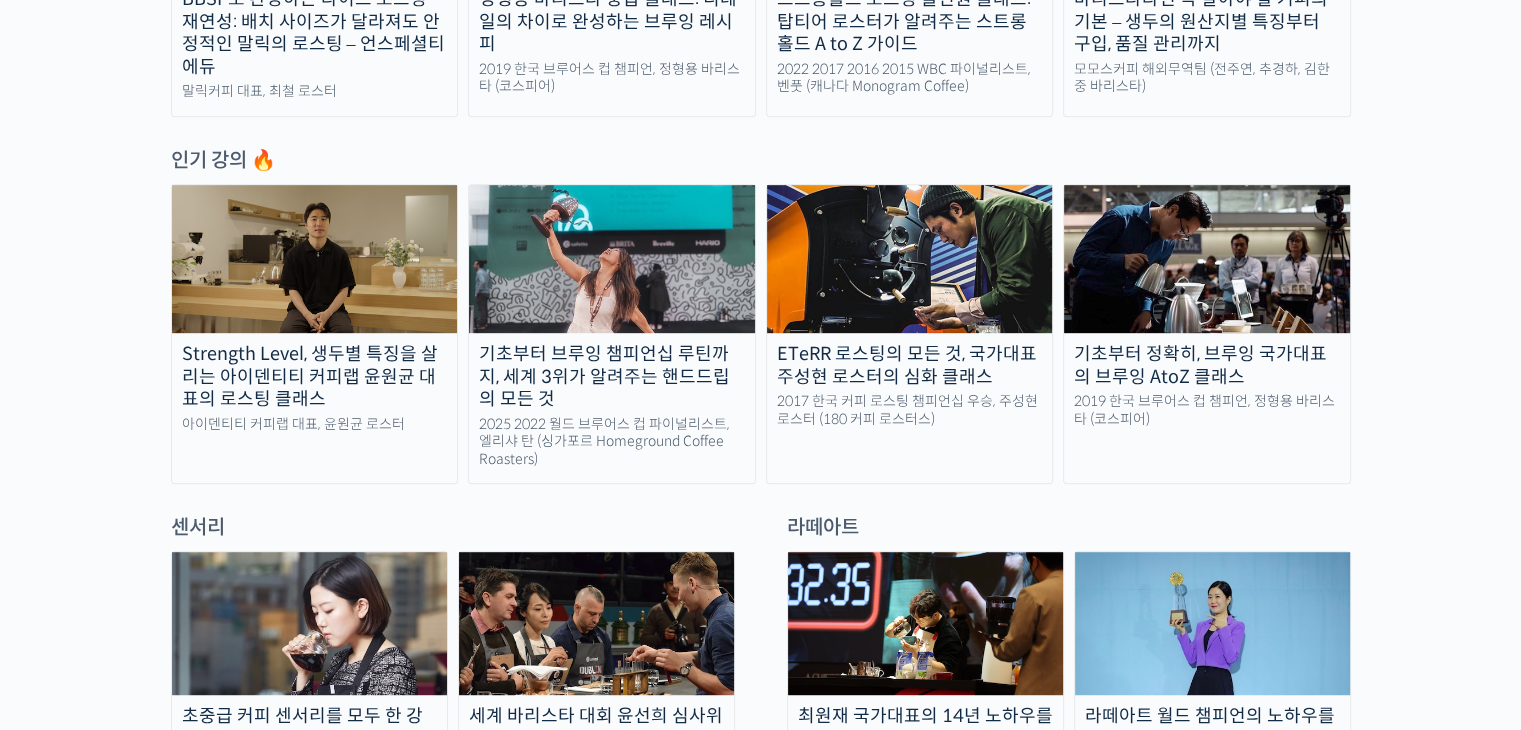 scroll, scrollTop: 1000, scrollLeft: 0, axis: vertical 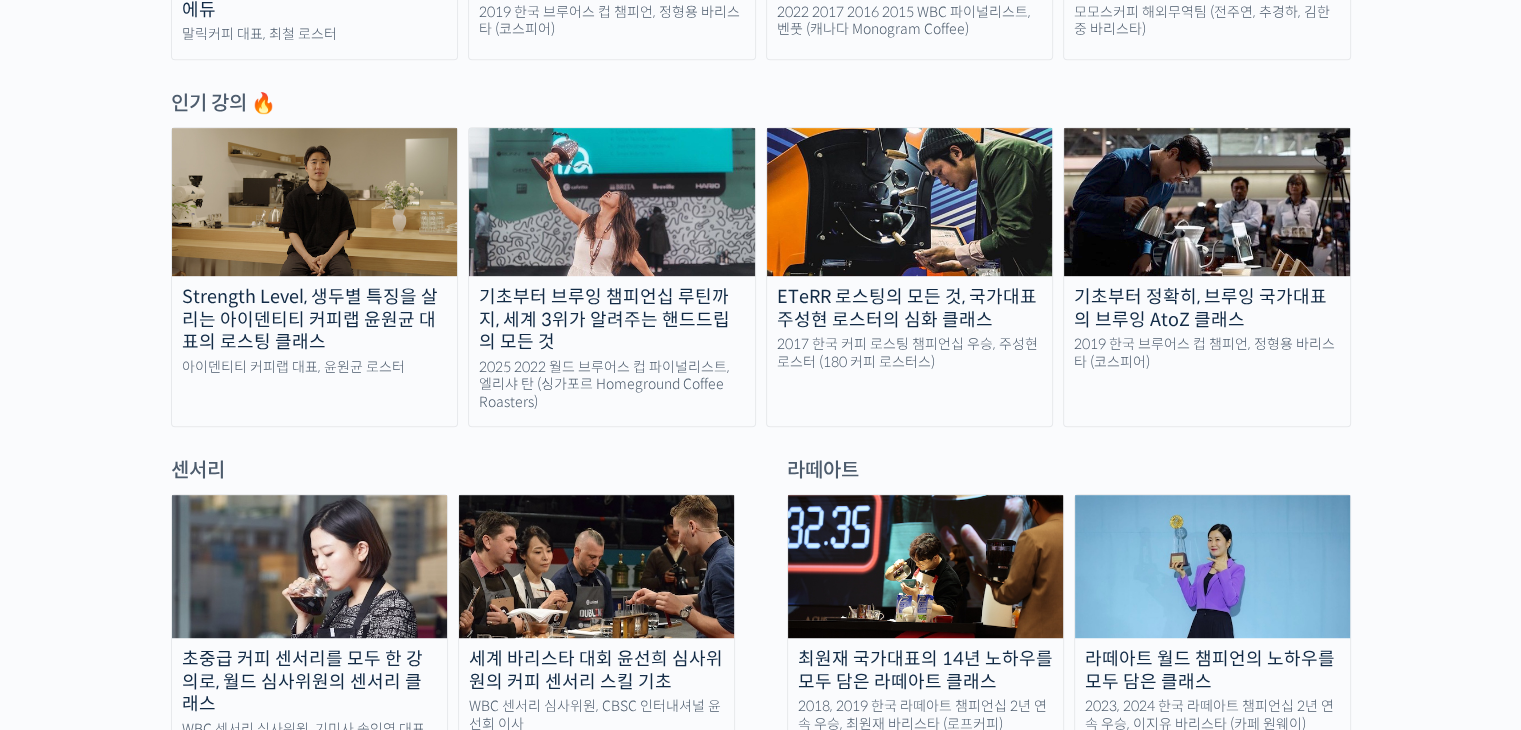 click on "인기 강의 🔥" at bounding box center (761, 103) 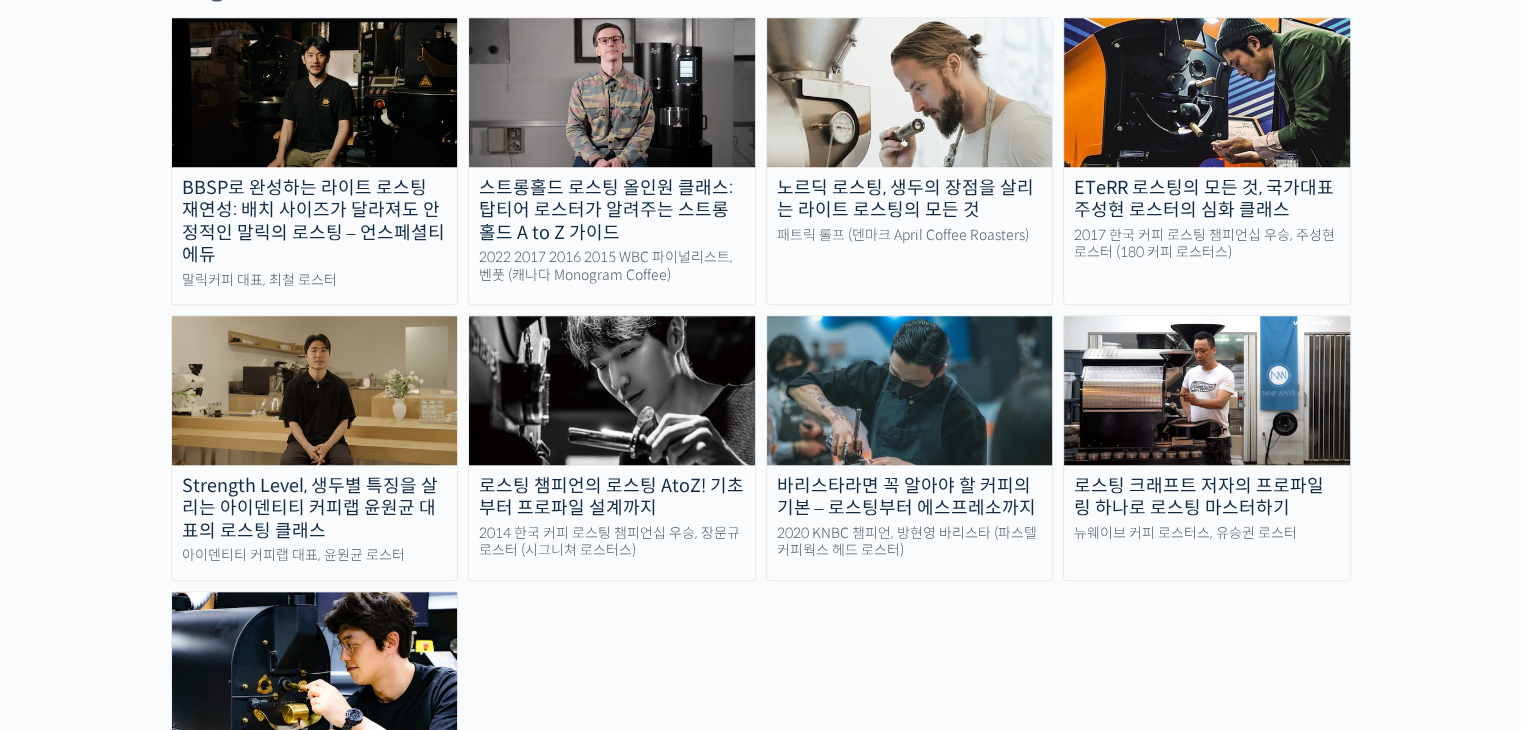 scroll, scrollTop: 1800, scrollLeft: 0, axis: vertical 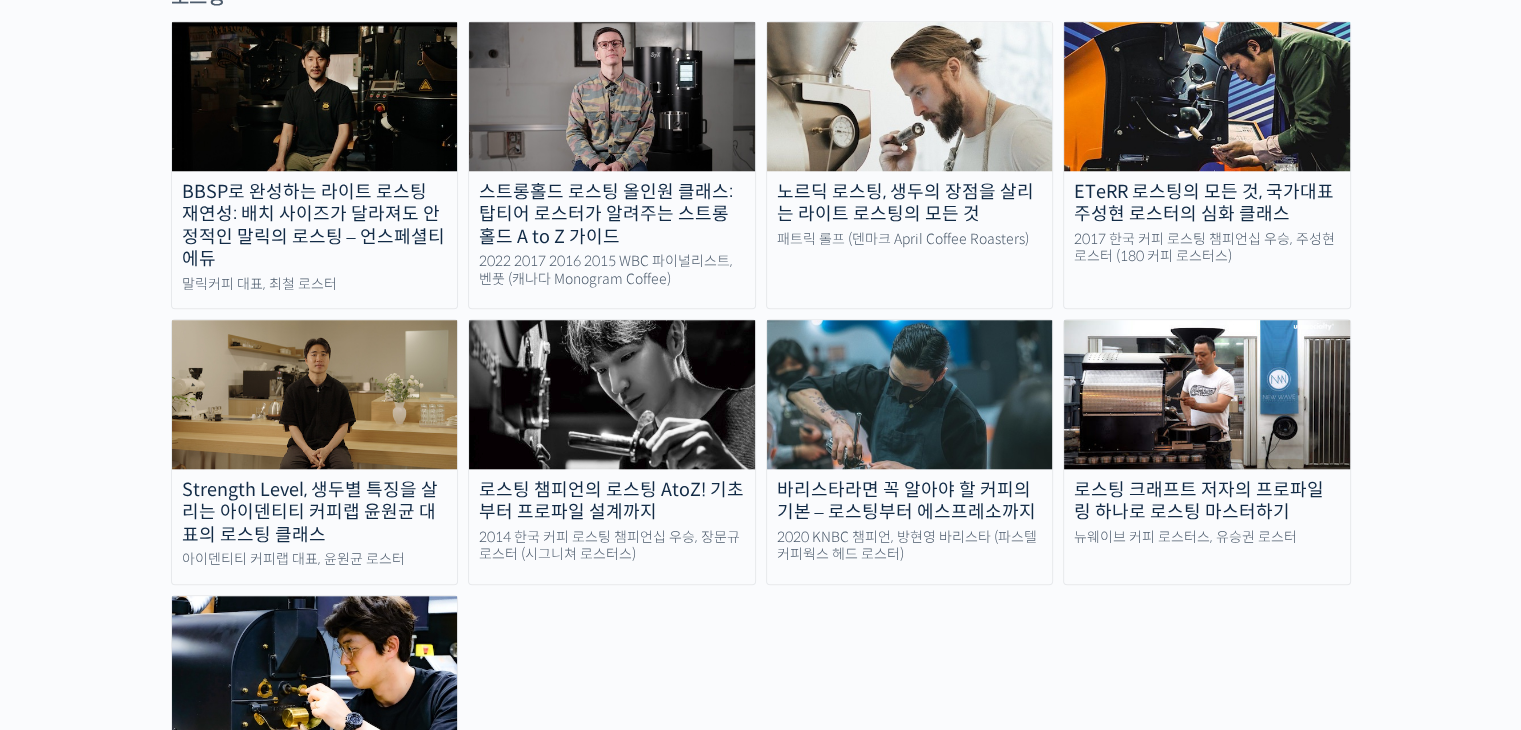 click on "로스팅 챔피언의 로스팅 AtoZ! 기초부터 프로파일 설계까지" at bounding box center (612, 501) 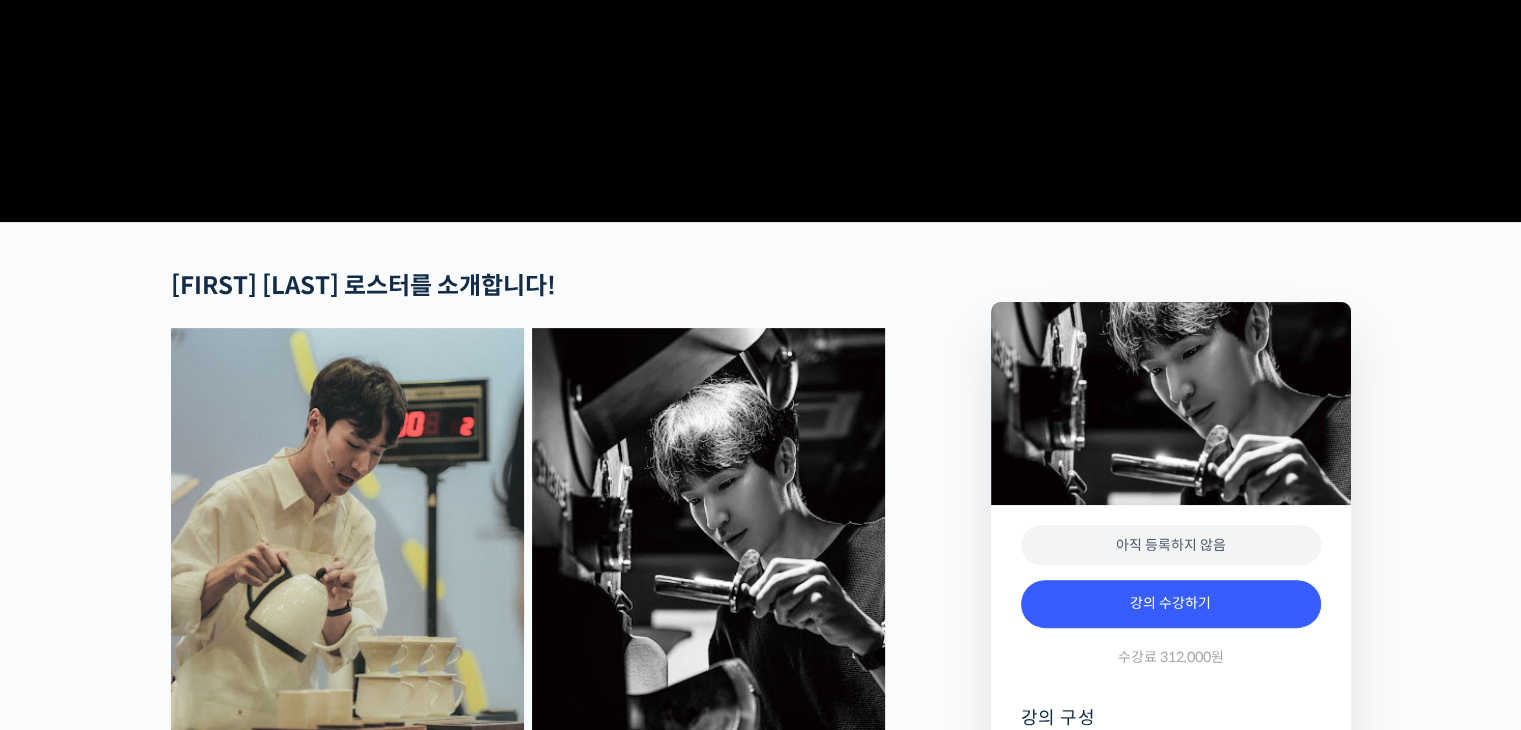scroll, scrollTop: 900, scrollLeft: 0, axis: vertical 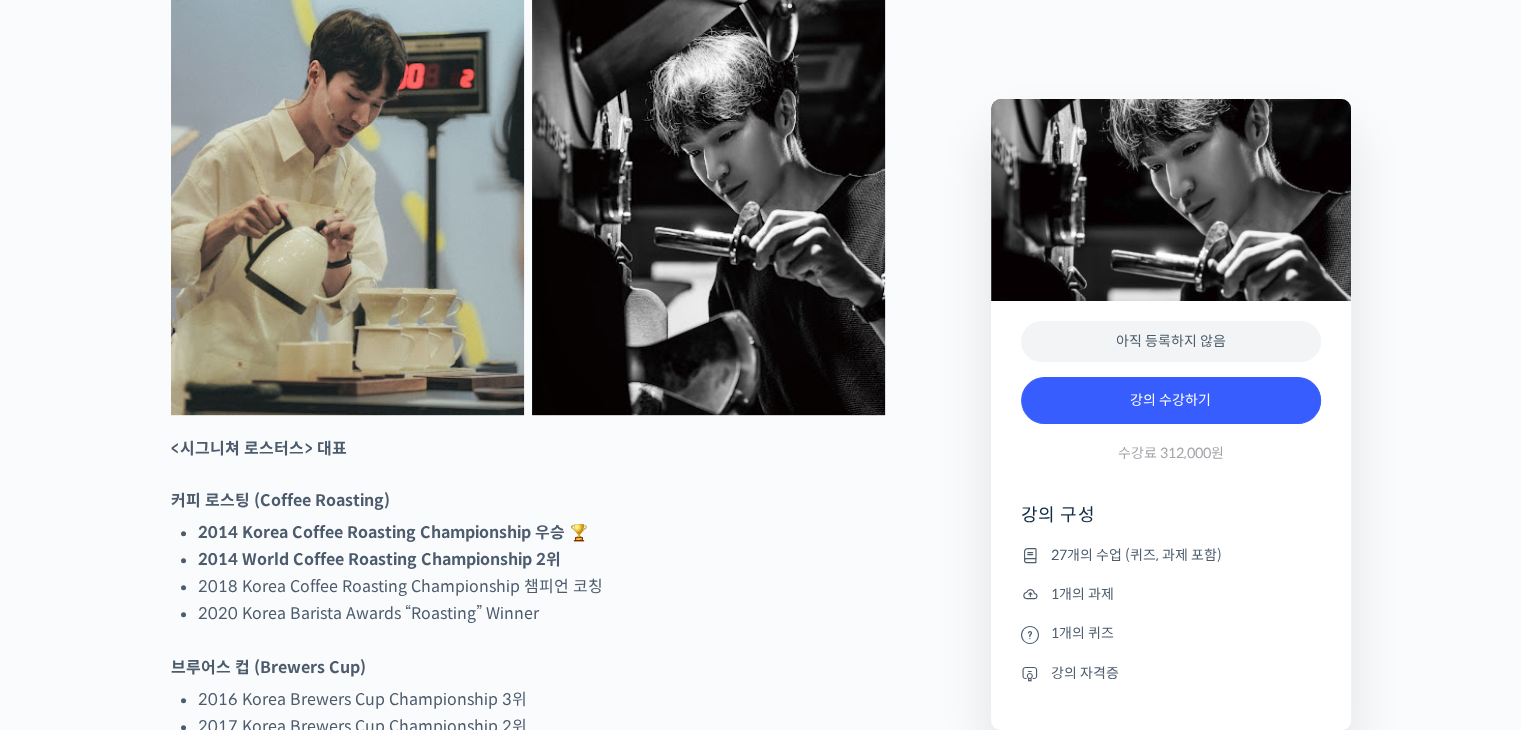 drag, startPoint x: 934, startPoint y: 33, endPoint x: 986, endPoint y: 19, distance: 53.851646 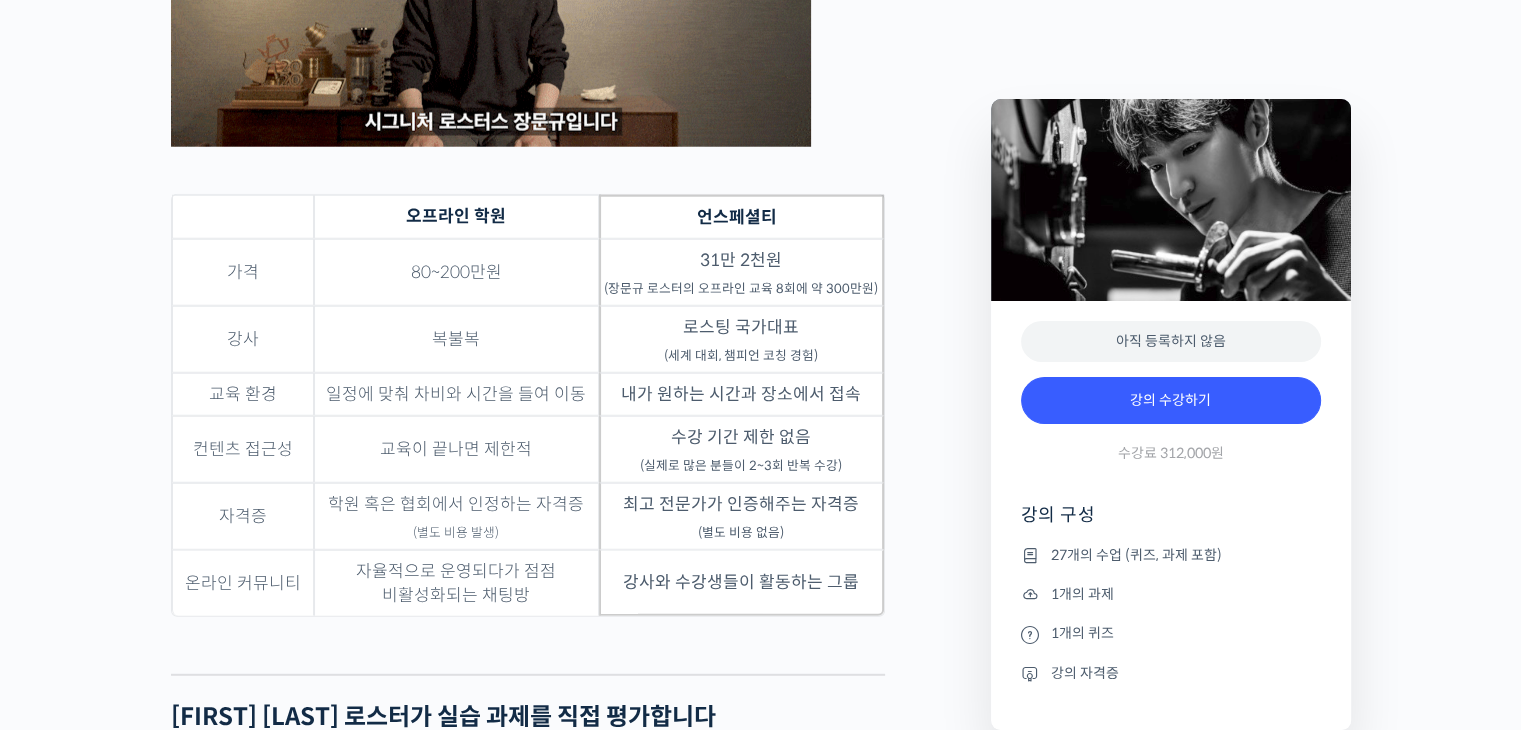 scroll, scrollTop: 5300, scrollLeft: 0, axis: vertical 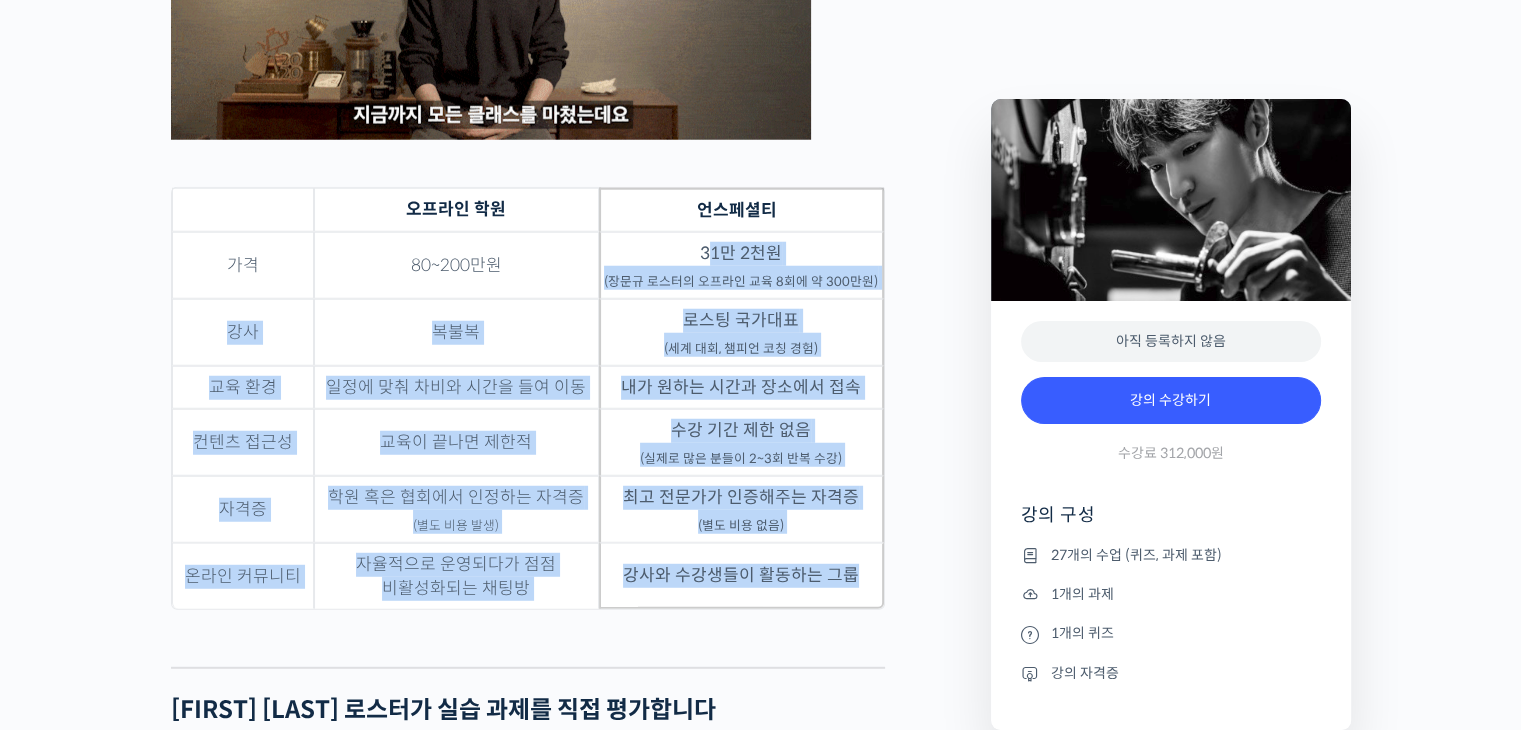 drag, startPoint x: 732, startPoint y: 273, endPoint x: 861, endPoint y: 610, distance: 360.84622 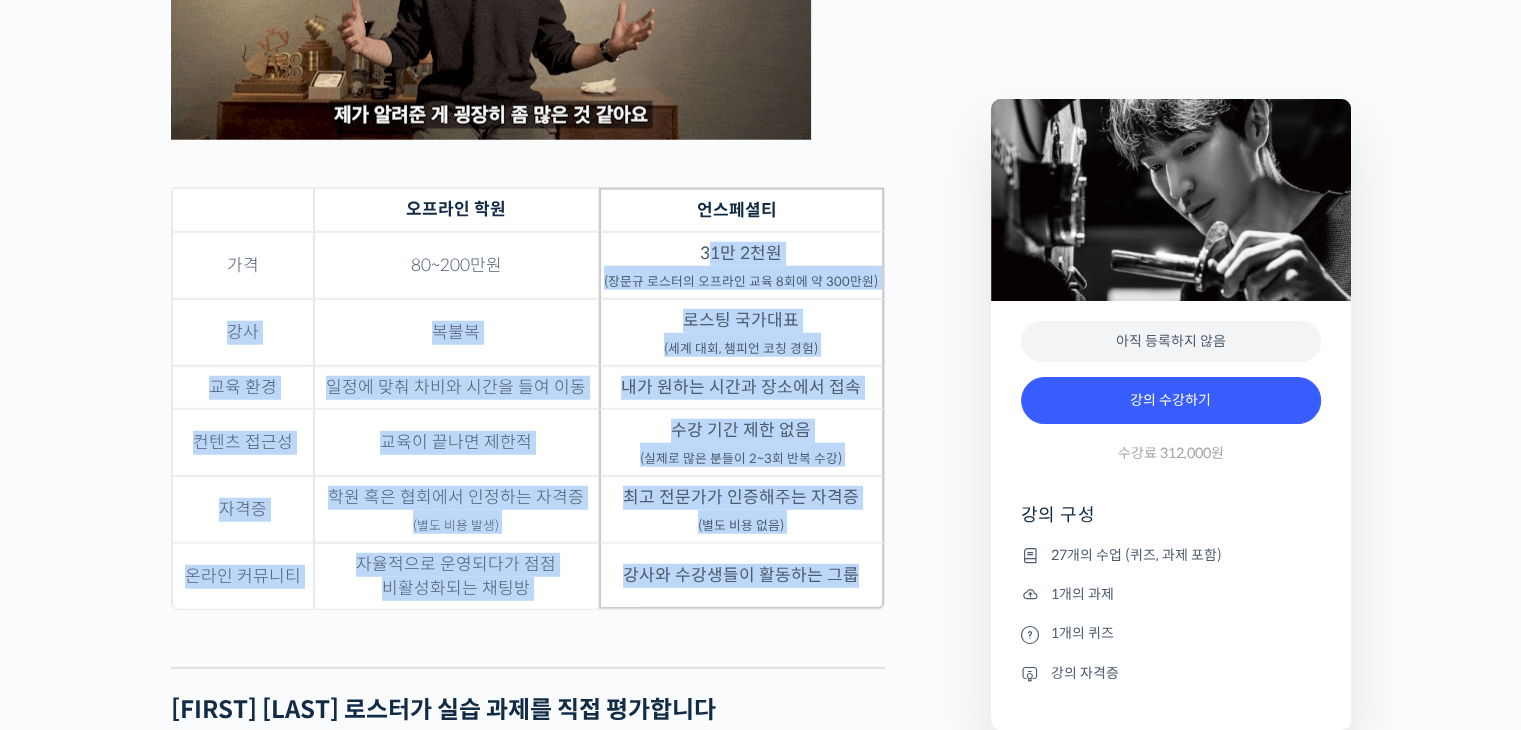 click on "가격 80~200만원 31만 2천원 (장문규 로스터의 오프라인 교육 8회에 약 300만원) 강사 복불복 로스팅 국가대표 (세계 대회, 챔피언 코칭 경험) 교육 환경 일정에 맞춰 차비와 시간을 들여 이동 내가 원하는 시간과 장소에서 접속 컨텐츠 접근성 교육이 끝나면 제한적 수강 기간 제한 없음  (실제로 많은 분들이 2~3회 반복 수강) 자격증 학원 혹은 협회에서 인정하는 자격증 (별도 비용 발생) 최고 전문가가 인증해주는 자격증 (별도 비용 없음) 온라인 커뮤니티 자율적으로 운영되다가 점점 비활성화되는 채팅방 강사와 수강생들이 활동하는 그룹" at bounding box center (528, 420) 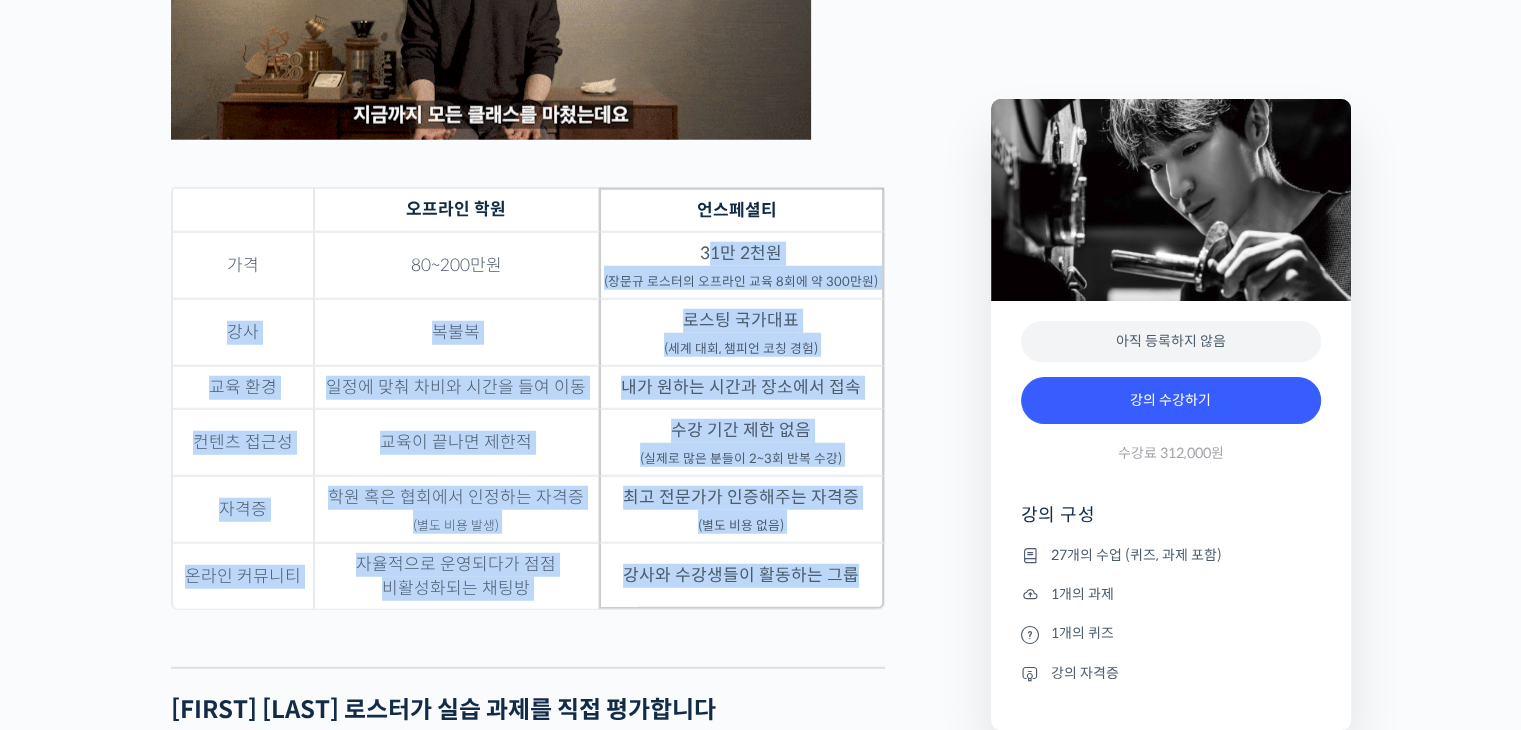 click on "강사와 수강생들이 활동하는 그룹" at bounding box center (741, 576) 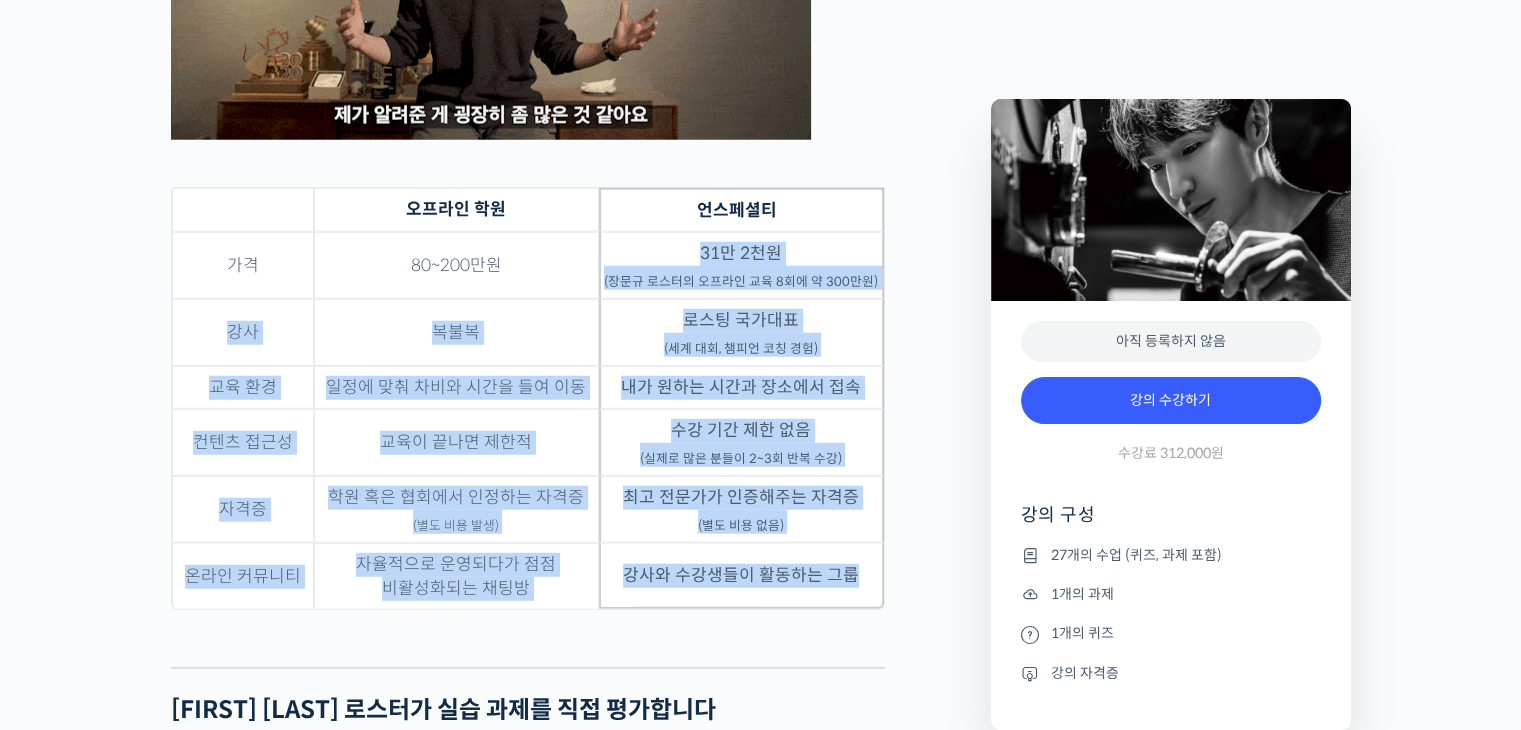 drag, startPoint x: 861, startPoint y: 610, endPoint x: 632, endPoint y: 248, distance: 428.3515 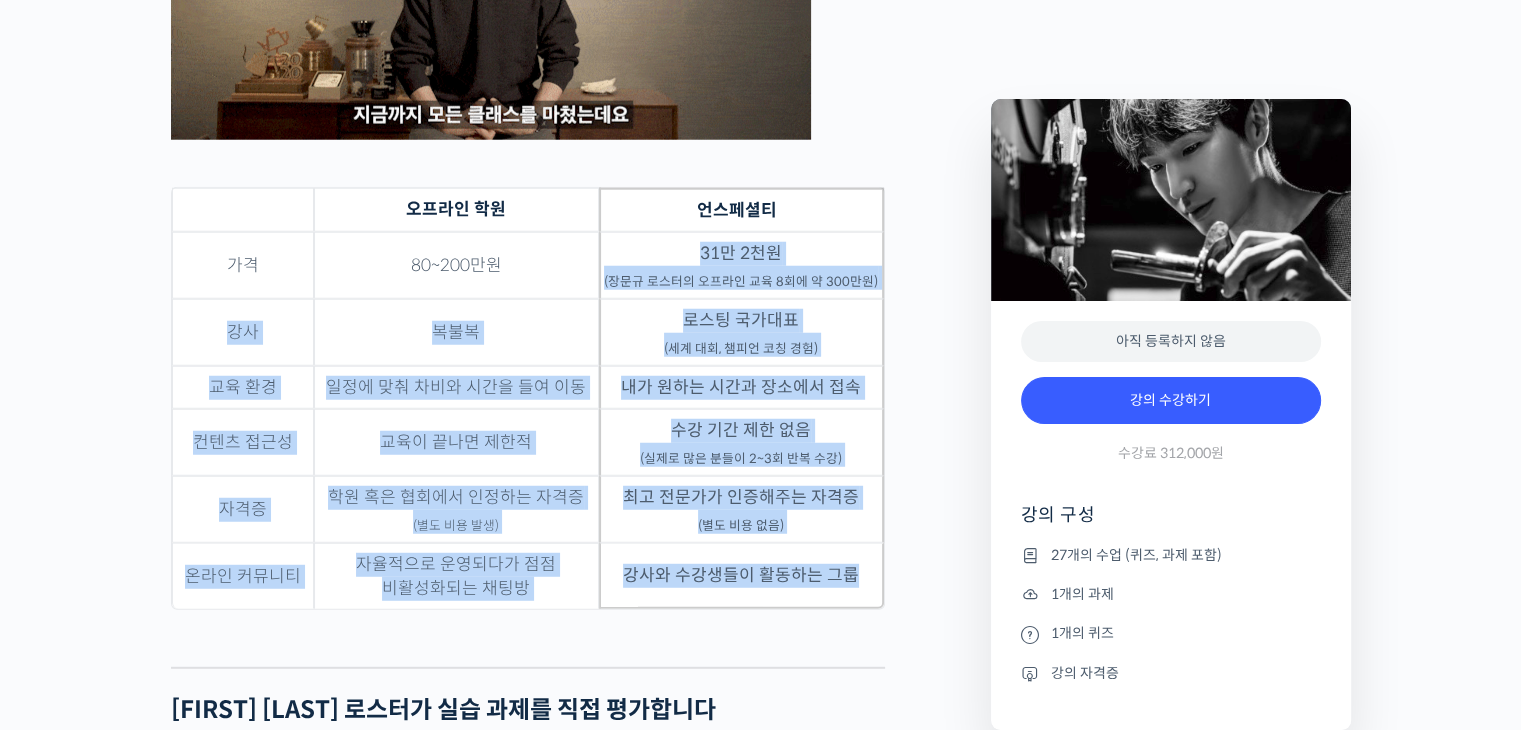 click on "가격 80~200만원 31만 2천원 (장문규 로스터의 오프라인 교육 8회에 약 300만원) 강사 복불복 로스팅 국가대표 (세계 대회, 챔피언 코칭 경험) 교육 환경 일정에 맞춰 차비와 시간을 들여 이동 내가 원하는 시간과 장소에서 접속 컨텐츠 접근성 교육이 끝나면 제한적 수강 기간 제한 없음  (실제로 많은 분들이 2~3회 반복 수강) 자격증 학원 혹은 협회에서 인정하는 자격증 (별도 비용 발생) 최고 전문가가 인증해주는 자격증 (별도 비용 없음) 온라인 커뮤니티 자율적으로 운영되다가 점점 비활성화되는 채팅방 강사와 수강생들이 활동하는 그룹" at bounding box center (528, 420) 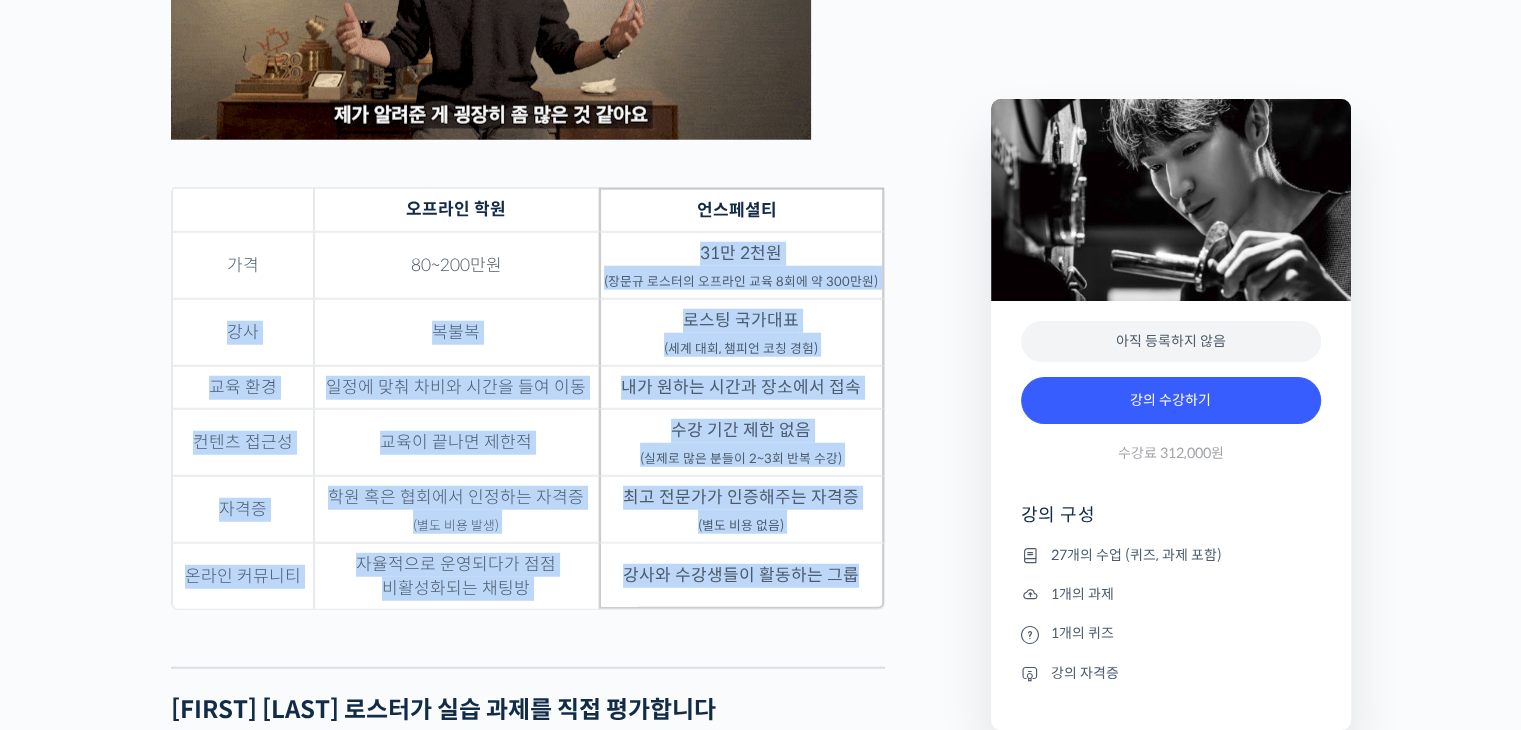 click on "31만 2천원 (장문규 로스터의 오프라인 교육 8회에 약 300만원)" at bounding box center (741, 265) 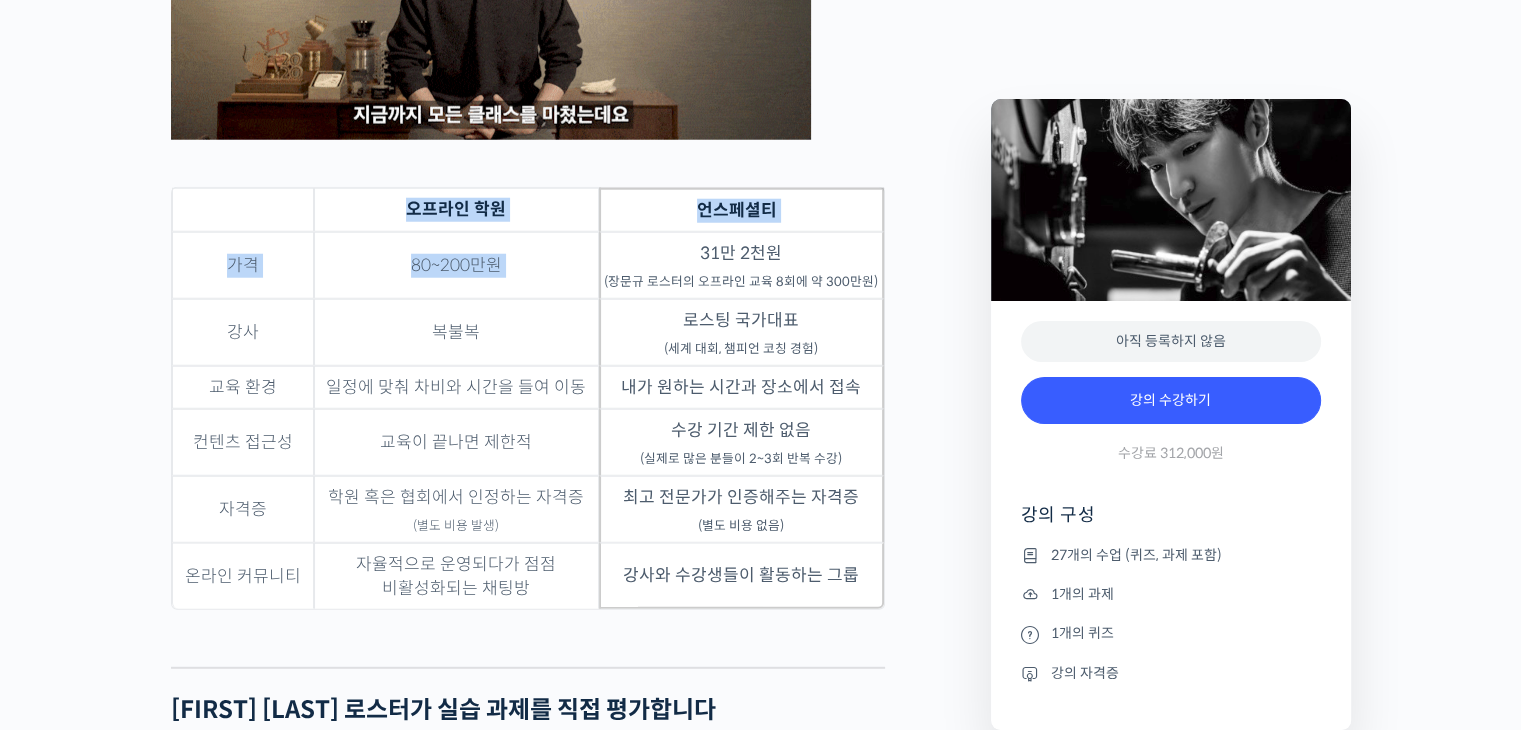drag, startPoint x: 642, startPoint y: 266, endPoint x: 896, endPoint y: 597, distance: 417.22537 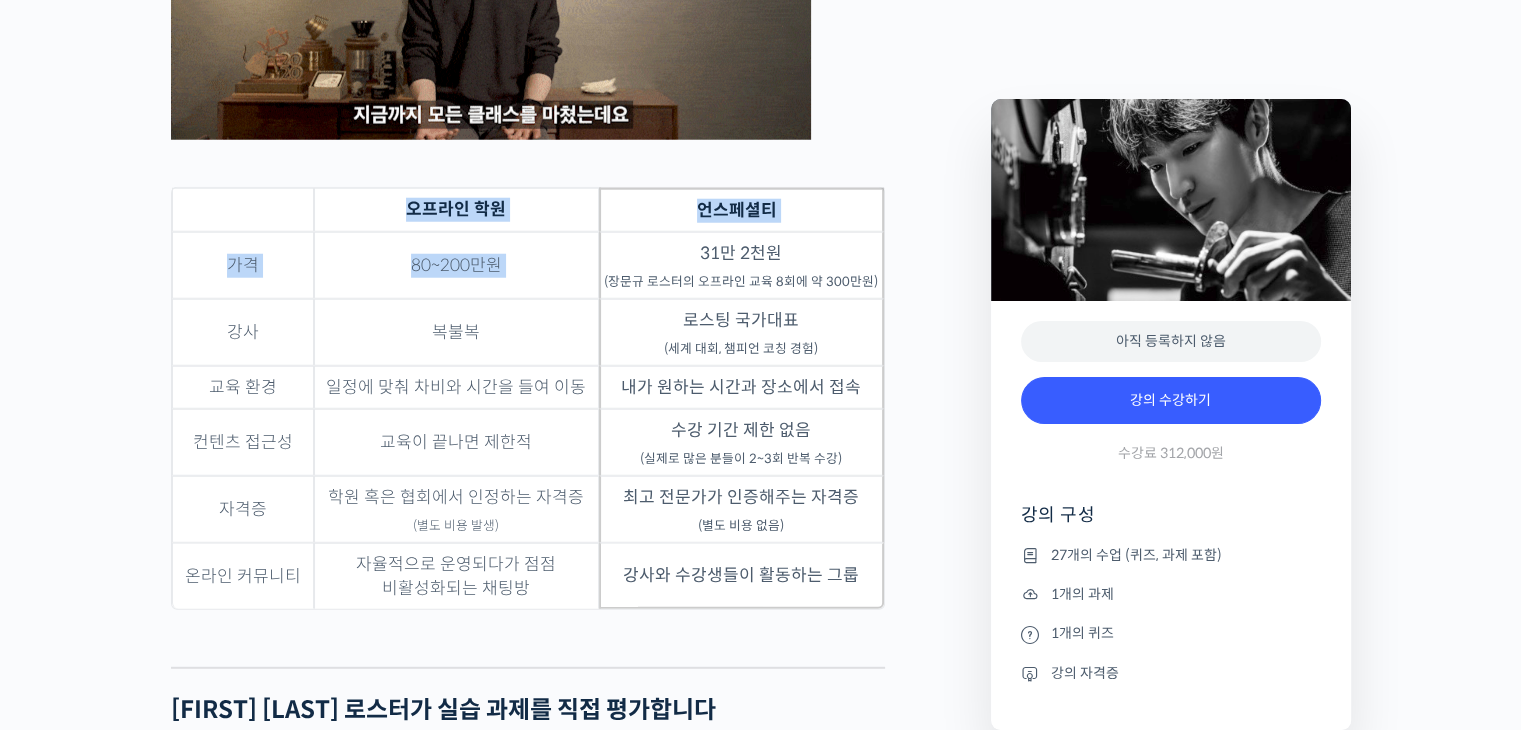 click on "장문규 로스터를 소개합니다!
<시그니쳐 로스터스> 대표
커피 로스팅 (Coffee Roasting)
2014 Korea Coffee Roasting Championship 우승 🏆
2014 World Coffee Roasting Championship 2위
2018 Korea Coffee Roasting Championship 챔피언 코칭
2020 Korea Barista Awards “Roasting” Winner
브루어스 컵 (Brewers Cup)
2016 Korea Brewers Cup Championship 3위
2017 Korea Brewers Cup Championship 2위
2020 Korea Brewers Cup Championship 3위
2022 Korea Brewers Cup Championship 5위
챔피언을 코칭한 챔피언에게 배워보세요
YouTube “안스타” 채널 출연 영상
맛보기 수업을 확인해보세요
맛보기 수업 “2-3강. 로스팅을 잘못하면 이런 맛이 납니다. (로스팅 디팩트의 이해)”
클래스 소개
장문규 로스터는  ." at bounding box center [571, 1195] 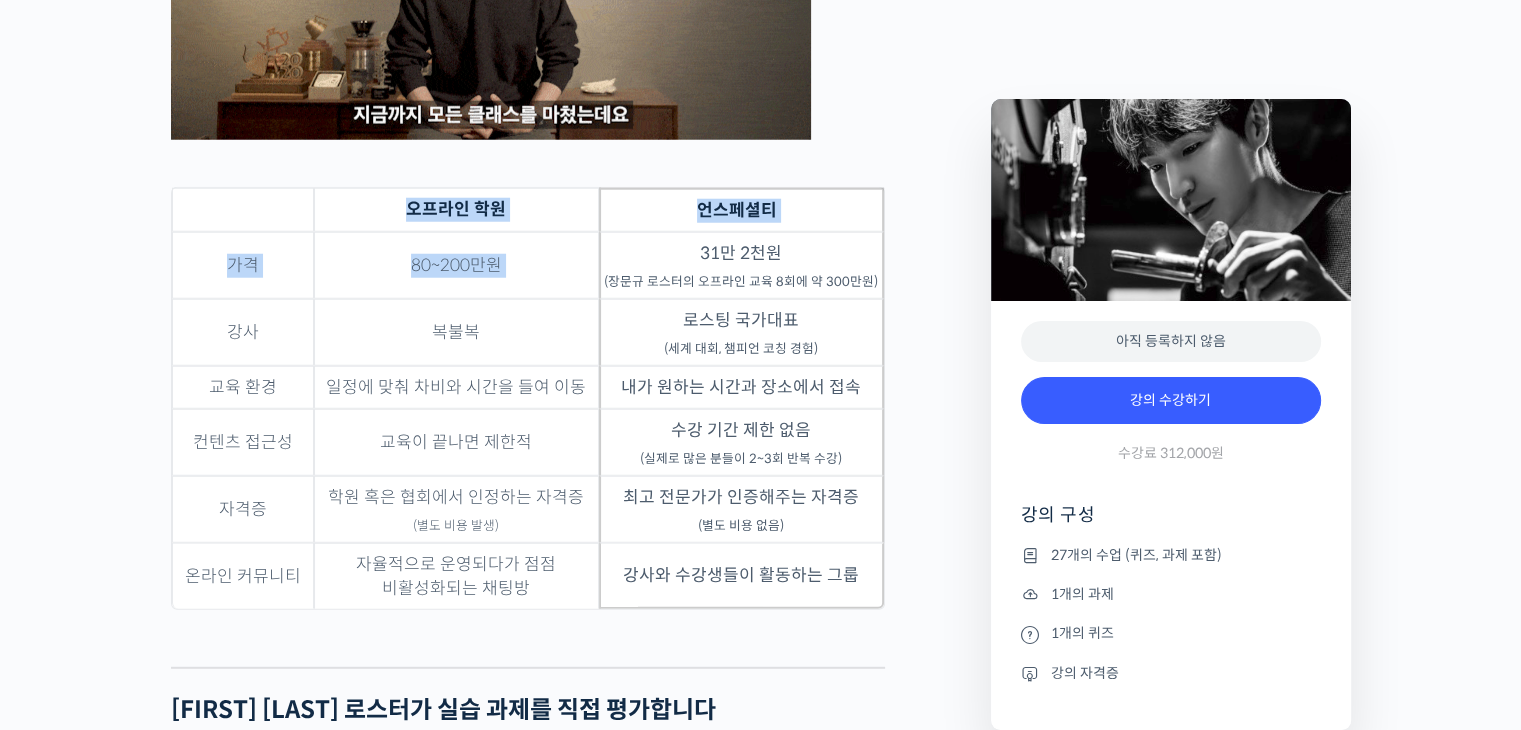 click on "장문규 로스터를 소개합니다!
<시그니쳐 로스터스> 대표
커피 로스팅 (Coffee Roasting)
2014 Korea Coffee Roasting Championship 우승 🏆
2014 World Coffee Roasting Championship 2위
2018 Korea Coffee Roasting Championship 챔피언 코칭
2020 Korea Barista Awards “Roasting” Winner
브루어스 컵 (Brewers Cup)
2016 Korea Brewers Cup Championship 3위
2017 Korea Brewers Cup Championship 2위
2020 Korea Brewers Cup Championship 3위
2022 Korea Brewers Cup Championship 5위
챔피언을 코칭한 챔피언에게 배워보세요
YouTube “안스타” 채널 출연 영상
맛보기 수업을 확인해보세요
맛보기 수업 “2-3강. 로스팅을 잘못하면 이런 맛이 납니다. (로스팅 디팩트의 이해)”
클래스 소개
장문규 로스터는  ." at bounding box center [571, 1195] 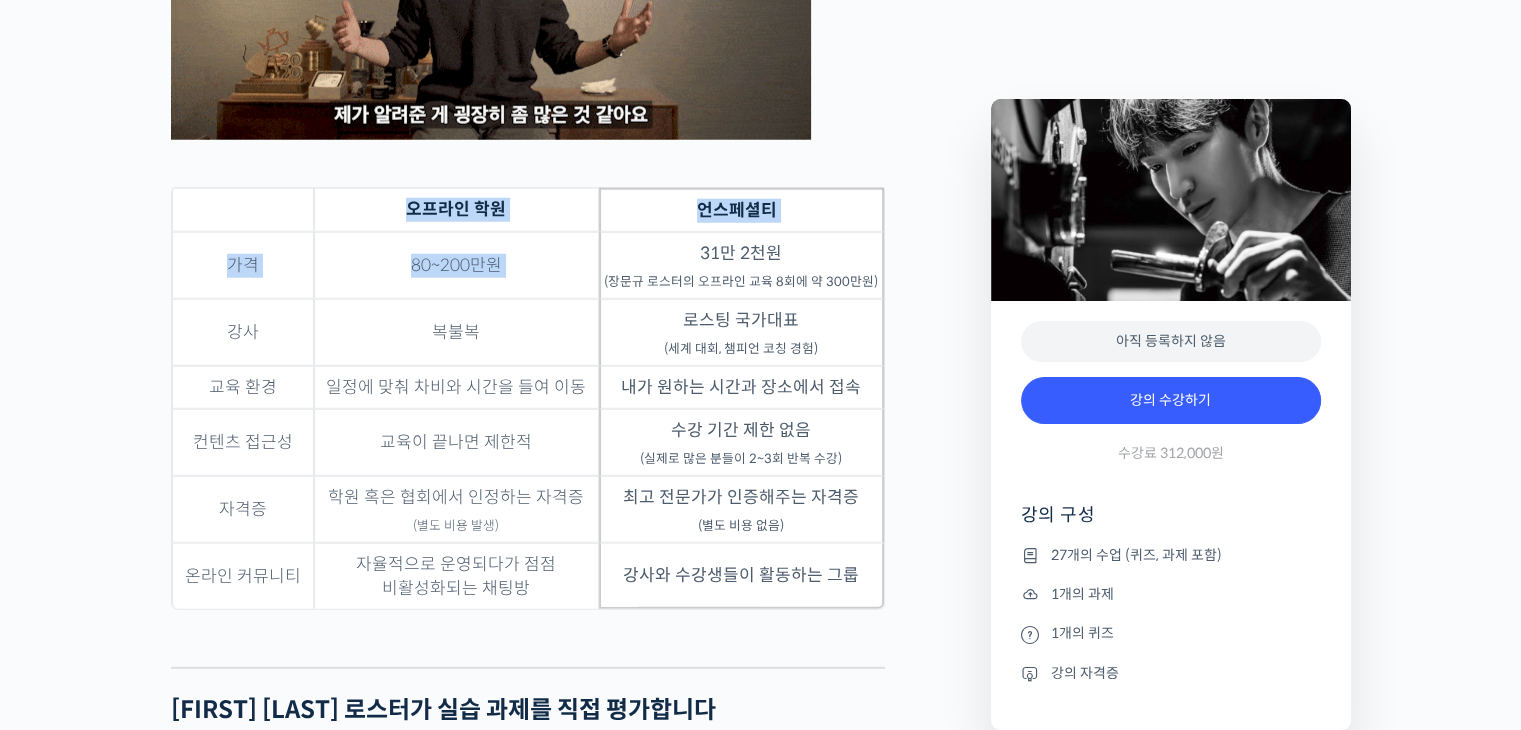 click on "내가 원하는 시간과 장소에서 접속" at bounding box center (741, 387) 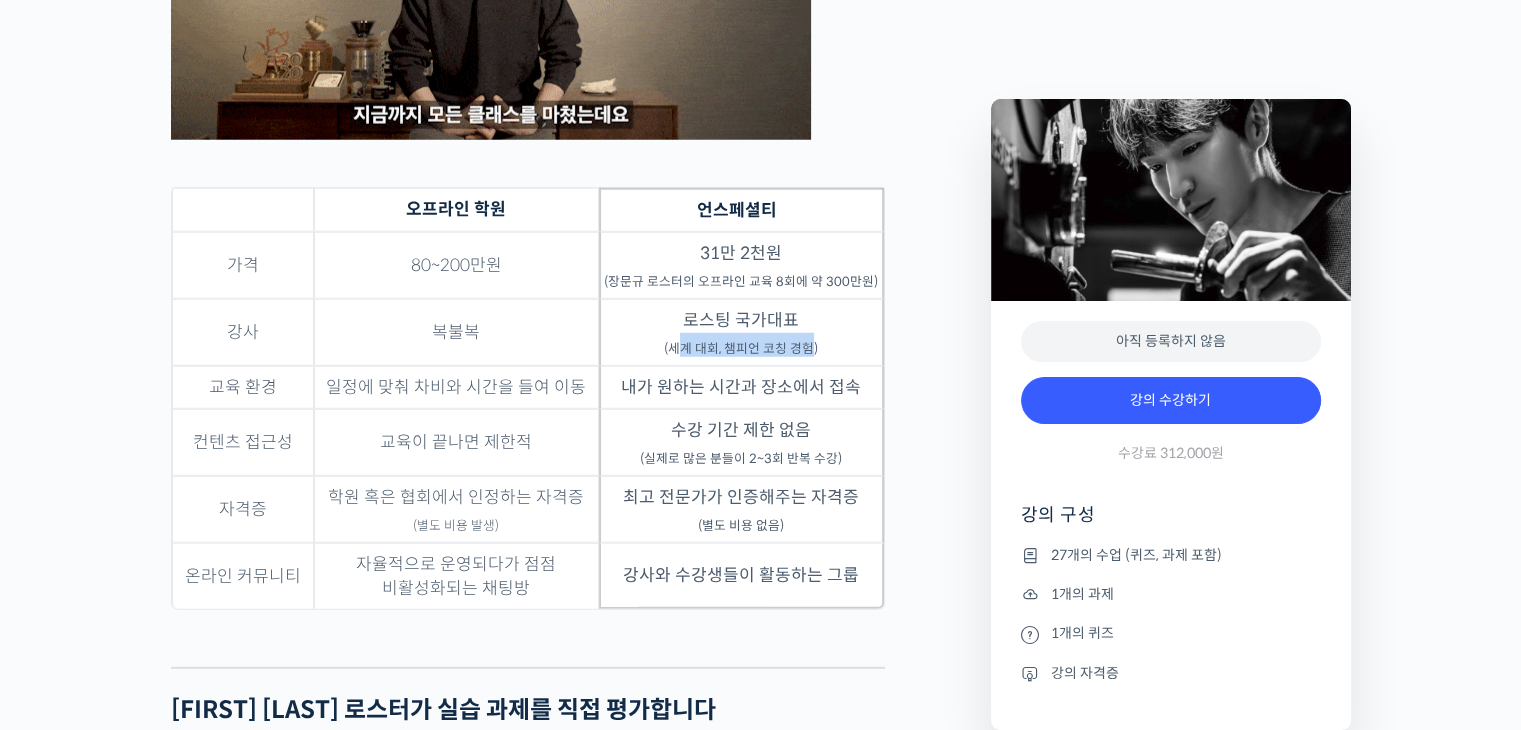drag, startPoint x: 678, startPoint y: 349, endPoint x: 812, endPoint y: 358, distance: 134.3019 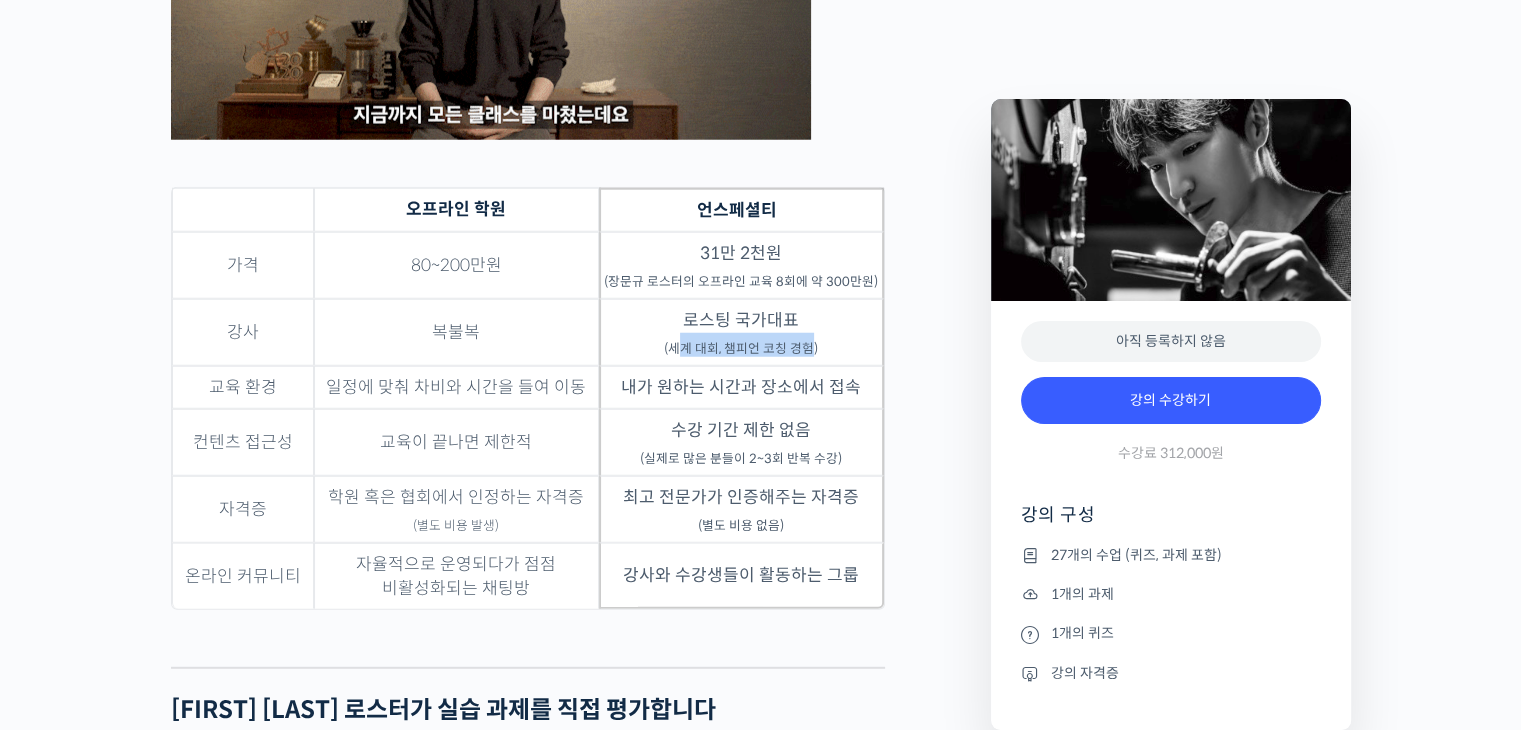 click on "로스팅 국가대표 (세계 대회, 챔피언 코칭 경험)" at bounding box center (741, 332) 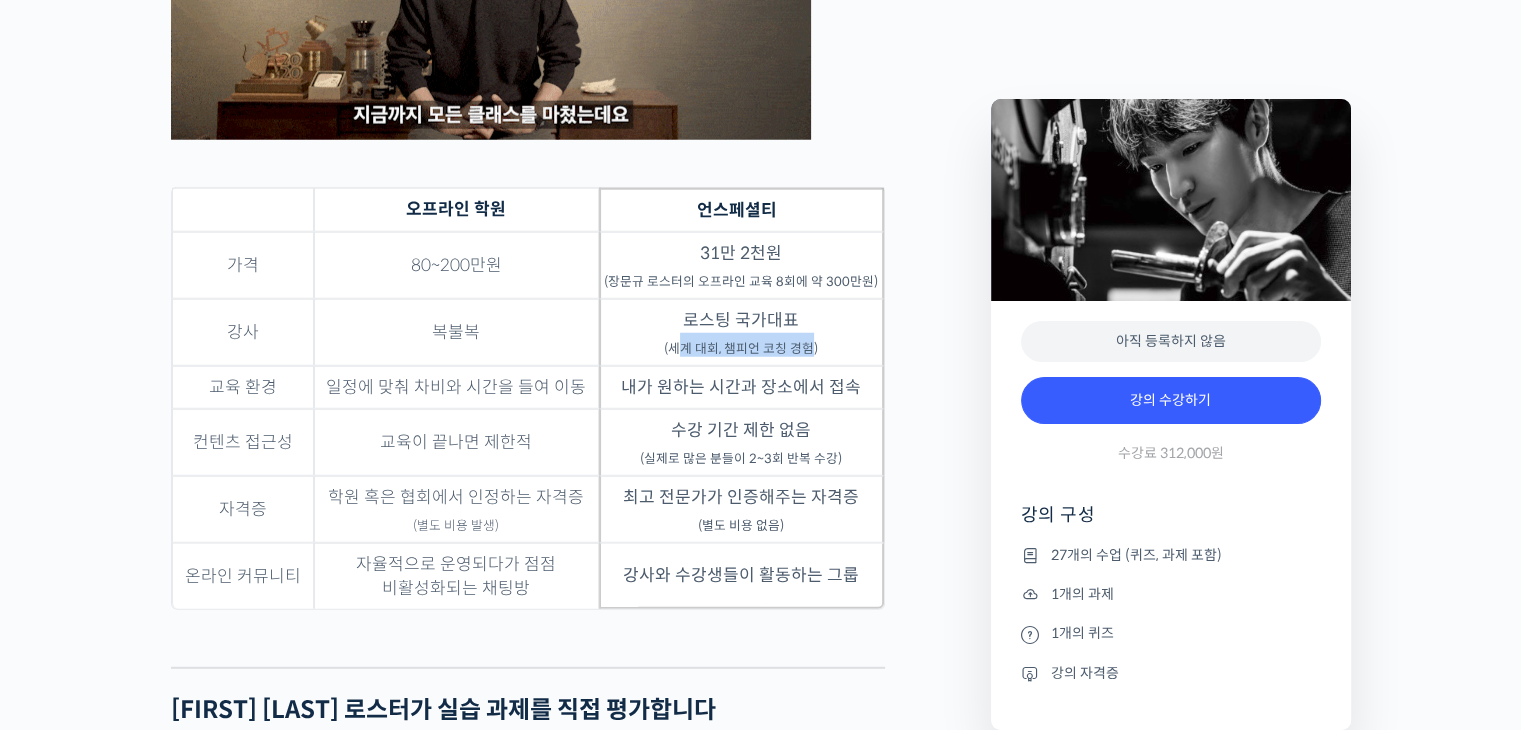 click on "(세계 대회, 챔피언 코칭 경험)" at bounding box center [741, 349] 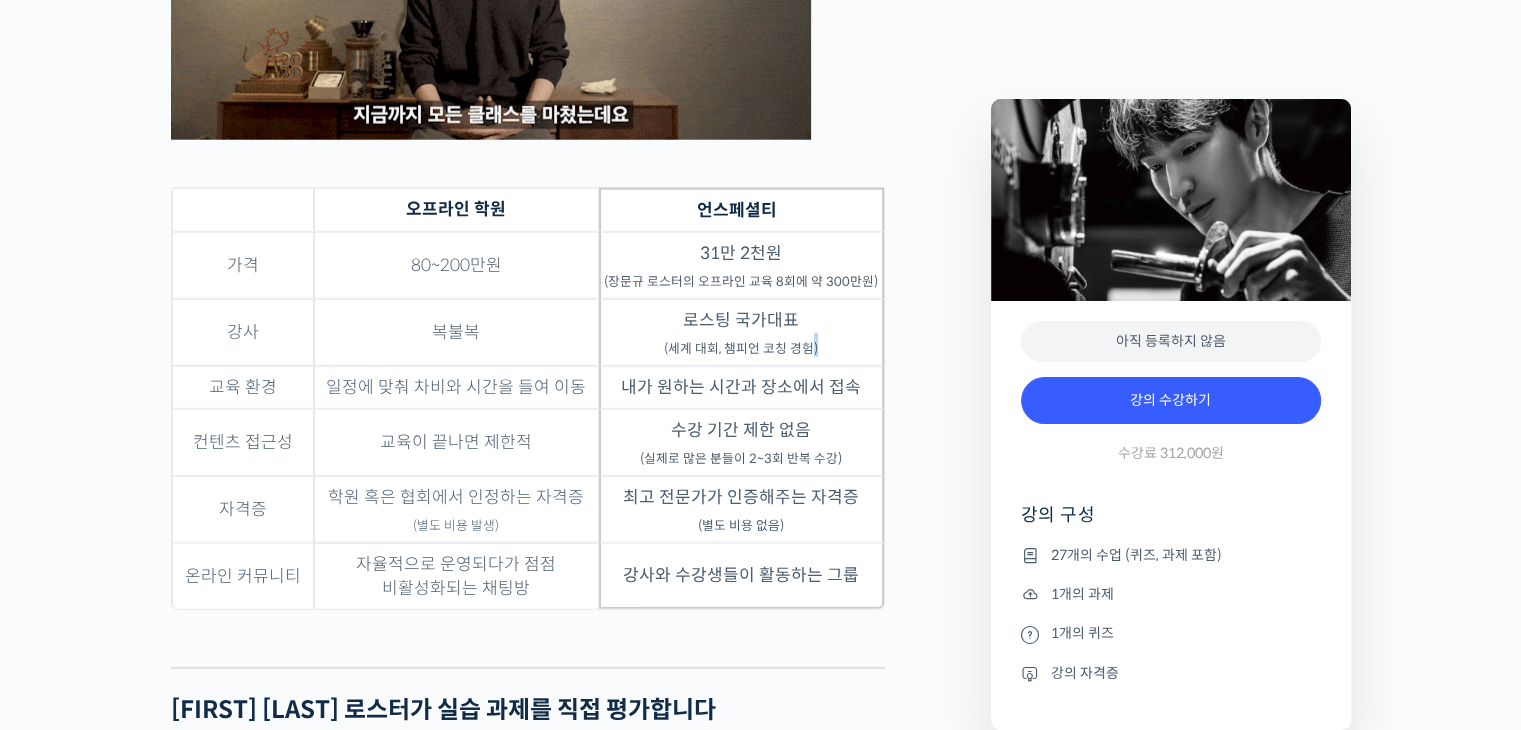 click on "(세계 대회, 챔피언 코칭 경험)" at bounding box center [741, 349] 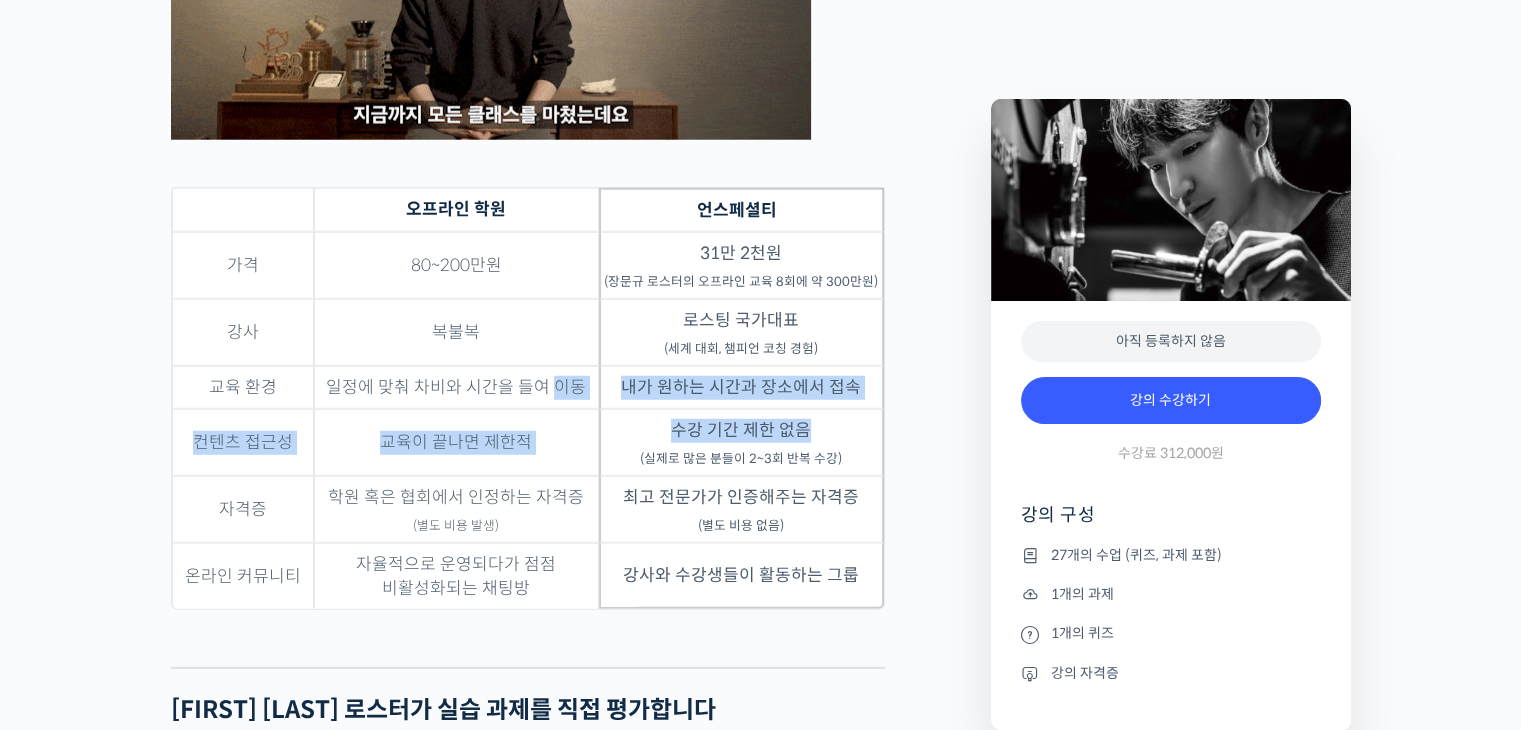 drag, startPoint x: 596, startPoint y: 403, endPoint x: 825, endPoint y: 437, distance: 231.51025 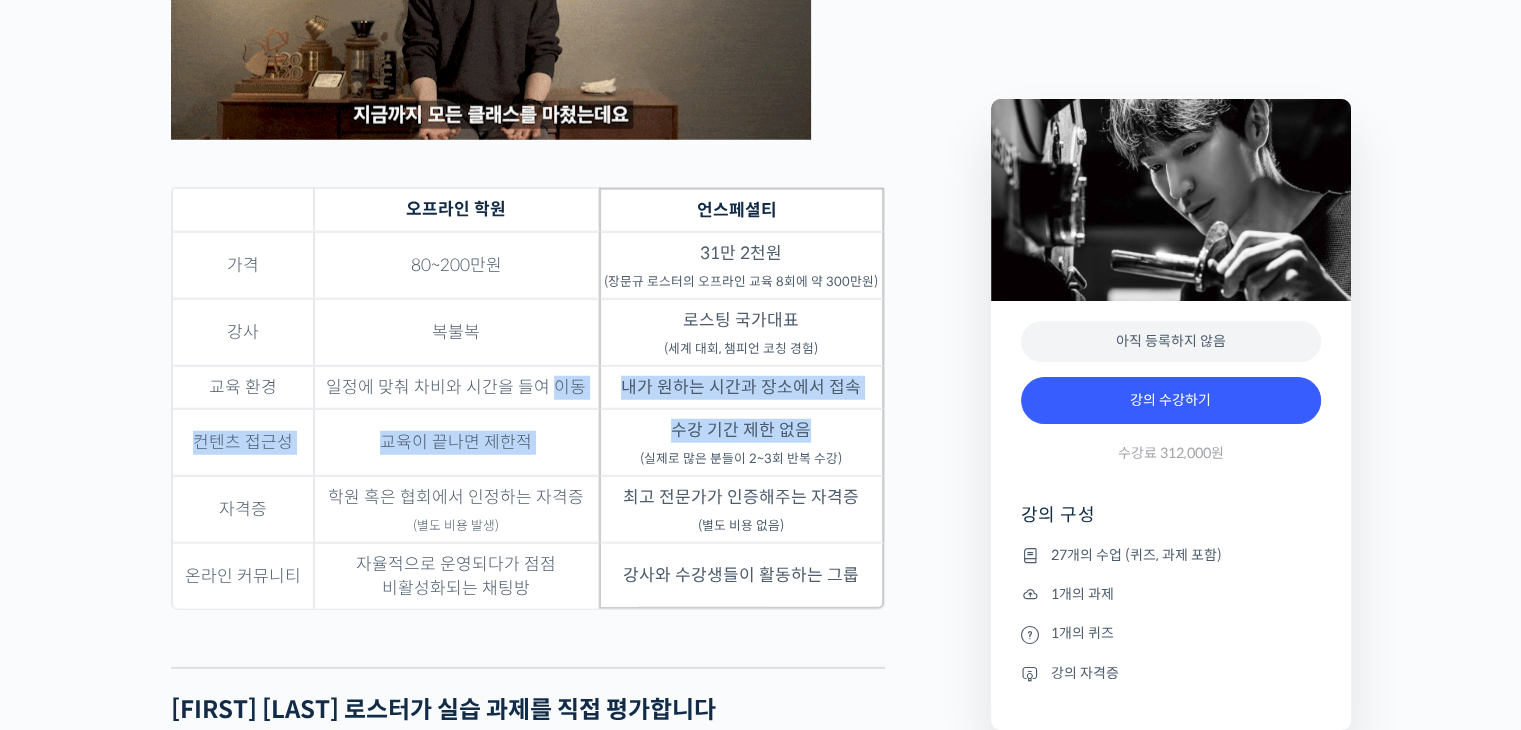 click on "가격 80~200만원 31만 2천원 (장문규 로스터의 오프라인 교육 8회에 약 300만원) 강사 복불복 로스팅 국가대표 (세계 대회, 챔피언 코칭 경험) 교육 환경 일정에 맞춰 차비와 시간을 들여 이동 내가 원하는 시간과 장소에서 접속 컨텐츠 접근성 교육이 끝나면 제한적 수강 기간 제한 없음  (실제로 많은 분들이 2~3회 반복 수강) 자격증 학원 혹은 협회에서 인정하는 자격증 (별도 비용 발생) 최고 전문가가 인증해주는 자격증 (별도 비용 없음) 온라인 커뮤니티 자율적으로 운영되다가 점점 비활성화되는 채팅방 강사와 수강생들이 활동하는 그룹" at bounding box center [528, 420] 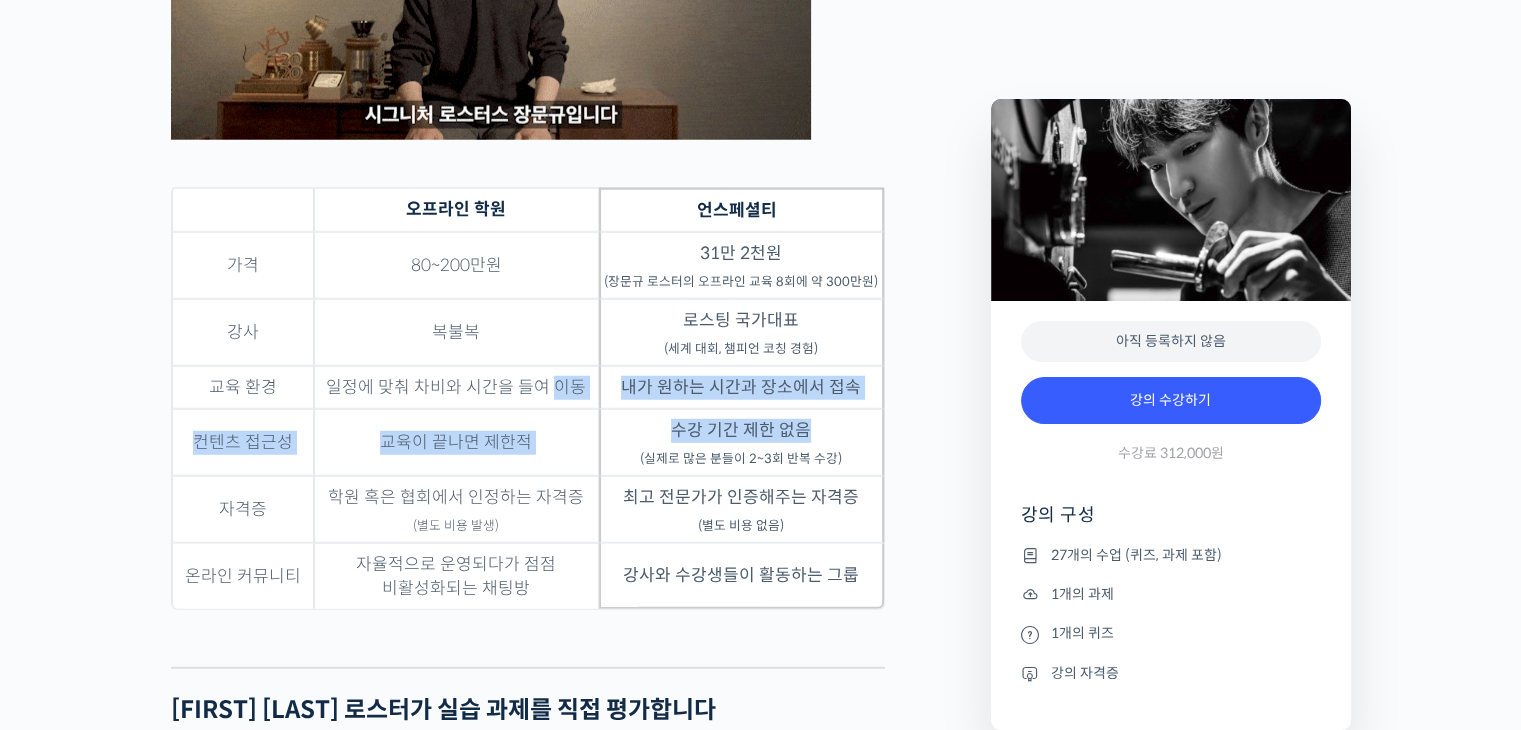 click on "수강 기간 제한 없음  (실제로 많은 분들이 2~3회 반복 수강)" at bounding box center (741, 442) 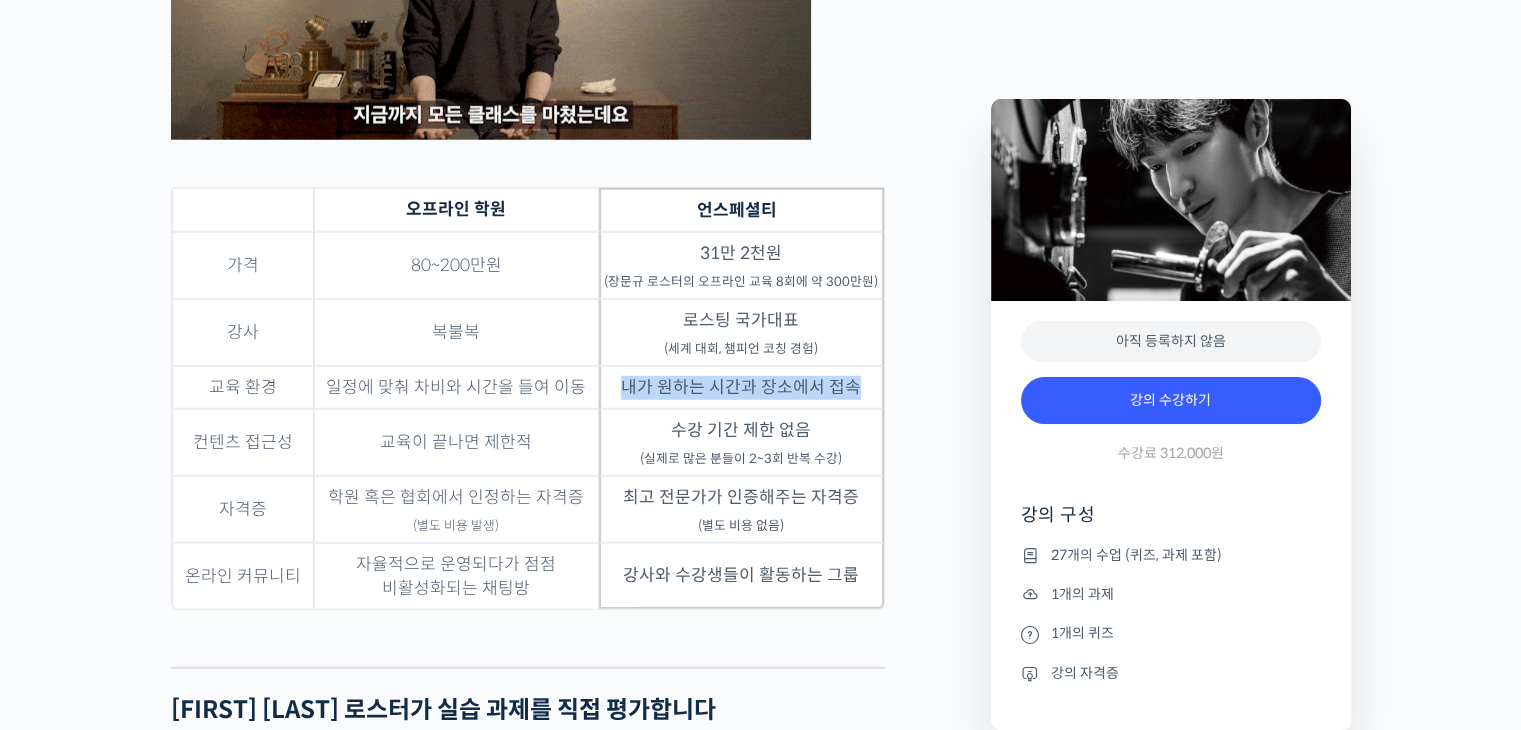drag, startPoint x: 609, startPoint y: 394, endPoint x: 857, endPoint y: 407, distance: 248.34048 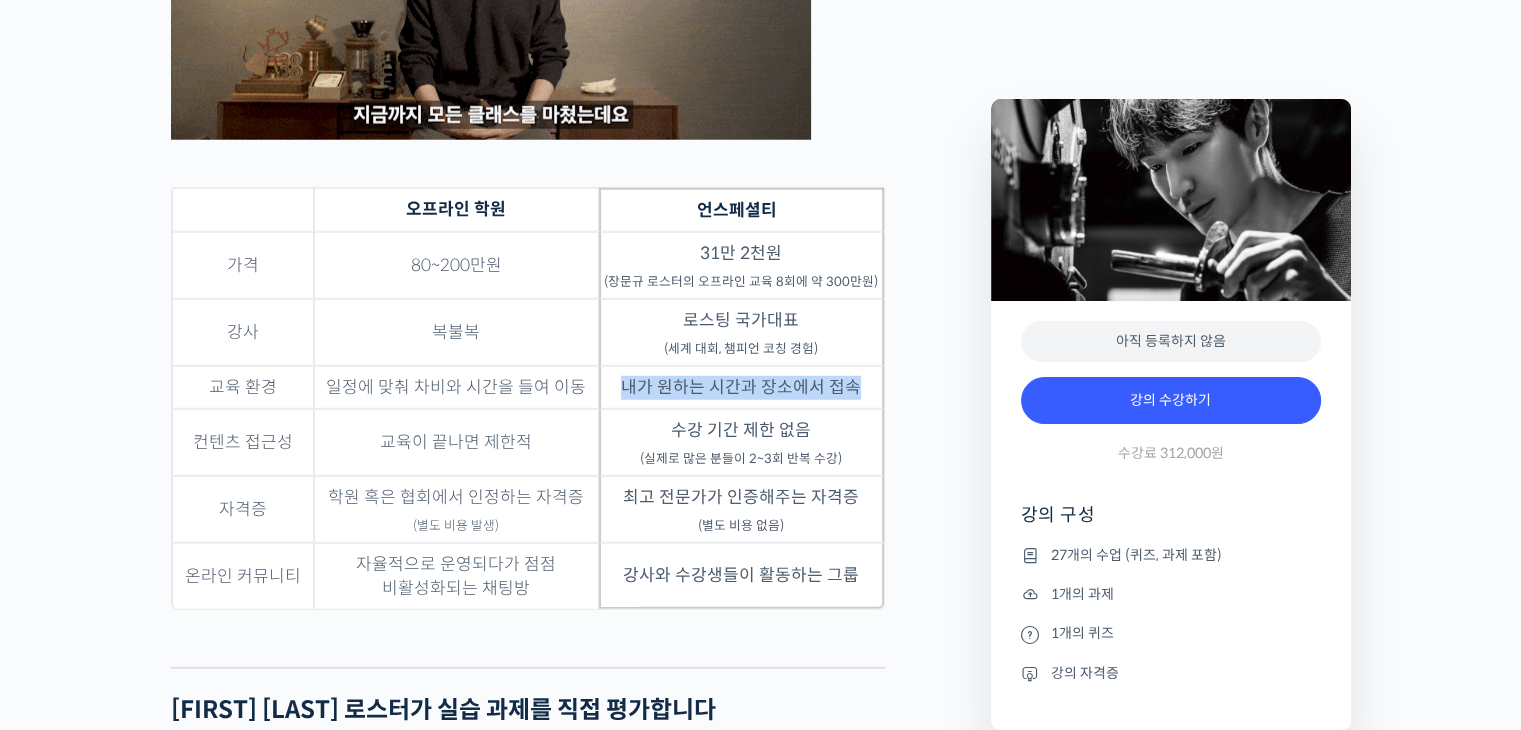 click on "내가 원하는 시간과 장소에서 접속" at bounding box center (741, 387) 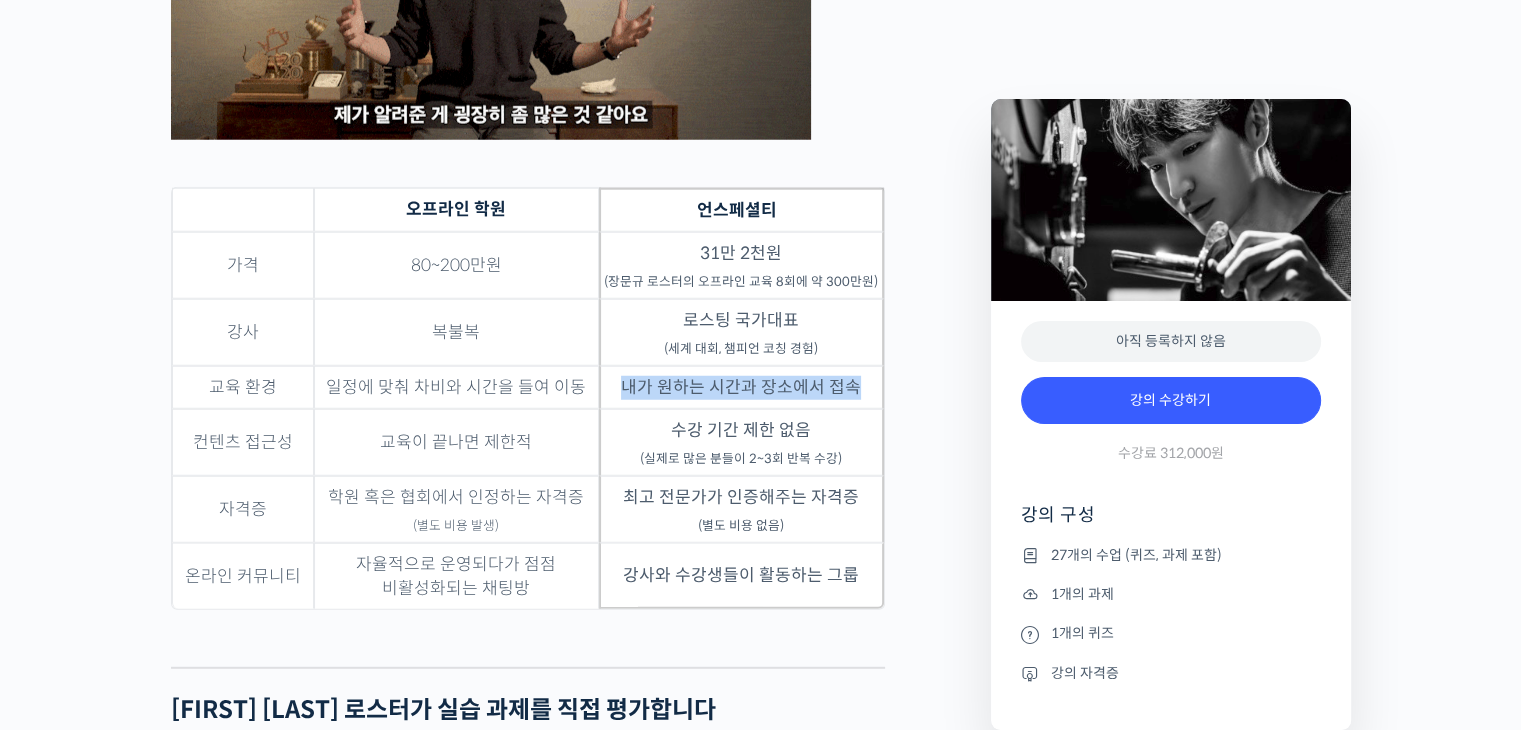 scroll, scrollTop: 5400, scrollLeft: 0, axis: vertical 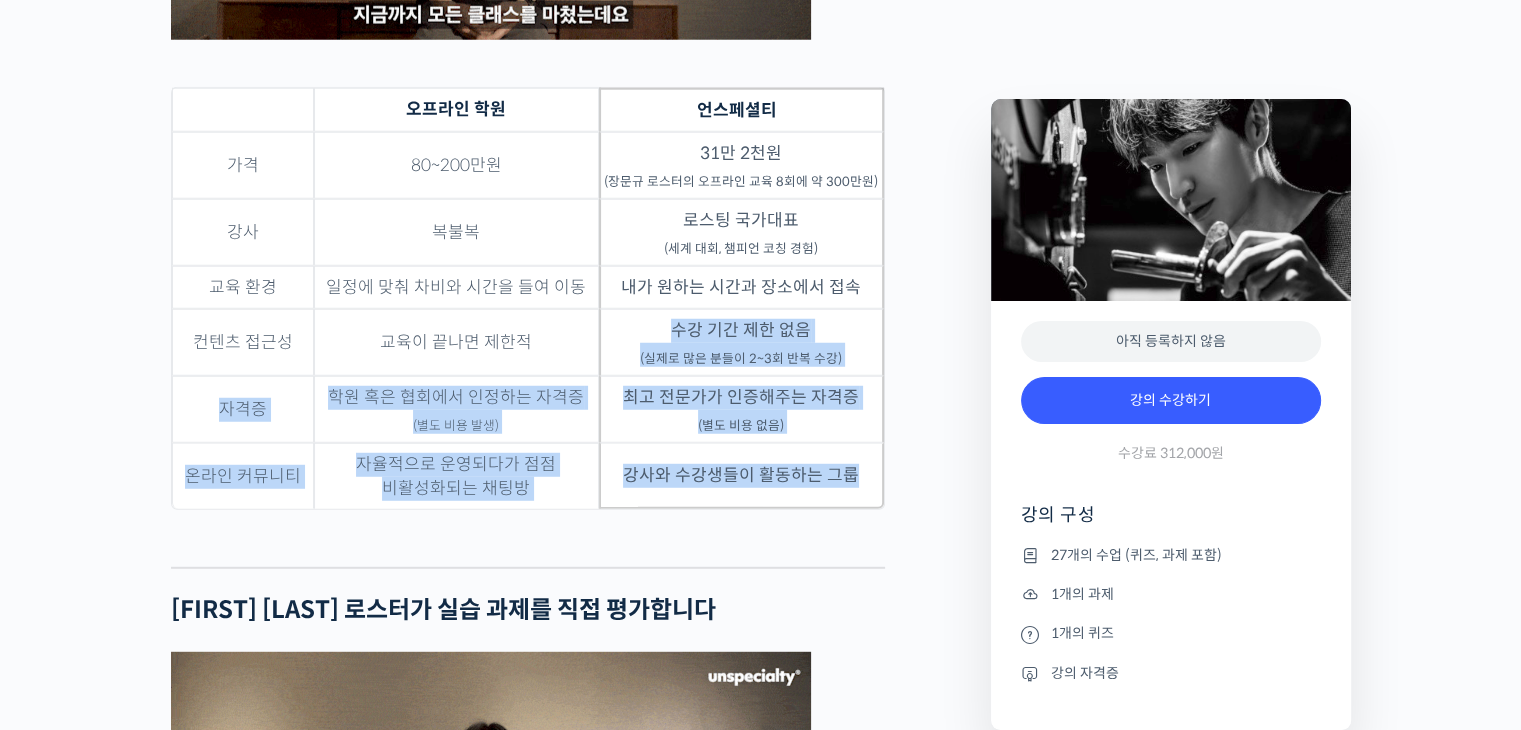 drag, startPoint x: 656, startPoint y: 340, endPoint x: 861, endPoint y: 553, distance: 295.62476 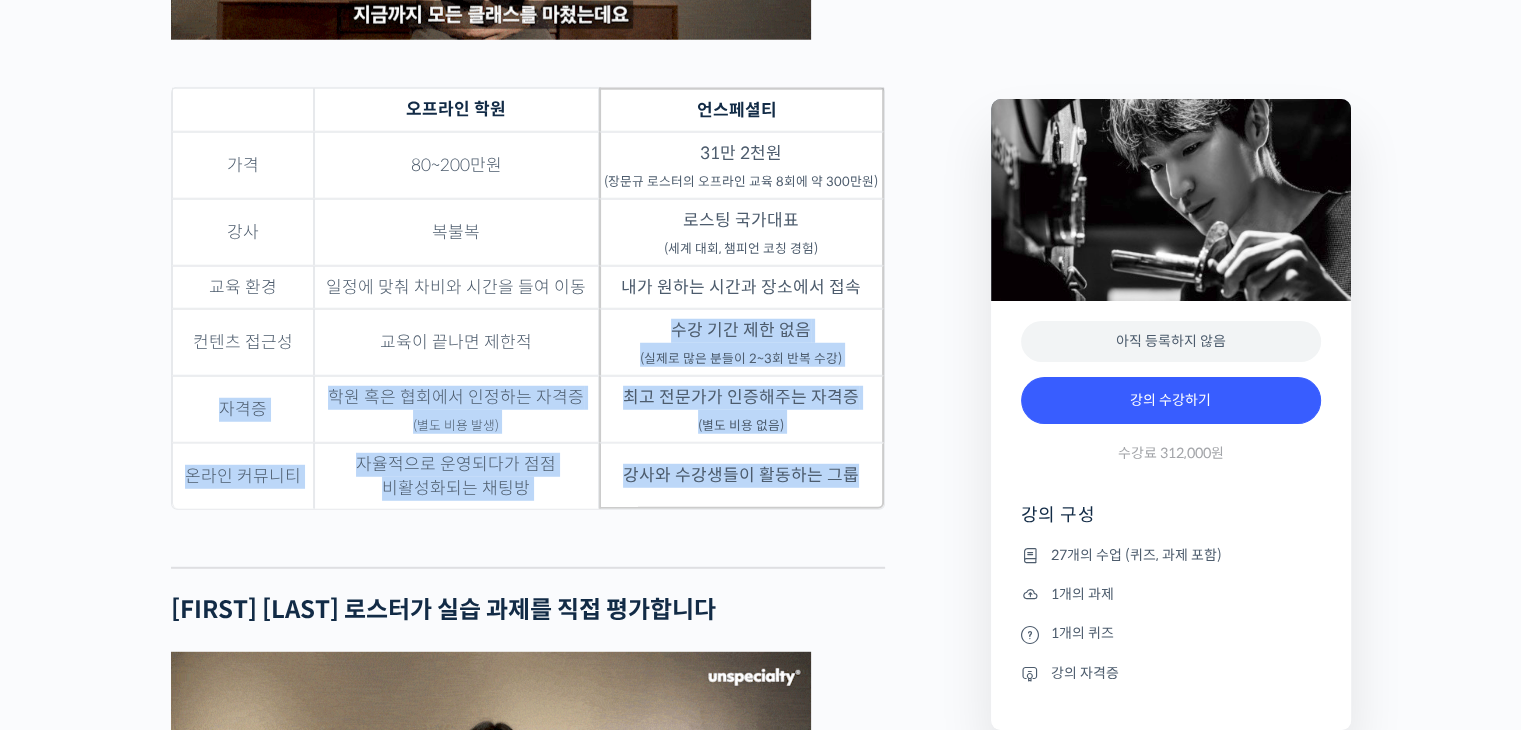 click on "장문규 로스터를 소개합니다!
<시그니쳐 로스터스> 대표
커피 로스팅 (Coffee Roasting)
2014 Korea Coffee Roasting Championship 우승 🏆
2014 World Coffee Roasting Championship 2위
2018 Korea Coffee Roasting Championship 챔피언 코칭
2020 Korea Barista Awards “Roasting” Winner
브루어스 컵 (Brewers Cup)
2016 Korea Brewers Cup Championship 3위
2017 Korea Brewers Cup Championship 2위
2020 Korea Brewers Cup Championship 3위
2022 Korea Brewers Cup Championship 5위
챔피언을 코칭한 챔피언에게 배워보세요
YouTube “안스타” 채널 출연 영상
맛보기 수업을 확인해보세요
맛보기 수업 “2-3강. 로스팅을 잘못하면 이런 맛이 납니다. (로스팅 디팩트의 이해)”
클래스 소개
장문규 로스터는  .
합리적인 가격" at bounding box center [528, -112] 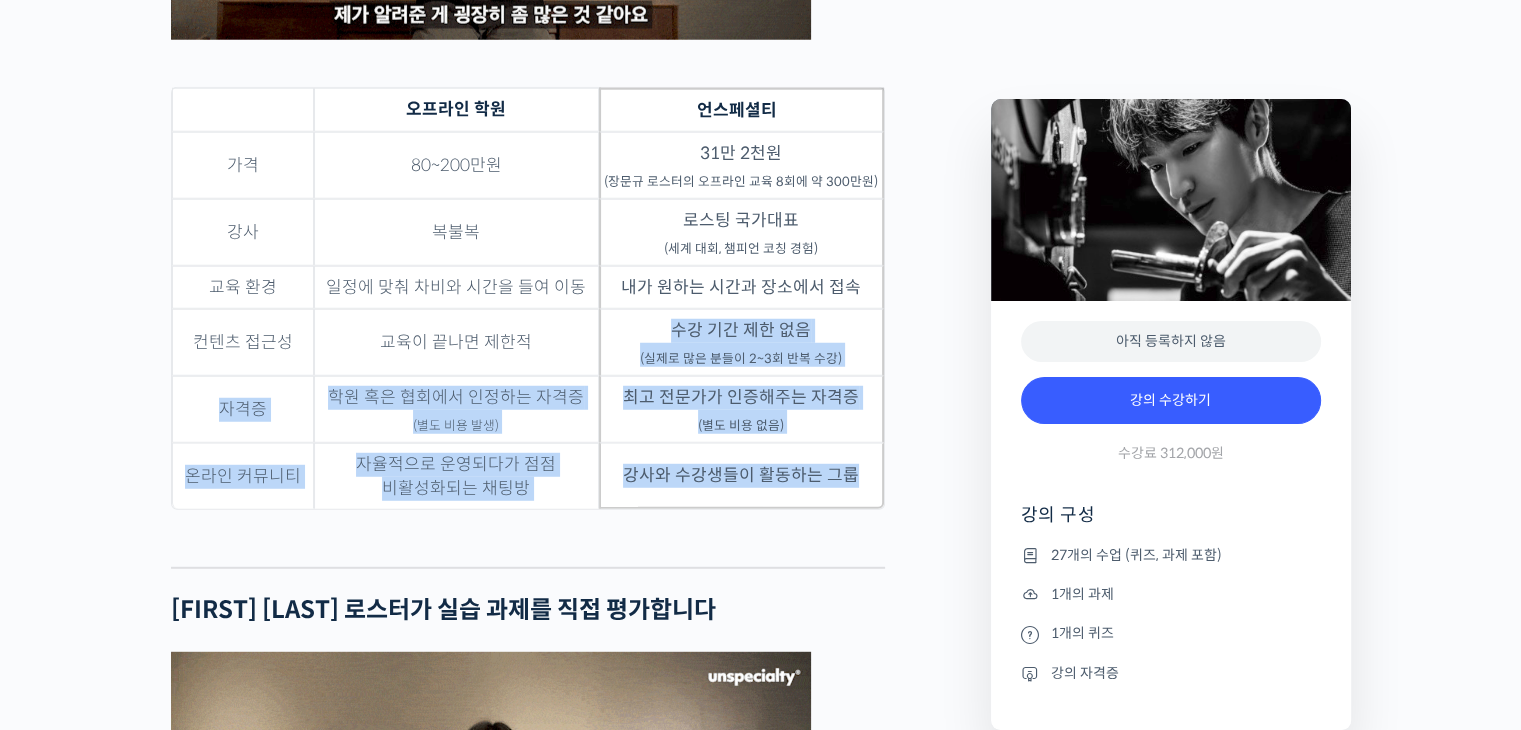 click at bounding box center [528, 552] 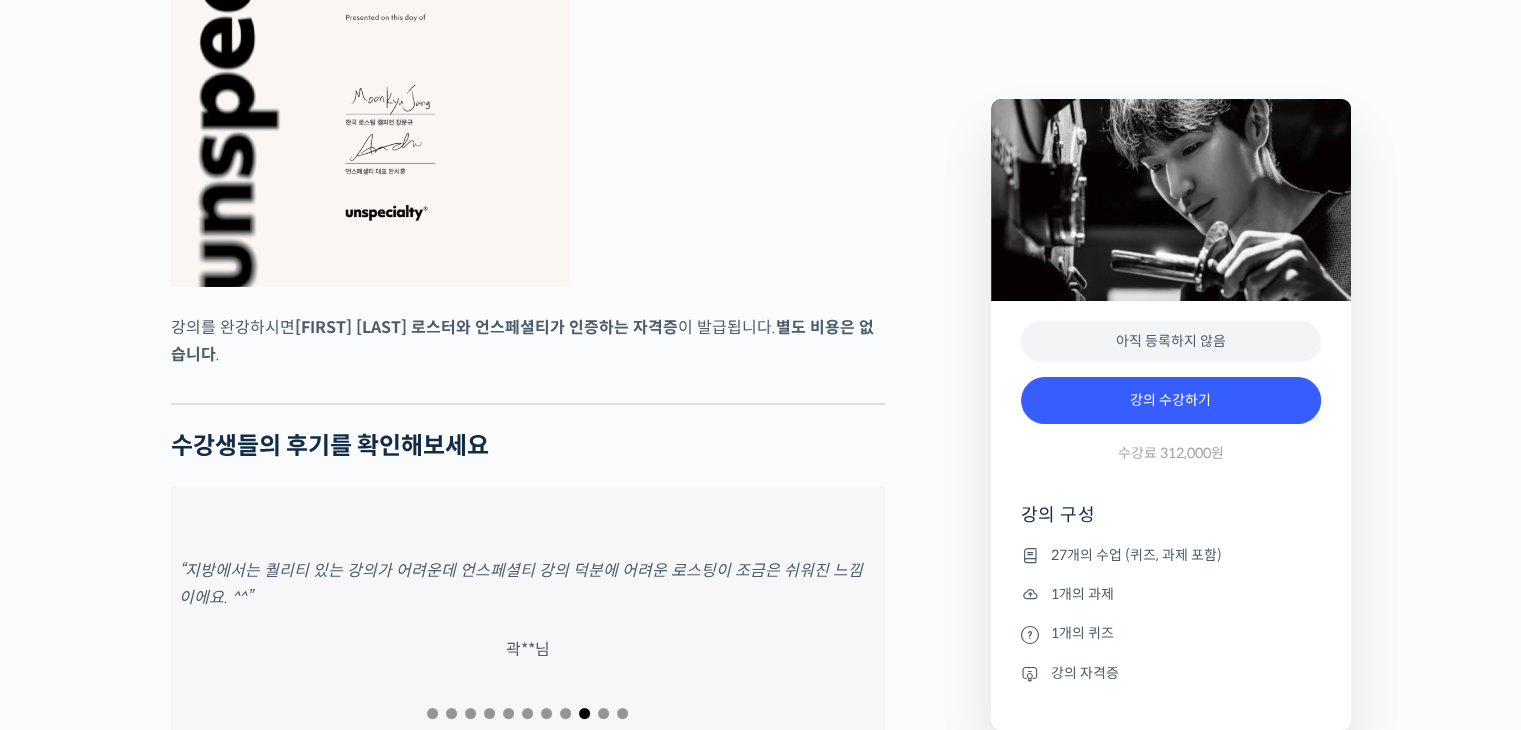scroll, scrollTop: 7100, scrollLeft: 0, axis: vertical 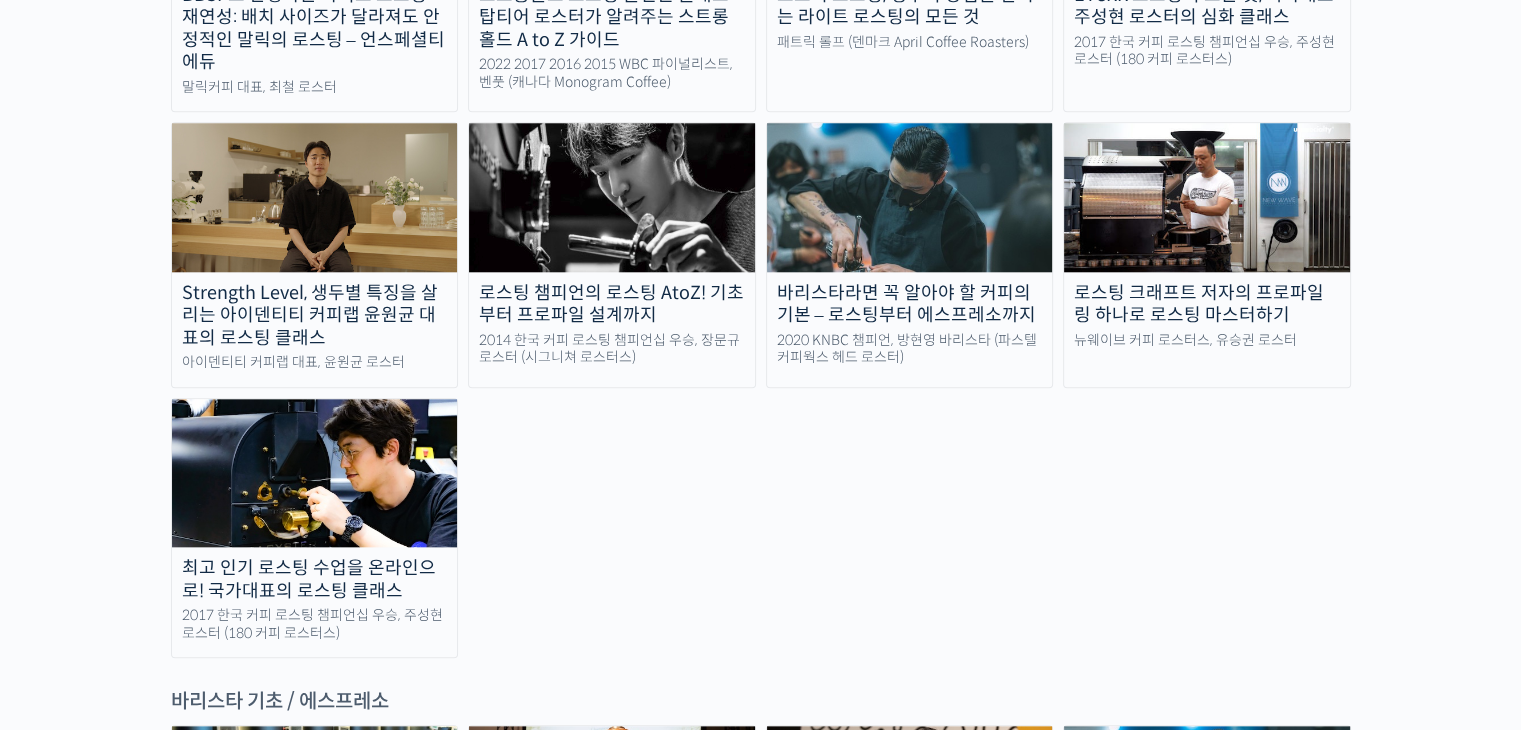 click at bounding box center (315, 197) 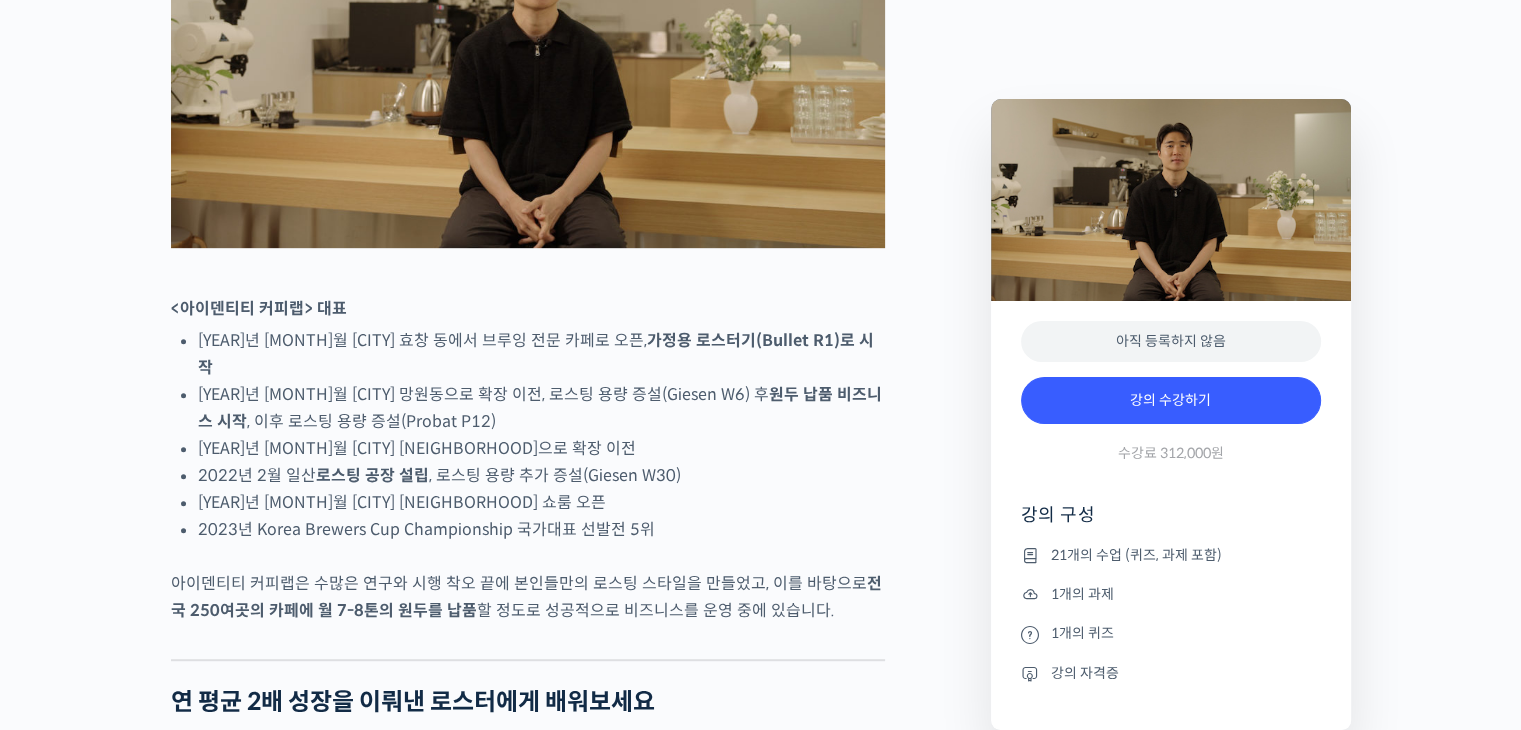 scroll, scrollTop: 1200, scrollLeft: 0, axis: vertical 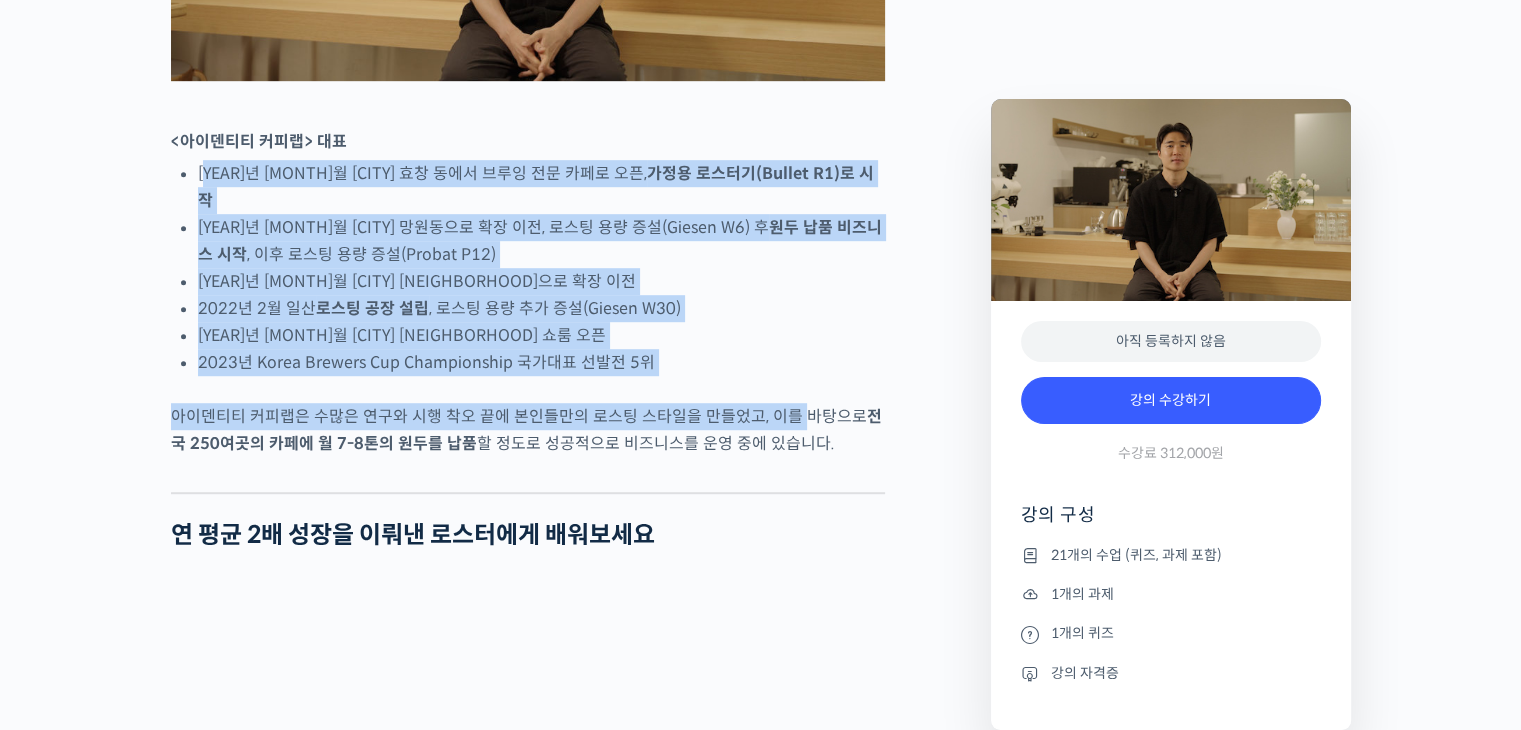 drag, startPoint x: 222, startPoint y: 238, endPoint x: 828, endPoint y: 471, distance: 649.2496 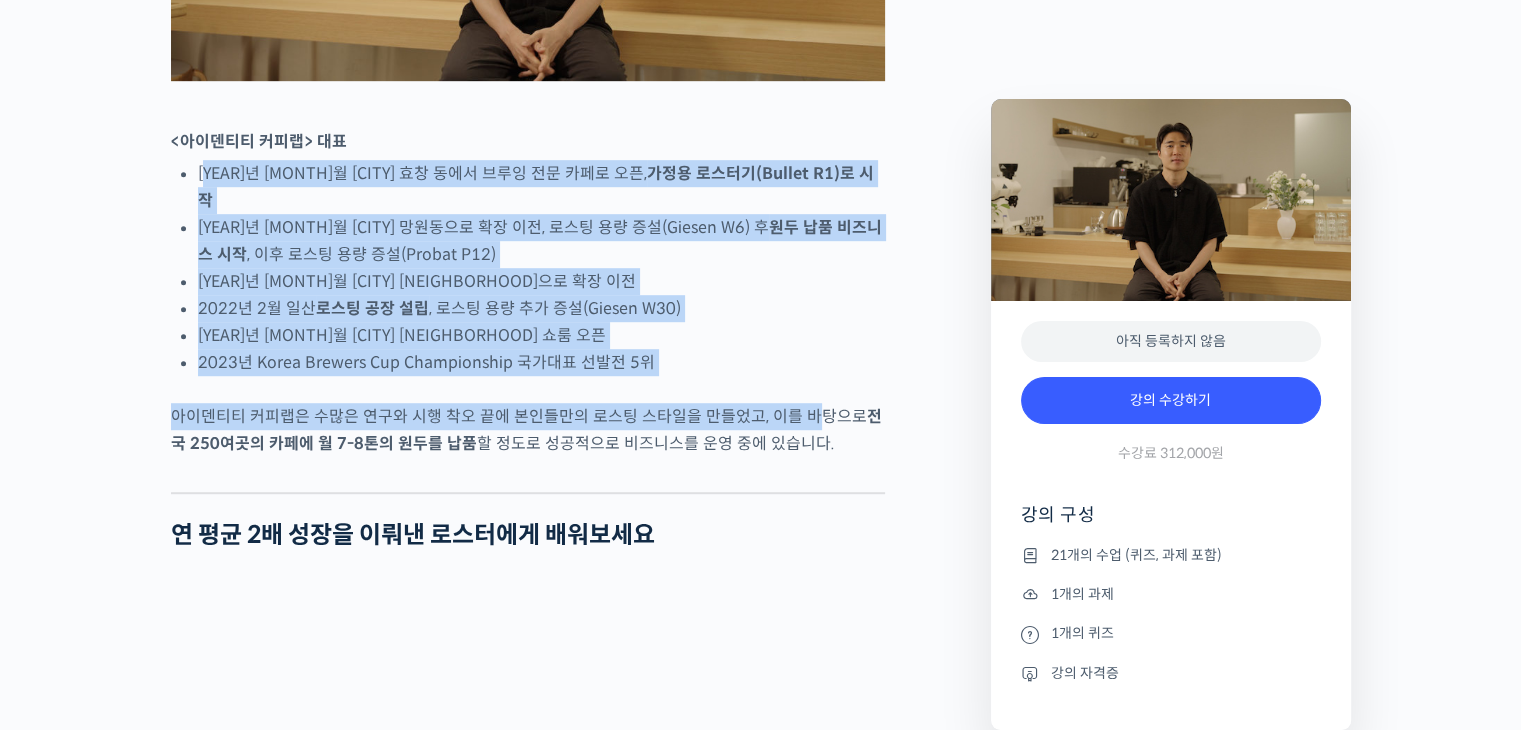 click on "2023년 Korea Brewers Cup Championship 국가대표 선발전 5위" at bounding box center (541, 362) 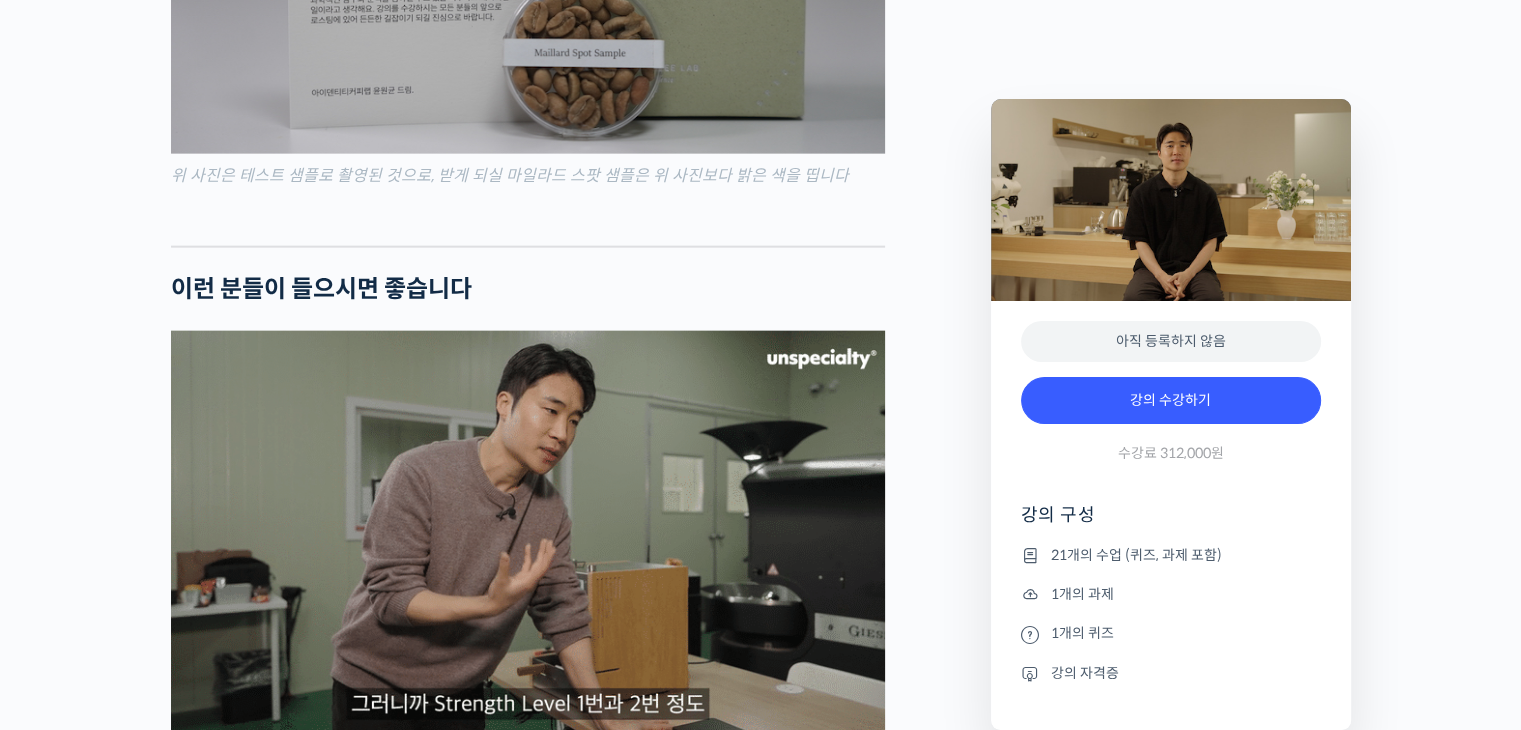 scroll, scrollTop: 5000, scrollLeft: 0, axis: vertical 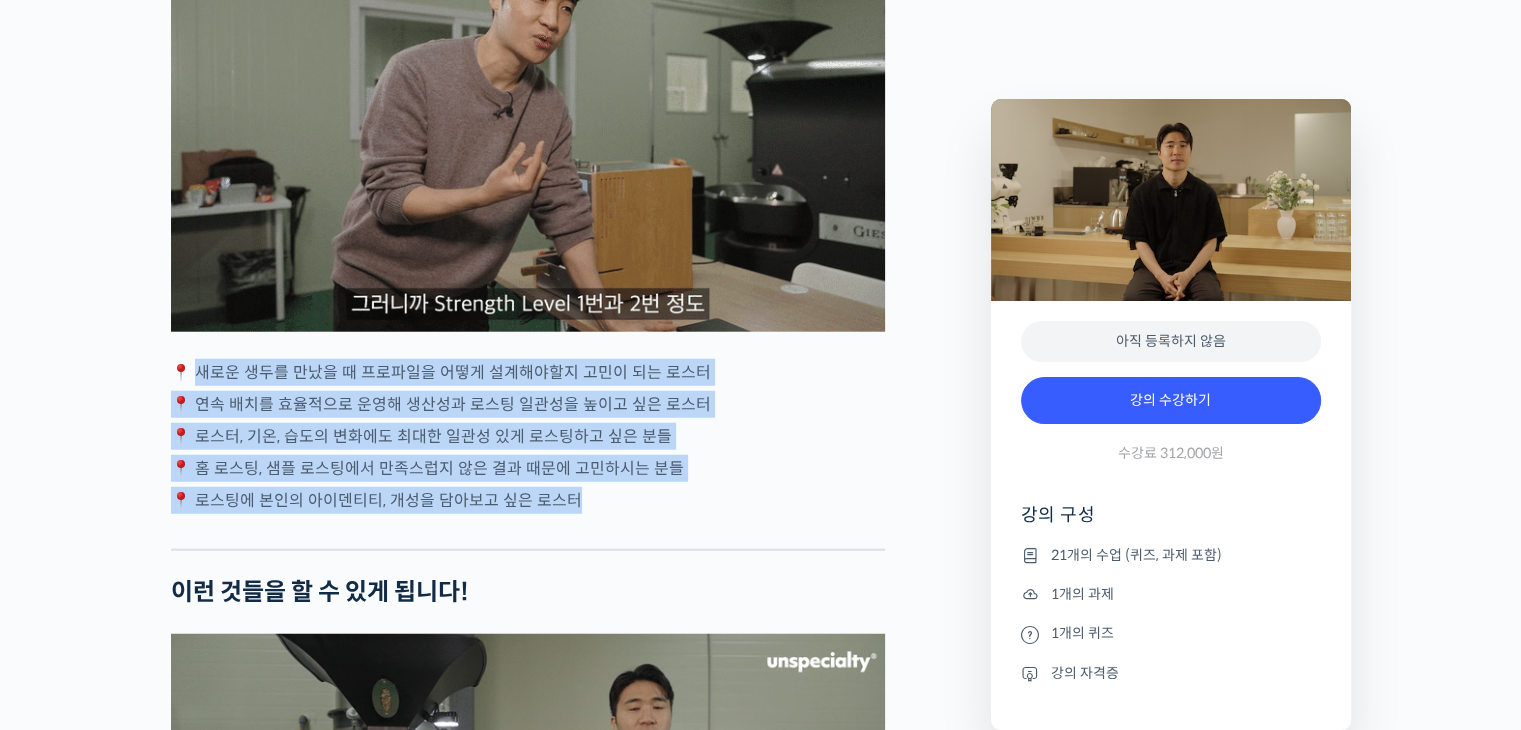 drag, startPoint x: 216, startPoint y: 412, endPoint x: 732, endPoint y: 529, distance: 529.09827 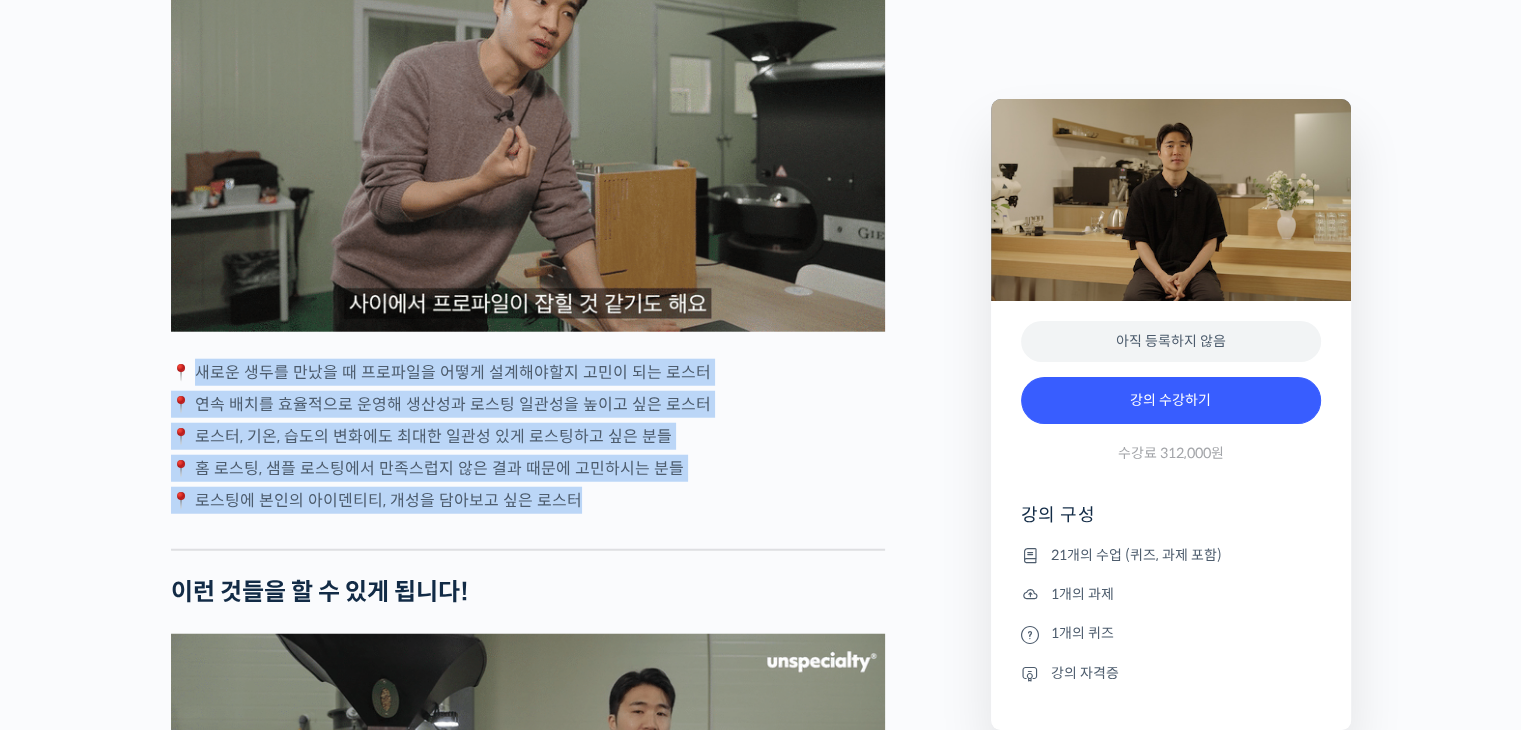 click on "윤원균 로스터를 소개합니다!
<아이덴티티 커피랩> 대표
2018년 4월 서울 효창동에서 브루잉 전문 카페로 오픈,  가정용 로스터기(Bullet R1)로 시작
2019년 8월 서울 망원동으로 확장 이전, 로스팅 용량 증설(Giesen W6) 후  원두 납품 비즈니스 시작 , 이후 로스팅 용량 증설(Probat P12)
2021년 5월 서울 연희동으로 확장 이전
2022년 2월 일산  로스팅 공장 설립 , 로스팅 용량 추가 증설(Giesen W30)
2023년 5월 서울 서교동 쇼룸 오픈
2023년 Korea Brewers Cup Championship 국가대표 선발전 5위
아이덴티티 커피랩은 수많은 연구와 시행 착오 끝에 본인들만의 로스팅 스타일을 만들었고, 이를 바탕으로  전국 250여곳의 카페에 월 7-8톤의 원두를 납품 할 정도로 성공적으로 비즈니스를 운영 중에 있습니다." at bounding box center (528, 556) 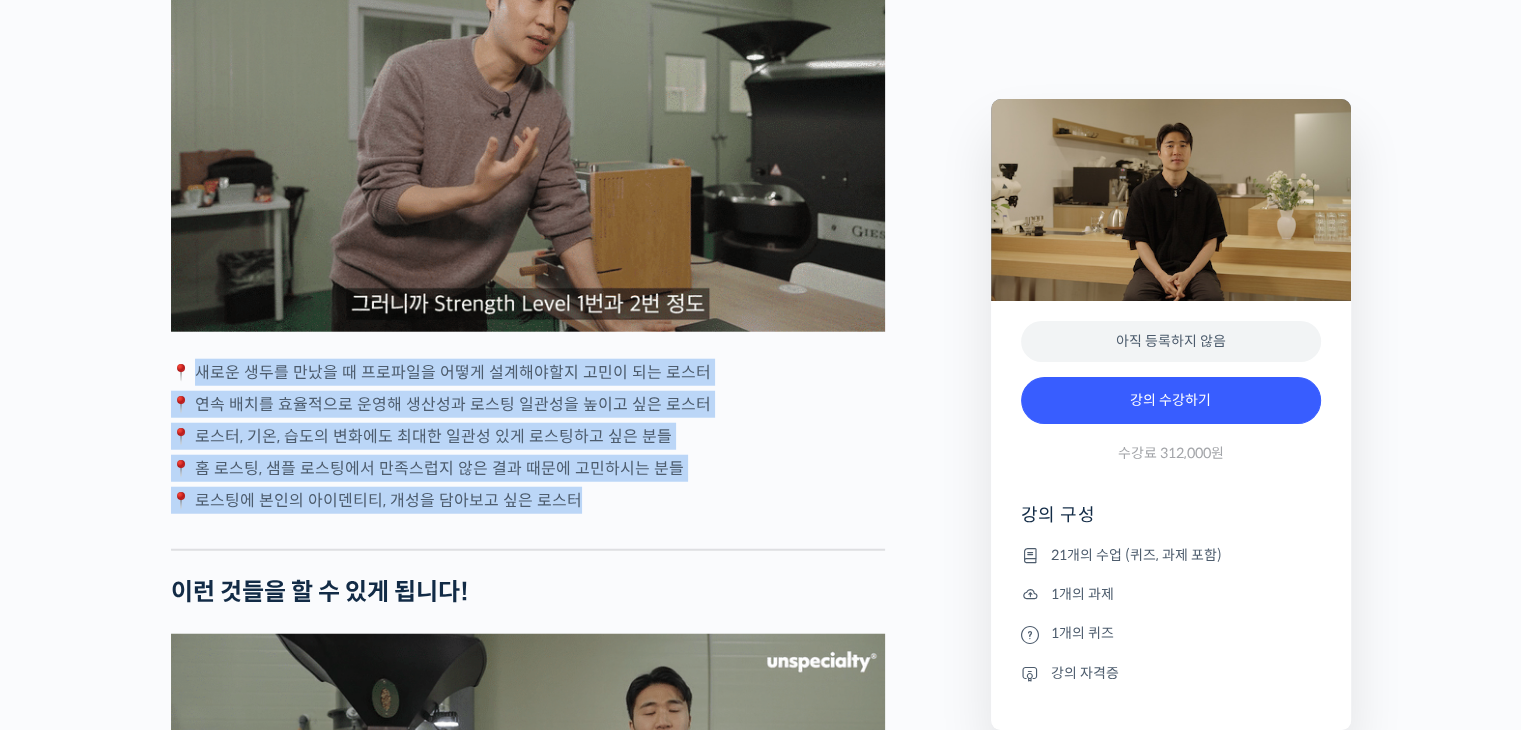 click on "Strength Level, 생두별 특징을 살리는 아이덴티티 커피랩 윤원균 대표의 로스팅 클래스
강의 상세 내용 확인하기
윤원균 로스터를 소개합니다!
<아이덴티티 커피랩> 대표
2018년 4월 서울 효창동에서 브루잉 전문 카페로 오픈,  가정용 로스터기(Bullet R1)로 시작
2019년 8월 서울 망원동으로 확장 이전, 로스팅 용량 증설(Giesen W6) 후  원두 납품 비즈니스 시작 , 이후 로스팅 용량 증설(Probat P12)
2021년 5월 서울 연희동으로 확장 이전
2022년 2월 일산  로스팅 공장 설립 , 로스팅 용량 추가 증설(Giesen W30)
2023년 5월 서울 서교동 쇼룸 오픈
2023년 Korea Brewers Cup Championship 국가대표 선발전 5위" at bounding box center [760, 1578] 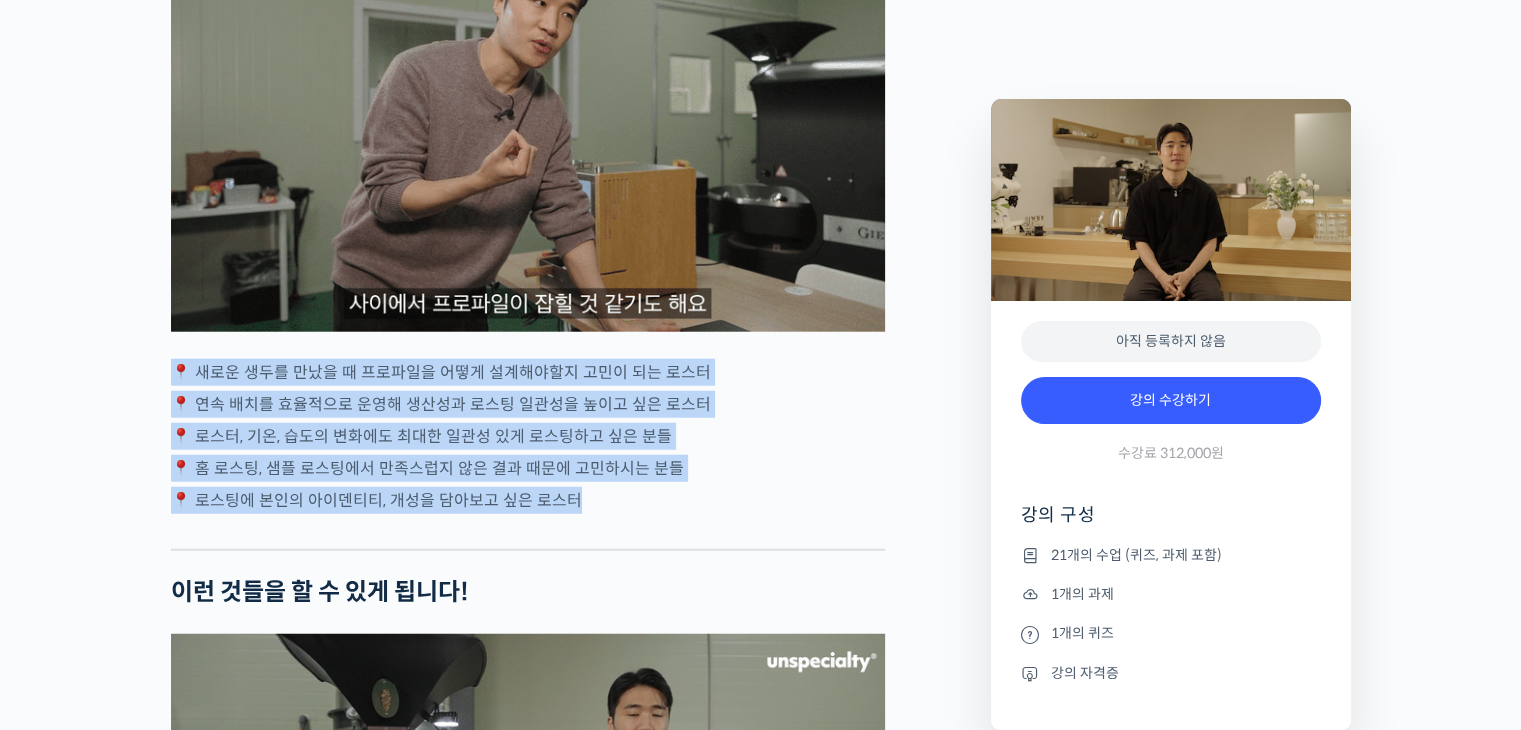 drag, startPoint x: 219, startPoint y: 414, endPoint x: 737, endPoint y: 533, distance: 531.49316 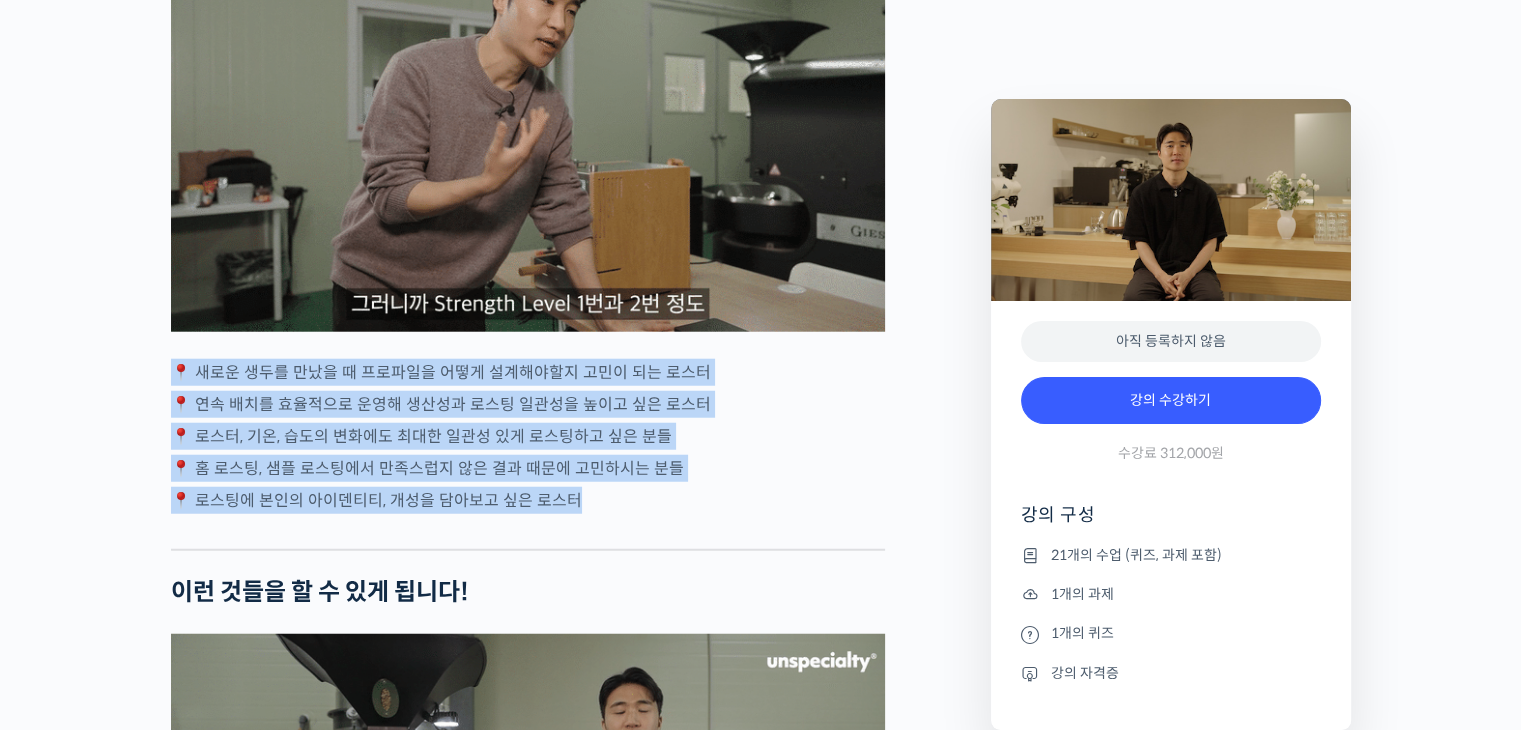 click on "윤원균 로스터를 소개합니다!
<아이덴티티 커피랩> 대표
2018년 4월 서울 효창동에서 브루잉 전문 카페로 오픈,  가정용 로스터기(Bullet R1)로 시작
2019년 8월 서울 망원동으로 확장 이전, 로스팅 용량 증설(Giesen W6) 후  원두 납품 비즈니스 시작 , 이후 로스팅 용량 증설(Probat P12)
2021년 5월 서울 연희동으로 확장 이전
2022년 2월 일산  로스팅 공장 설립 , 로스팅 용량 추가 증설(Giesen W30)
2023년 5월 서울 서교동 쇼룸 오픈
2023년 Korea Brewers Cup Championship 국가대표 선발전 5위
아이덴티티 커피랩은 수많은 연구와 시행 착오 끝에 본인들만의 로스팅 스타일을 만들었고, 이를 바탕으로  전국 250여곳의 카페에 월 7-8톤의 원두를 납품 할 정도로 성공적으로 비즈니스를 운영 중에 있습니다." at bounding box center [528, 556] 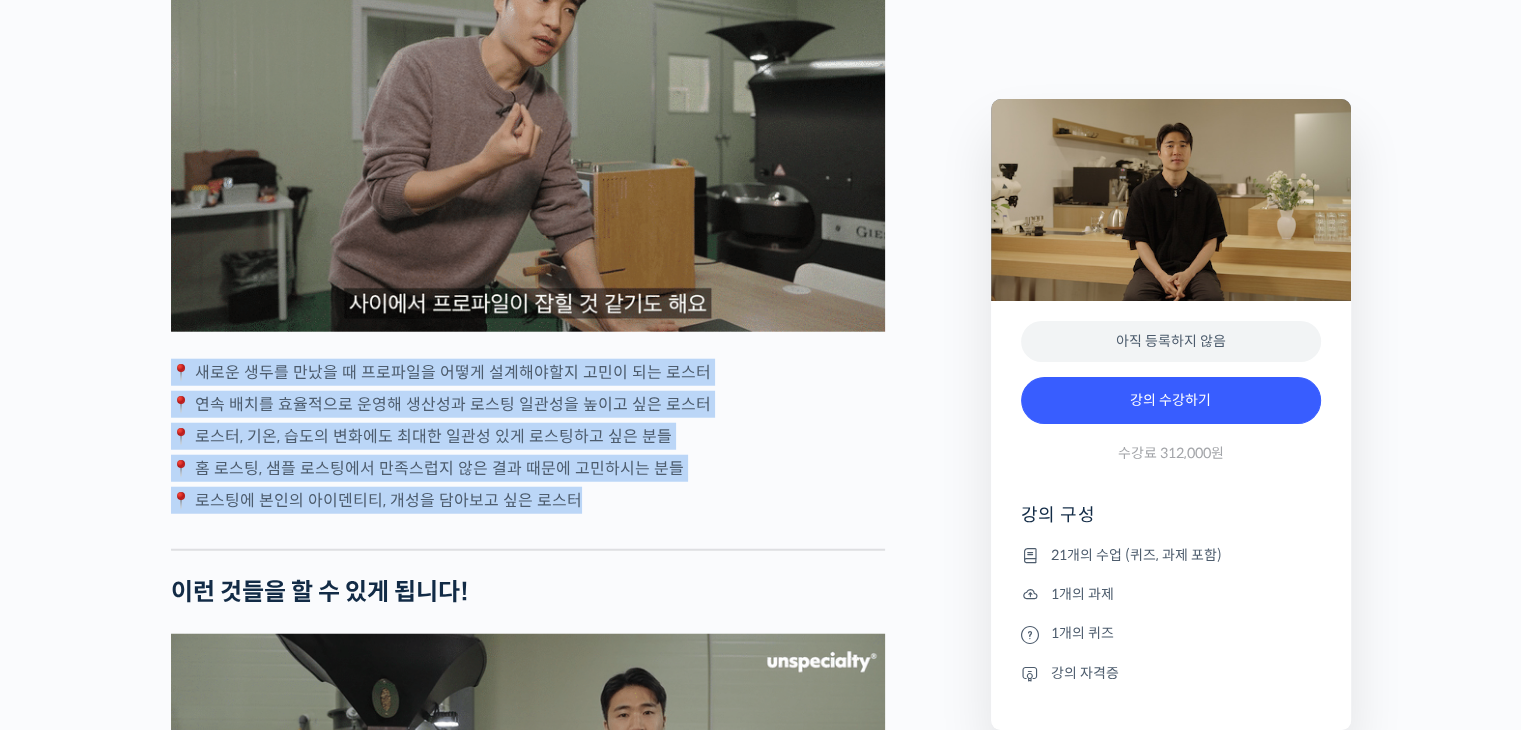 click on "📍 로스팅에 본인의 아이덴티티, 개성을 담아보고 싶은 로스터" at bounding box center [528, 500] 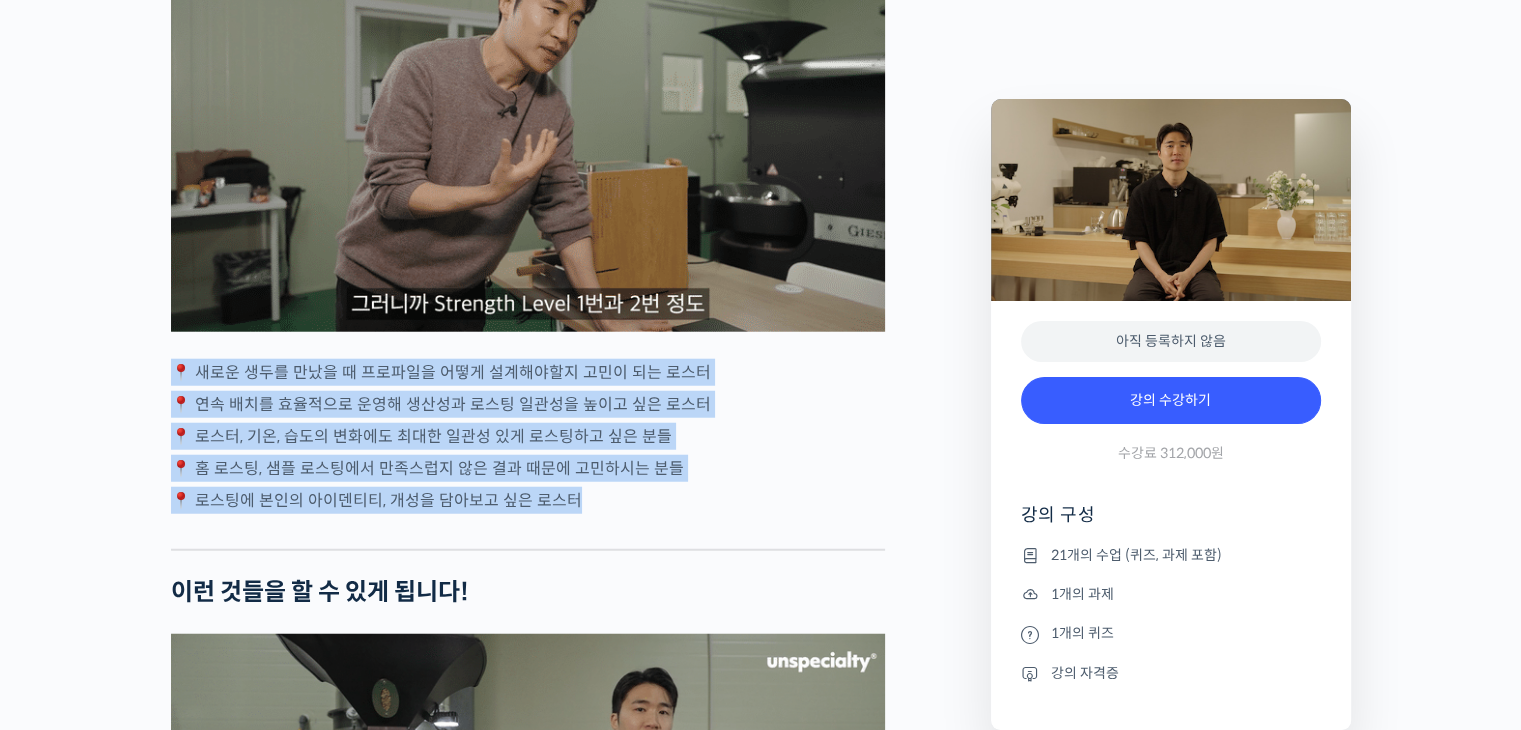 drag, startPoint x: 678, startPoint y: 544, endPoint x: 148, endPoint y: 421, distance: 544.08545 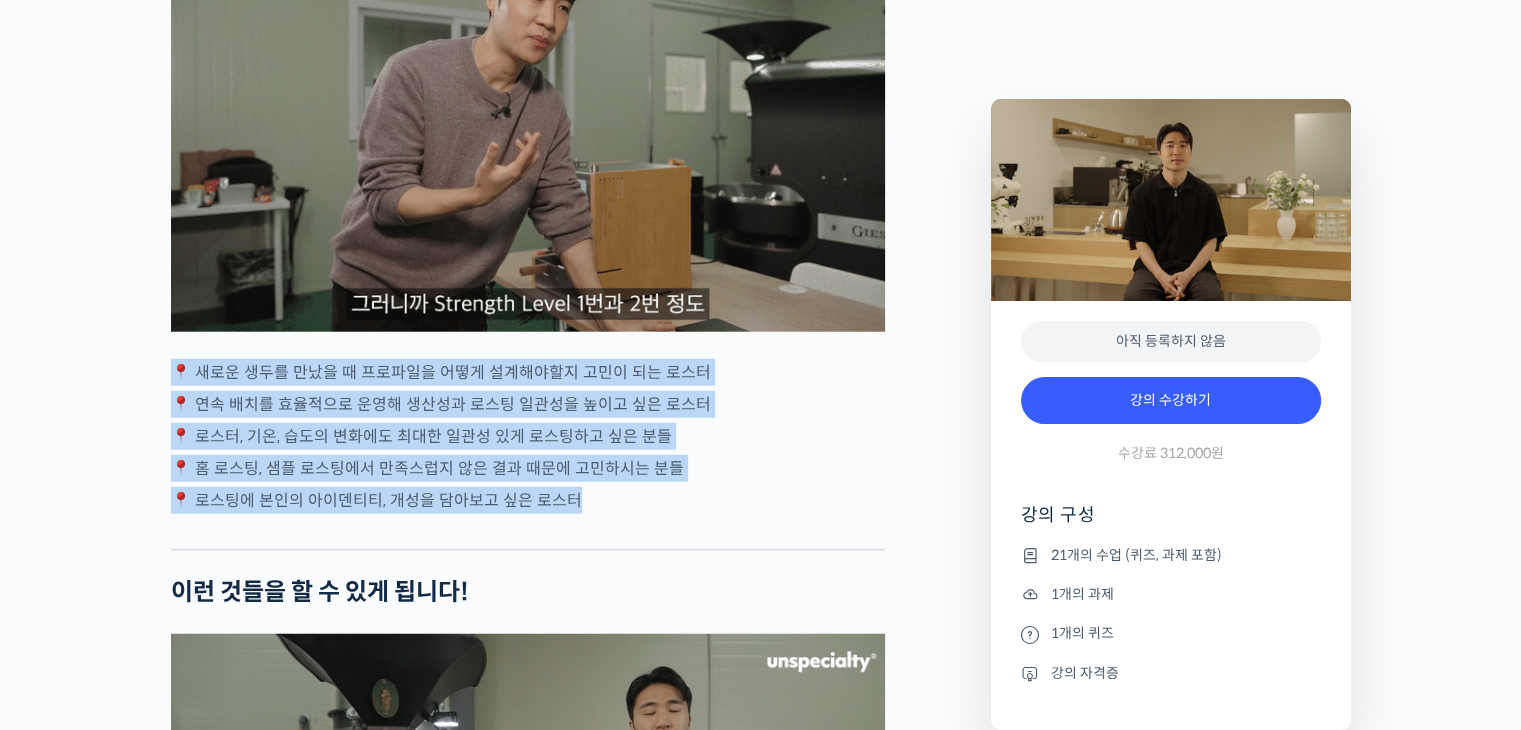 click on "Strength Level, 생두별 특징을 살리는 아이덴티티 커피랩 윤원균 대표의 로스팅 클래스
강의 상세 내용 확인하기
윤원균 로스터를 소개합니다!
<아이덴티티 커피랩> 대표
2018년 4월 서울 효창동에서 브루잉 전문 카페로 오픈,  가정용 로스터기(Bullet R1)로 시작
2019년 8월 서울 망원동으로 확장 이전, 로스팅 용량 증설(Giesen W6) 후  원두 납품 비즈니스 시작 , 이후 로스팅 용량 증설(Probat P12)
2021년 5월 서울 연희동으로 확장 이전
2022년 2월 일산  로스팅 공장 설립 , 로스팅 용량 추가 증설(Giesen W30)
2023년 5월 서울 서교동 쇼룸 오픈
2023년 Korea Brewers Cup Championship 국가대표 선발전 5위" at bounding box center [760, 1578] 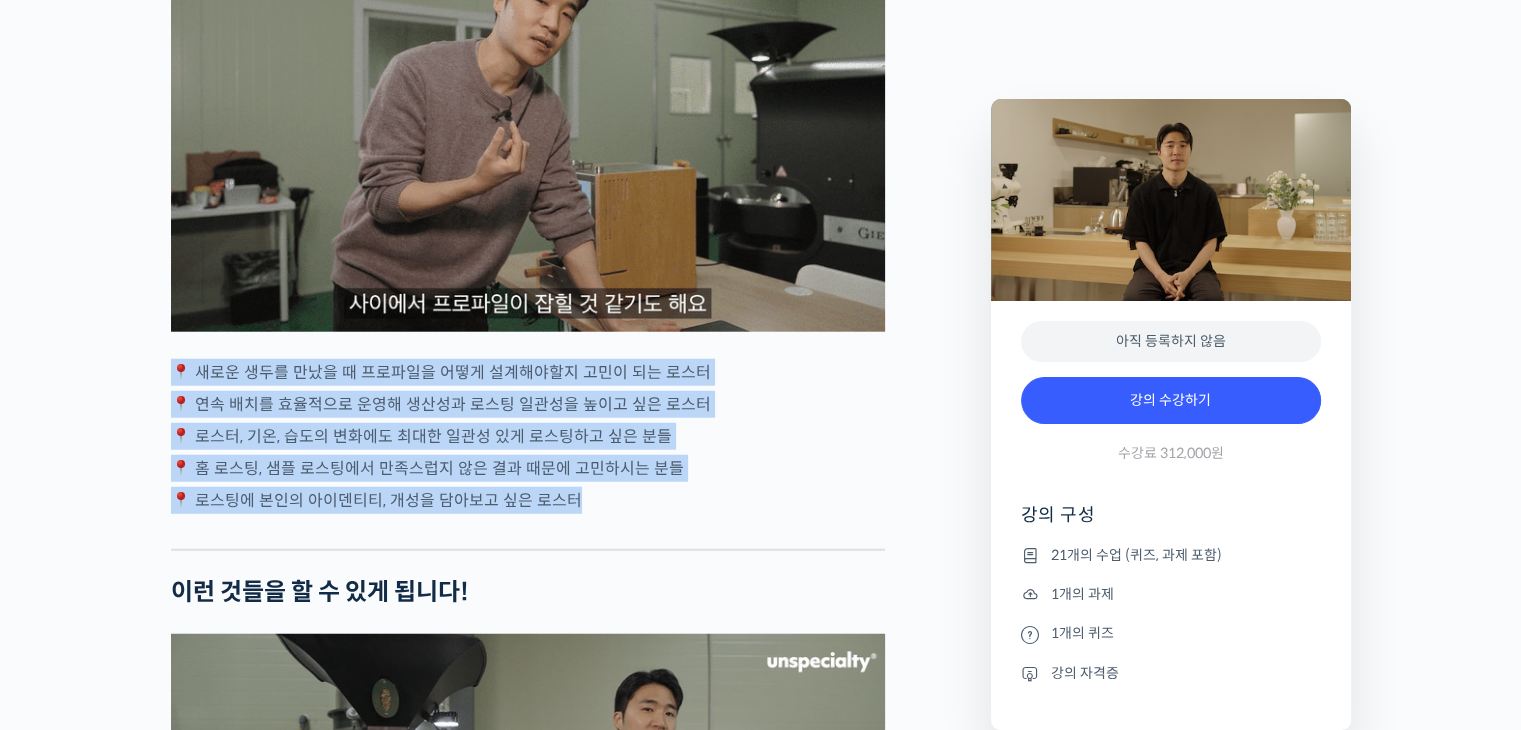 click on "Strength Level, 생두별 특징을 살리는 아이덴티티 커피랩 윤원균 대표의 로스팅 클래스
강의 상세 내용 확인하기
윤원균 로스터를 소개합니다!
<아이덴티티 커피랩> 대표
2018년 4월 서울 효창동에서 브루잉 전문 카페로 오픈,  가정용 로스터기(Bullet R1)로 시작
2019년 8월 서울 망원동으로 확장 이전, 로스팅 용량 증설(Giesen W6) 후  원두 납품 비즈니스 시작 , 이후 로스팅 용량 증설(Probat P12)
2021년 5월 서울 연희동으로 확장 이전
2022년 2월 일산  로스팅 공장 설립 , 로스팅 용량 추가 증설(Giesen W30)
2023년 5월 서울 서교동 쇼룸 오픈
2023년 Korea Brewers Cup Championship 국가대표 선발전 5위" at bounding box center (760, 1578) 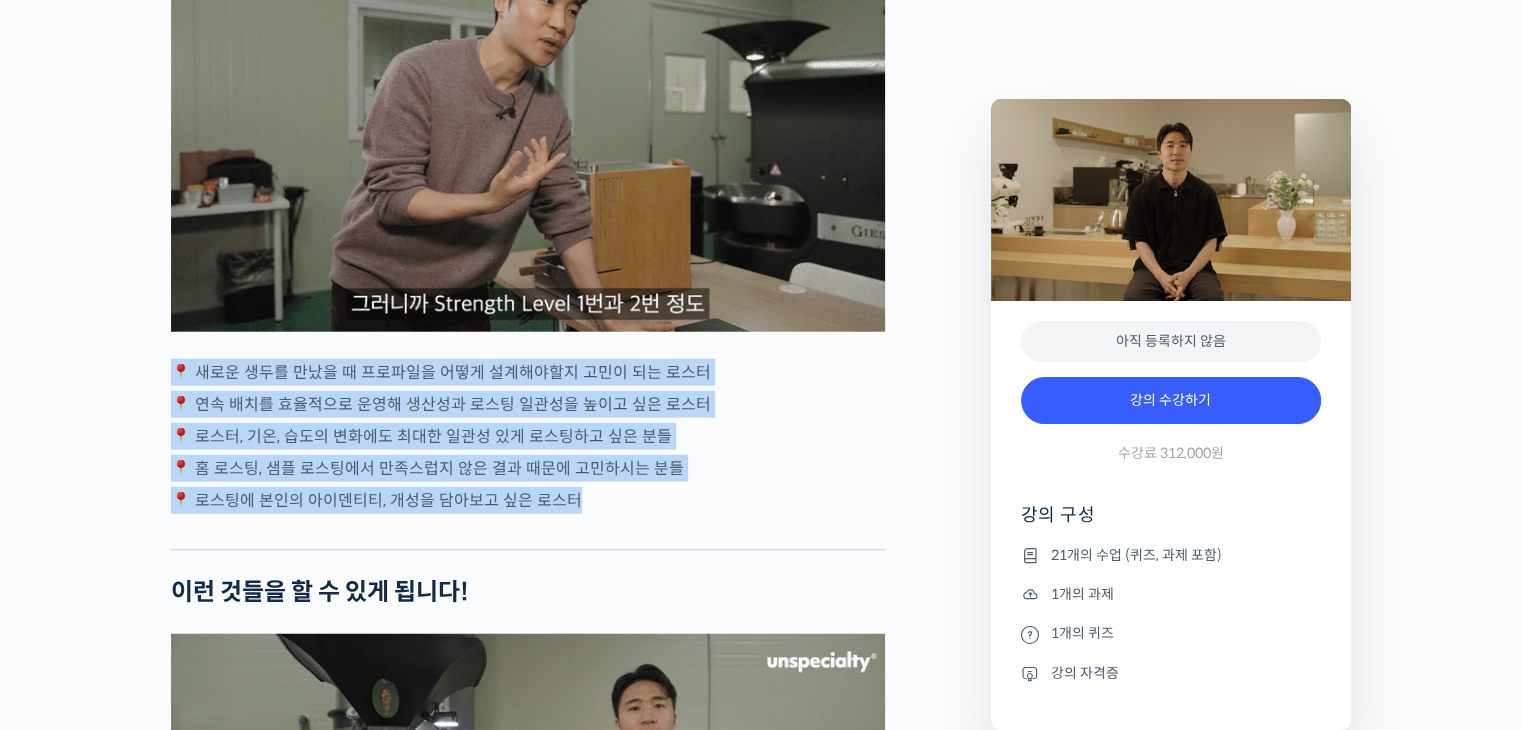 drag, startPoint x: 282, startPoint y: 448, endPoint x: 700, endPoint y: 550, distance: 430.26505 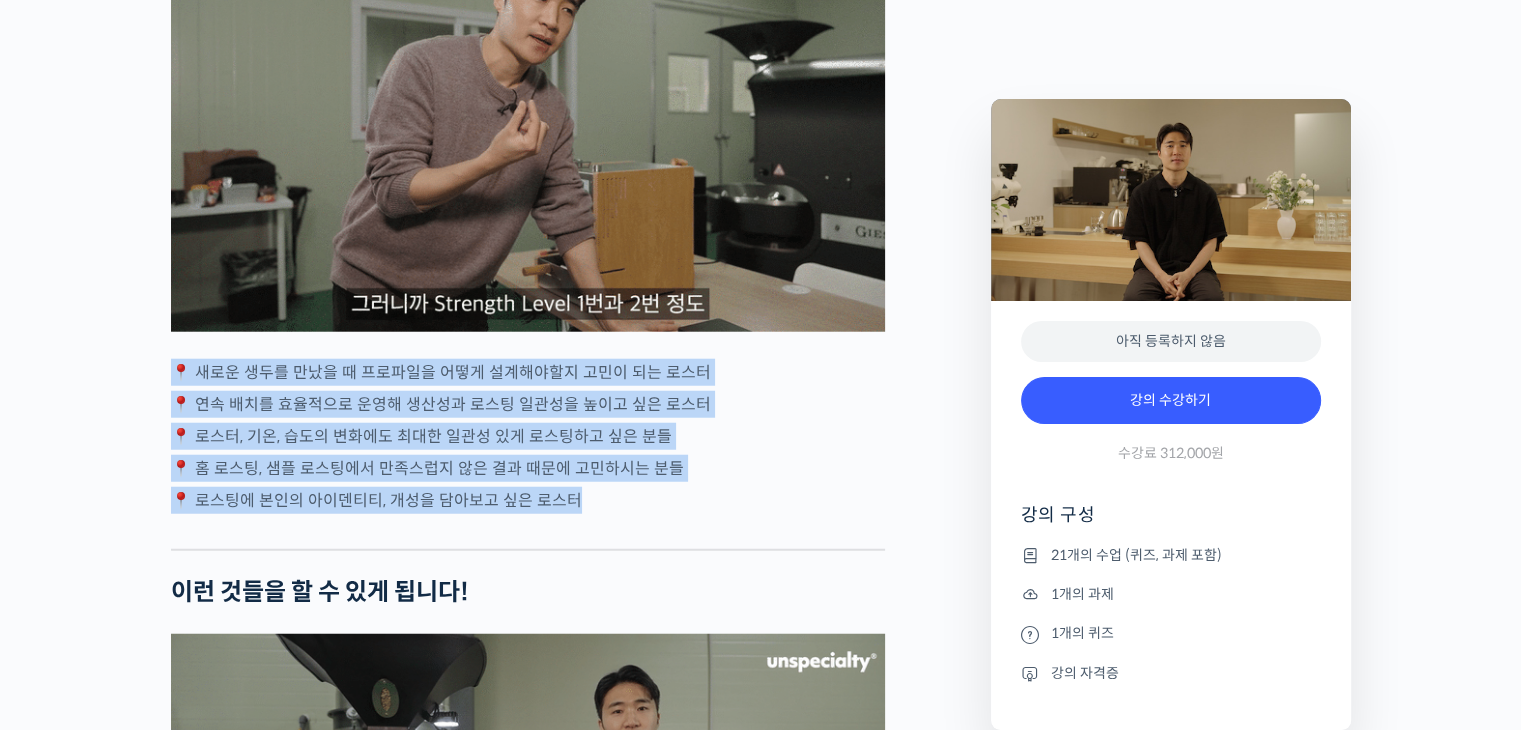 click on "Strength Level, 생두별 특징을 살리는 아이덴티티 커피랩 윤원균 대표의 로스팅 클래스
강의 상세 내용 확인하기
윤원균 로스터를 소개합니다!
<아이덴티티 커피랩> 대표
2018년 4월 서울 효창동에서 브루잉 전문 카페로 오픈,  가정용 로스터기(Bullet R1)로 시작
2019년 8월 서울 망원동으로 확장 이전, 로스팅 용량 증설(Giesen W6) 후  원두 납품 비즈니스 시작 , 이후 로스팅 용량 증설(Probat P12)
2021년 5월 서울 연희동으로 확장 이전
2022년 2월 일산  로스팅 공장 설립 , 로스팅 용량 추가 증설(Giesen W30)
2023년 5월 서울 서교동 쇼룸 오픈
2023년 Korea Brewers Cup Championship 국가대표 선발전 5위" at bounding box center (760, 1578) 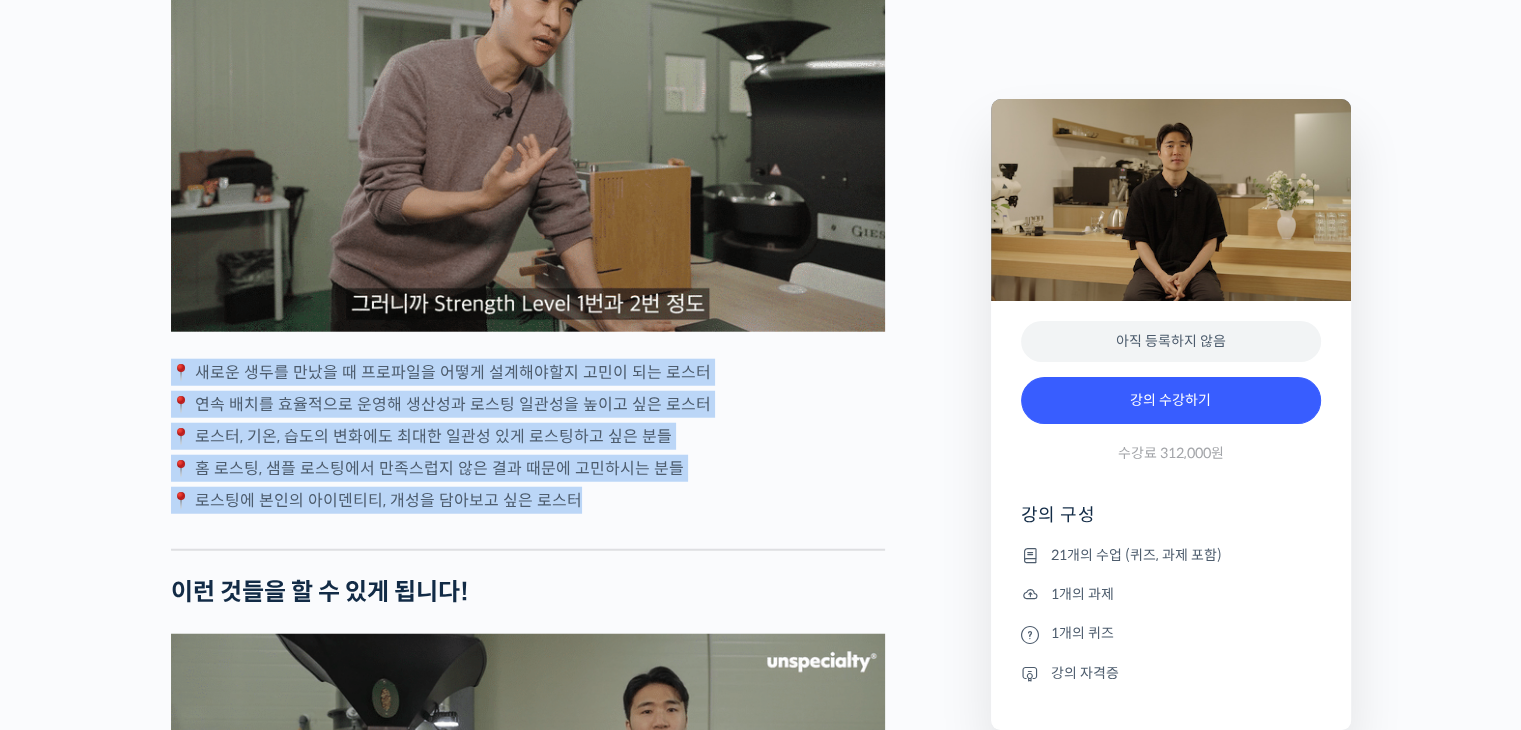 click on "📍 로스팅에 본인의 아이덴티티, 개성을 담아보고 싶은 로스터" at bounding box center (528, 500) 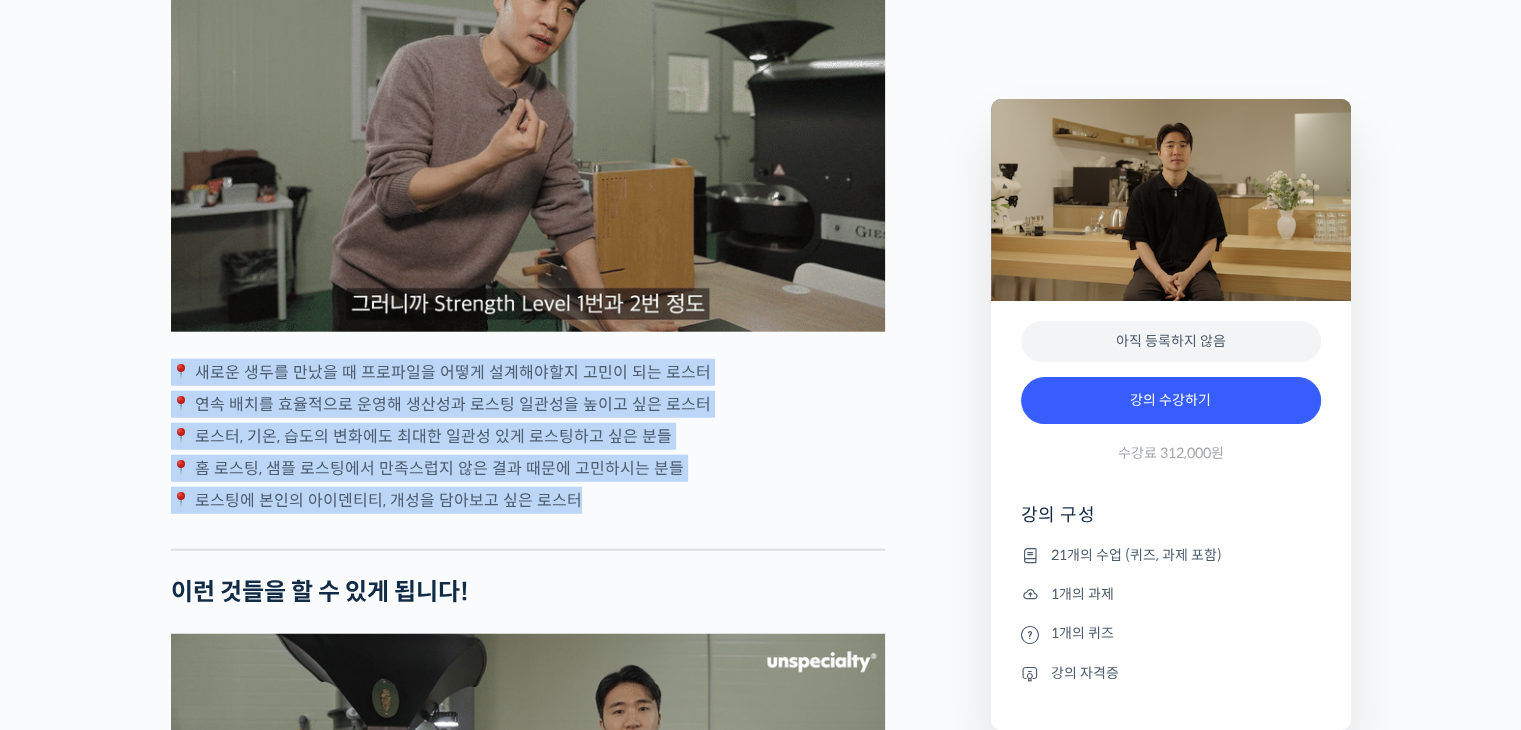 drag, startPoint x: 615, startPoint y: 551, endPoint x: 119, endPoint y: 424, distance: 512.001 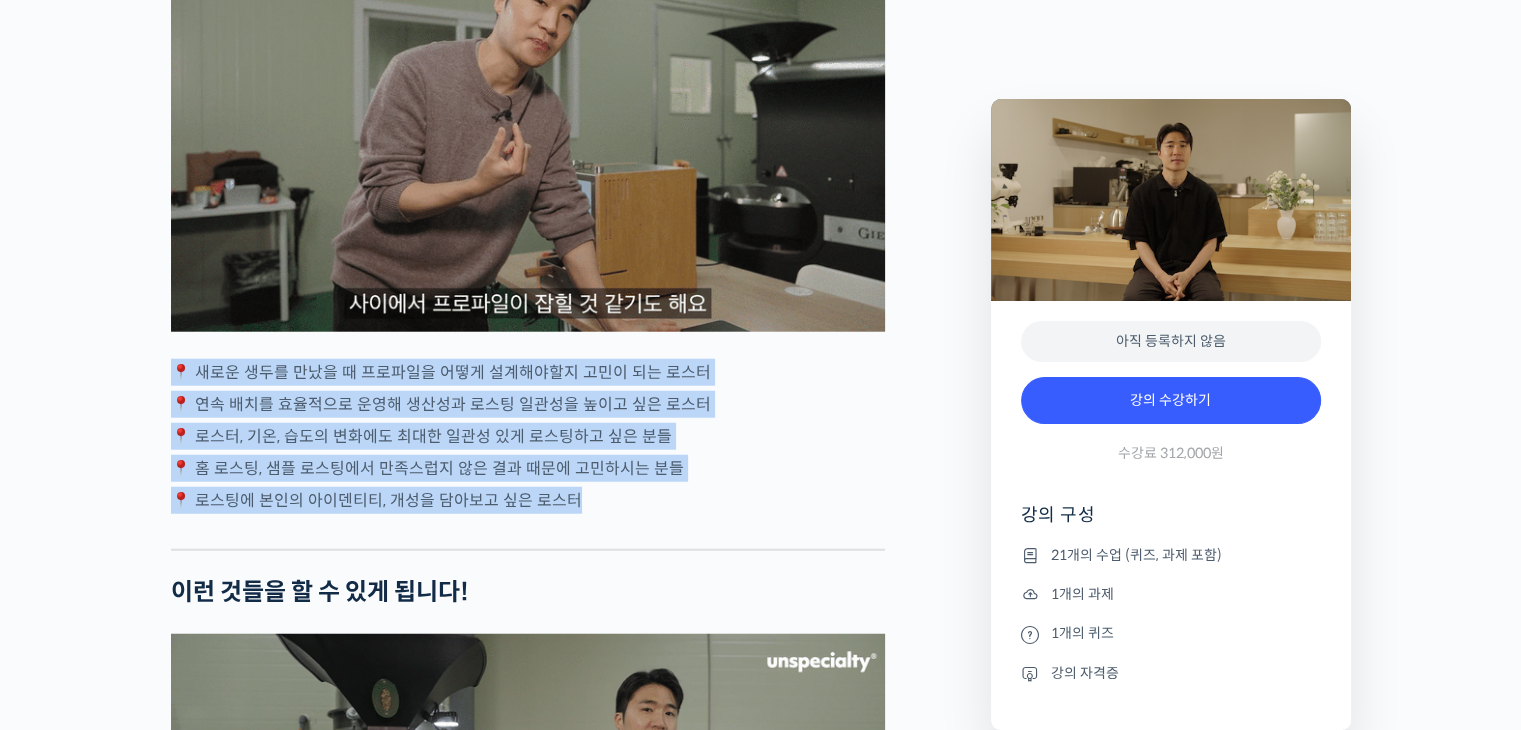 click on "Strength Level, 생두별 특징을 살리는 아이덴티티 커피랩 윤원균 대표의 로스팅 클래스
강의 상세 내용 확인하기
윤원균 로스터를 소개합니다!
<아이덴티티 커피랩> 대표
2018년 4월 서울 효창동에서 브루잉 전문 카페로 오픈,  가정용 로스터기(Bullet R1)로 시작
2019년 8월 서울 망원동으로 확장 이전, 로스팅 용량 증설(Giesen W6) 후  원두 납품 비즈니스 시작 , 이후 로스팅 용량 증설(Probat P12)
2021년 5월 서울 연희동으로 확장 이전
2022년 2월 일산  로스팅 공장 설립 , 로스팅 용량 추가 증설(Giesen W30)
2023년 5월 서울 서교동 쇼룸 오픈
2023년 Korea Brewers Cup Championship 국가대표 선발전 5위" at bounding box center (760, 1578) 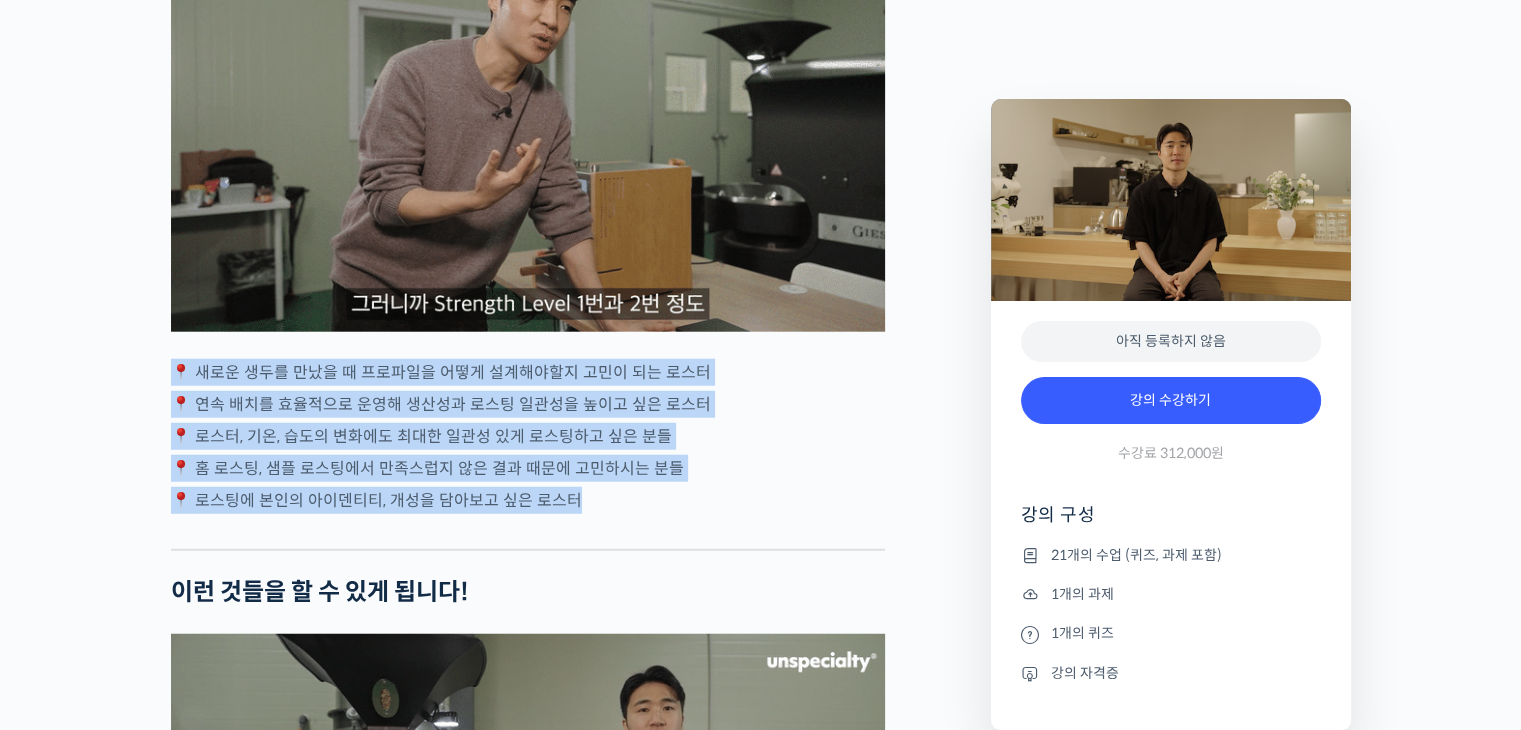 click on "Strength Level, 생두별 특징을 살리는 아이덴티티 커피랩 윤원균 대표의 로스팅 클래스
강의 상세 내용 확인하기
윤원균 로스터를 소개합니다!
<아이덴티티 커피랩> 대표
2018년 4월 서울 효창동에서 브루잉 전문 카페로 오픈,  가정용 로스터기(Bullet R1)로 시작
2019년 8월 서울 망원동으로 확장 이전, 로스팅 용량 증설(Giesen W6) 후  원두 납품 비즈니스 시작 , 이후 로스팅 용량 증설(Probat P12)
2021년 5월 서울 연희동으로 확장 이전
2022년 2월 일산  로스팅 공장 설립 , 로스팅 용량 추가 증설(Giesen W30)
2023년 5월 서울 서교동 쇼룸 오픈
2023년 Korea Brewers Cup Championship 국가대표 선발전 5위" at bounding box center [760, 1578] 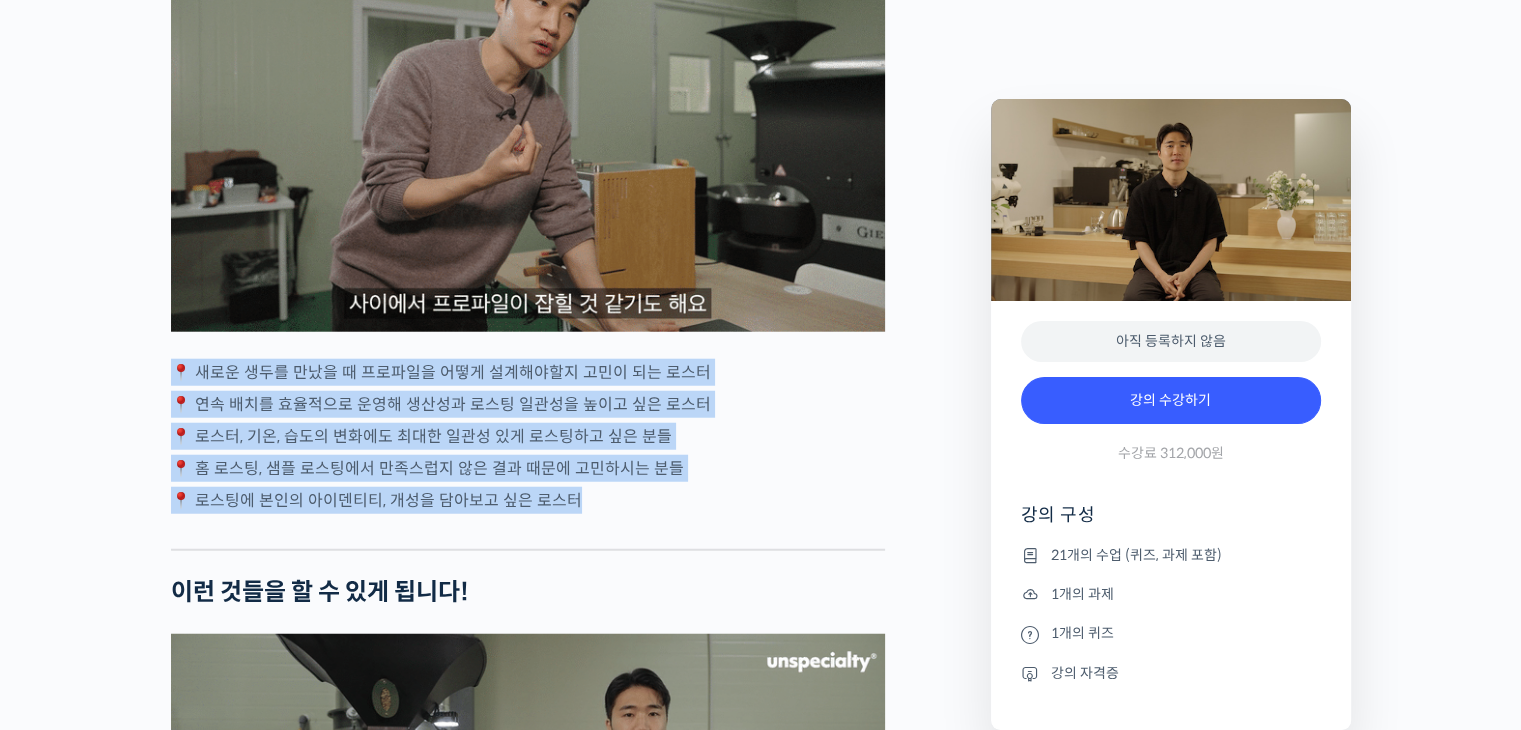 drag, startPoint x: 140, startPoint y: 410, endPoint x: 788, endPoint y: 563, distance: 665.81757 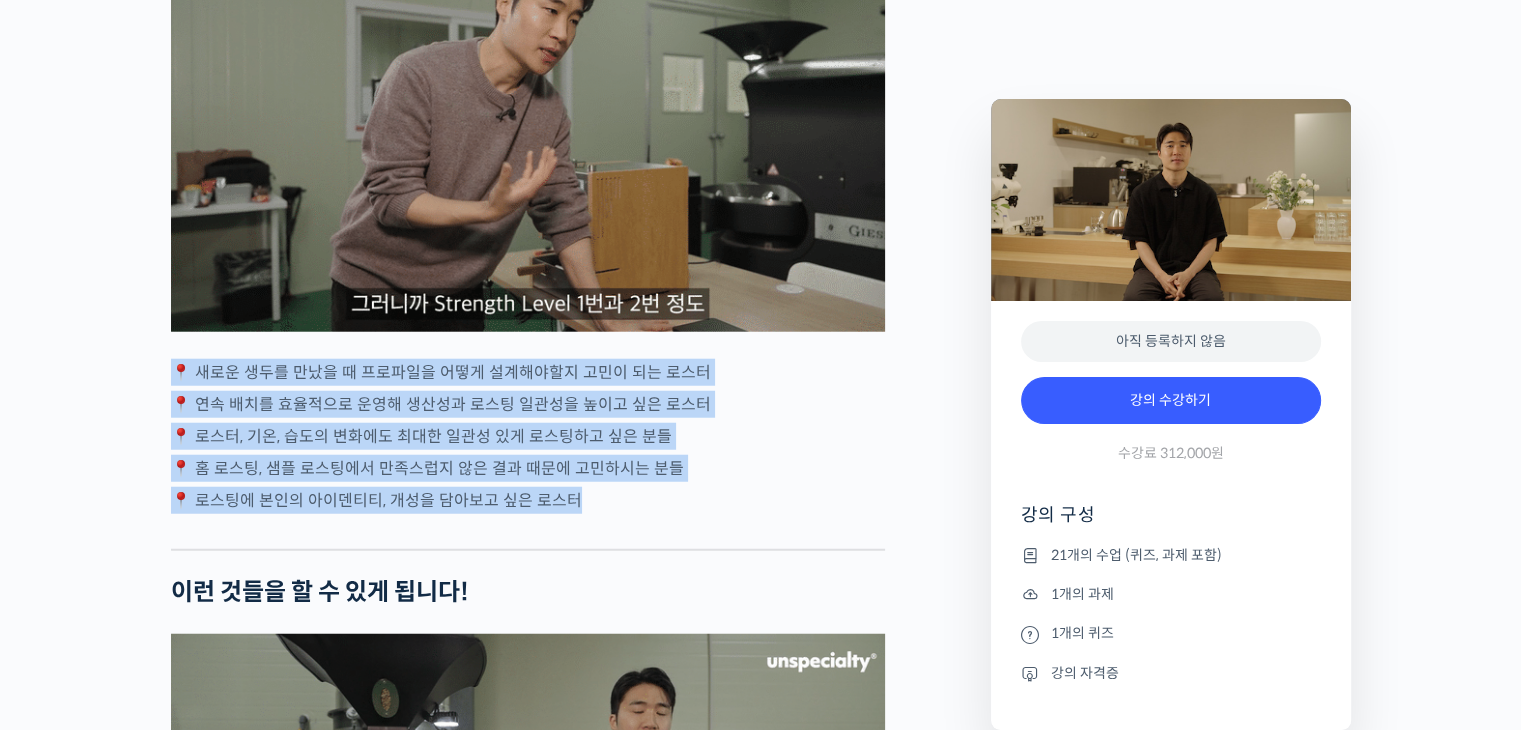 click on "Strength Level, 생두별 특징을 살리는 아이덴티티 커피랩 윤원균 대표의 로스팅 클래스
강의 상세 내용 확인하기
윤원균 로스터를 소개합니다!
<아이덴티티 커피랩> 대표
2018년 4월 서울 효창동에서 브루잉 전문 카페로 오픈,  가정용 로스터기(Bullet R1)로 시작
2019년 8월 서울 망원동으로 확장 이전, 로스팅 용량 증설(Giesen W6) 후  원두 납품 비즈니스 시작 , 이후 로스팅 용량 증설(Probat P12)
2021년 5월 서울 연희동으로 확장 이전
2022년 2월 일산  로스팅 공장 설립 , 로스팅 용량 추가 증설(Giesen W30)
2023년 5월 서울 서교동 쇼룸 오픈
2023년 Korea Brewers Cup Championship 국가대표 선발전 5위" at bounding box center [760, 1578] 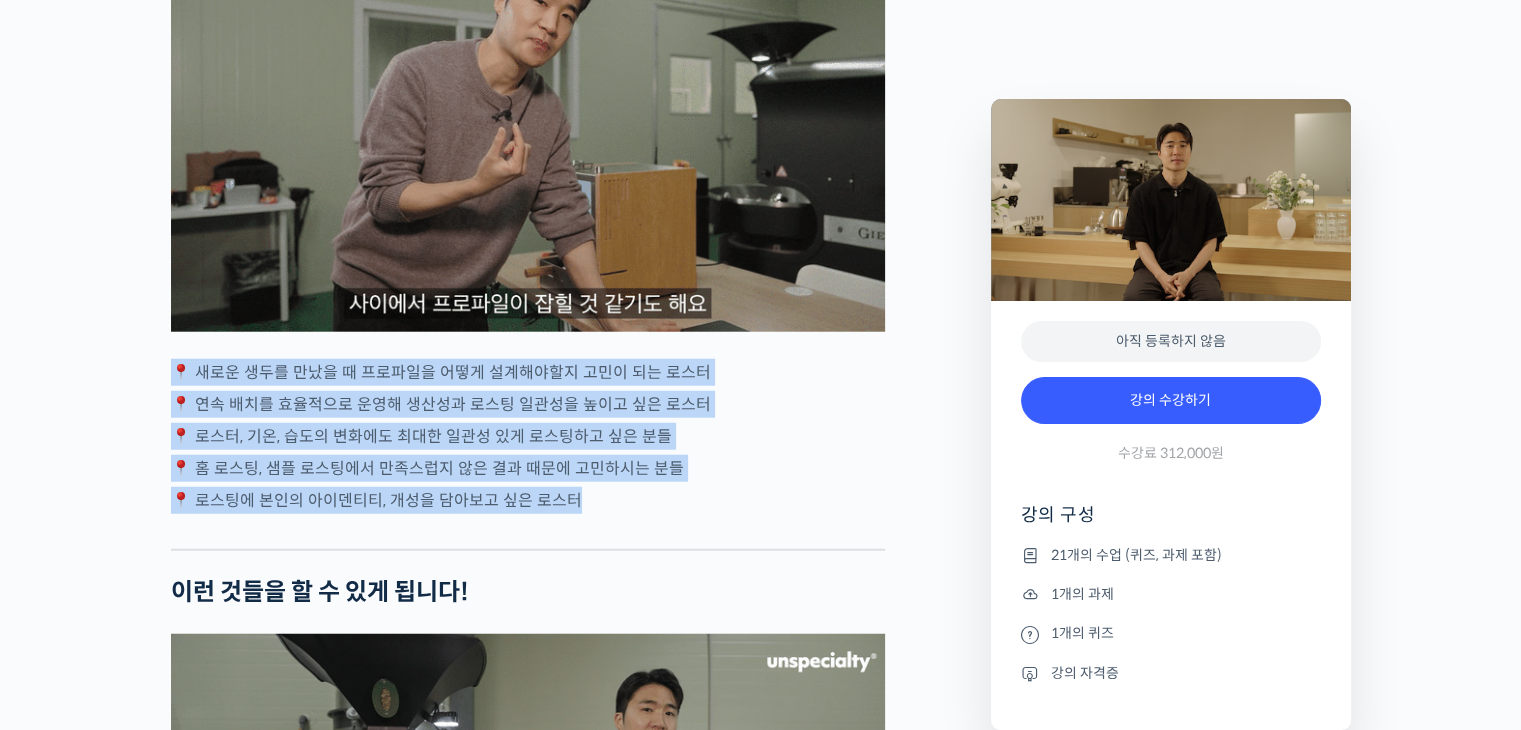 click at bounding box center (528, 534) 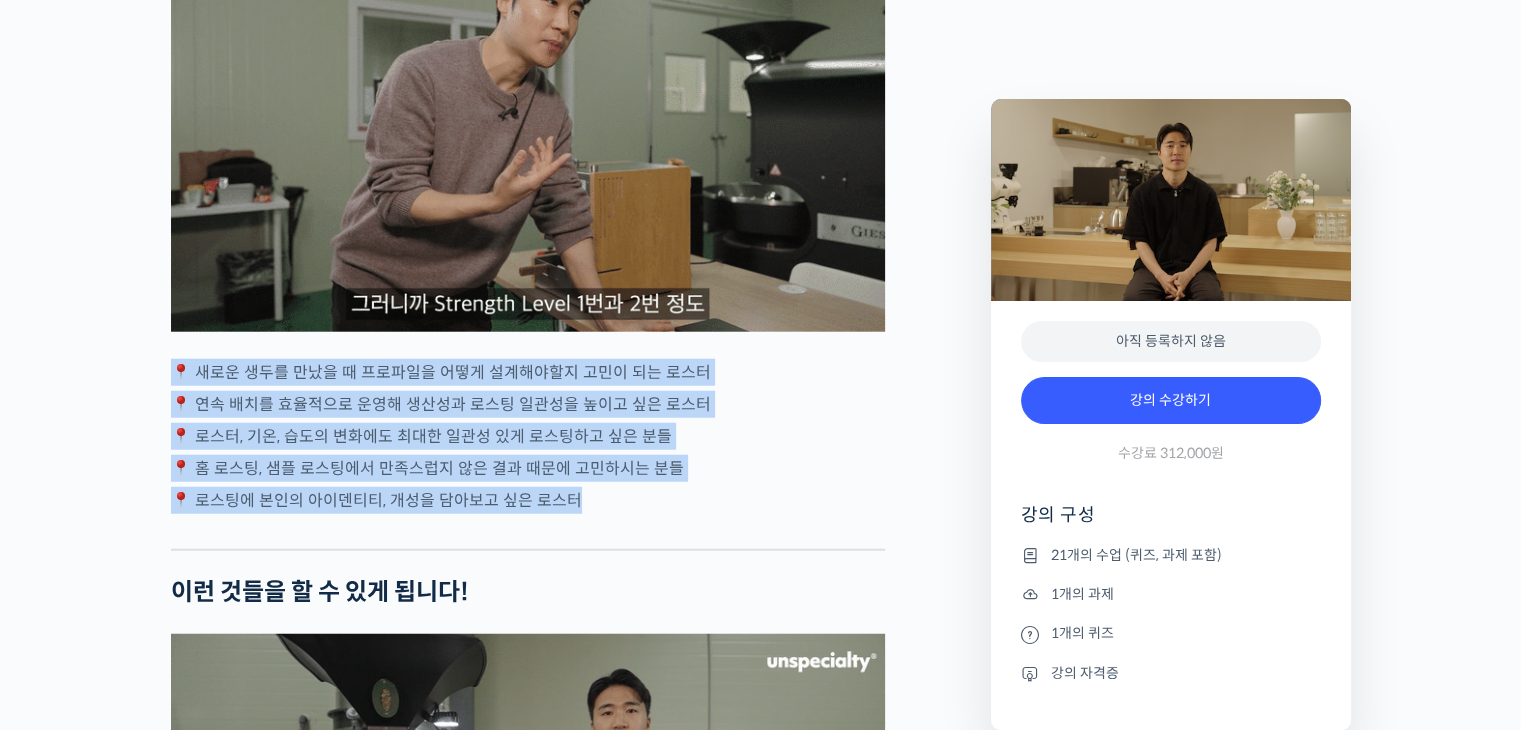 drag, startPoint x: 660, startPoint y: 547, endPoint x: 81, endPoint y: 404, distance: 596.3975 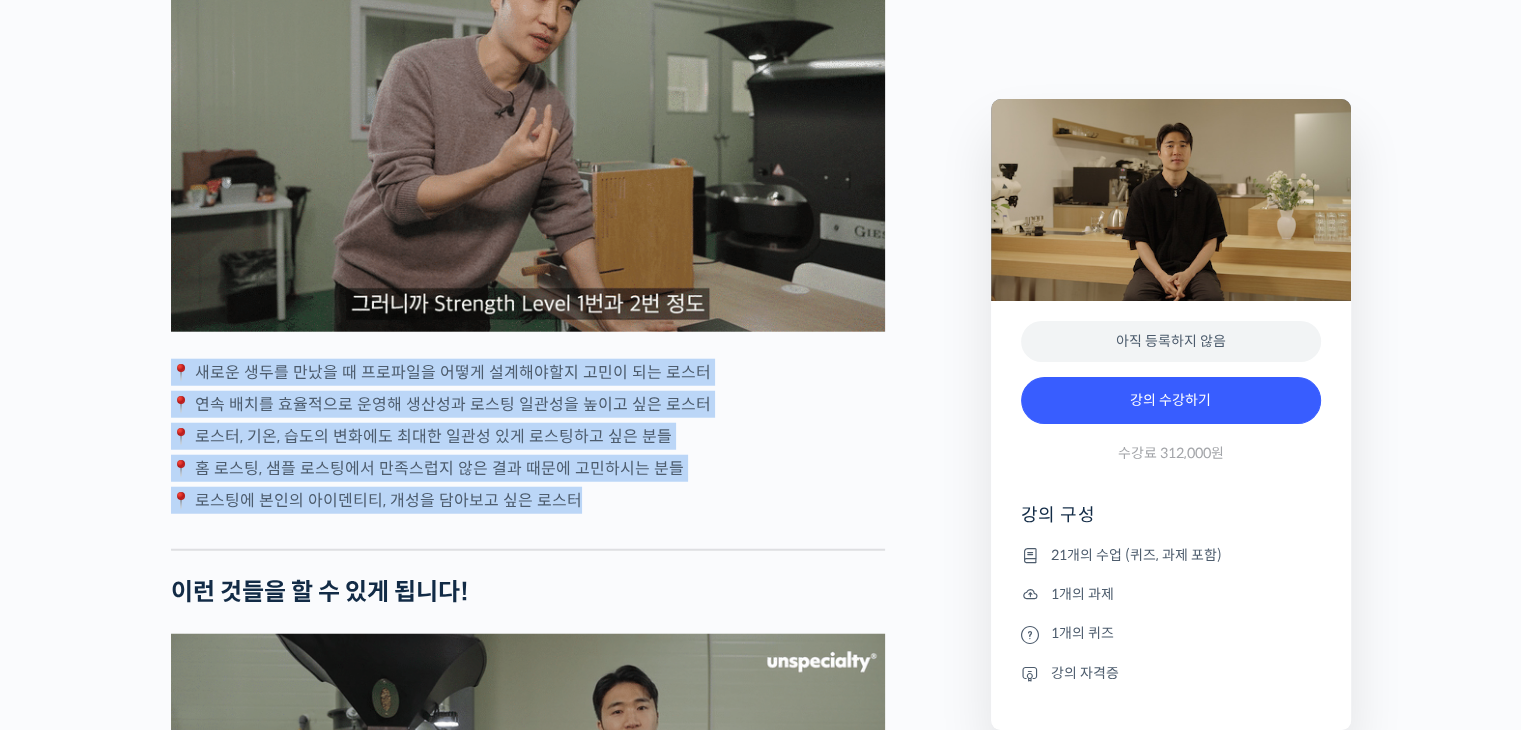 click on "Strength Level, 생두별 특징을 살리는 아이덴티티 커피랩 윤원균 대표의 로스팅 클래스
강의 상세 내용 확인하기
윤원균 로스터를 소개합니다!
<아이덴티티 커피랩> 대표
2018년 4월 서울 효창동에서 브루잉 전문 카페로 오픈,  가정용 로스터기(Bullet R1)로 시작
2019년 8월 서울 망원동으로 확장 이전, 로스팅 용량 증설(Giesen W6) 후  원두 납품 비즈니스 시작 , 이후 로스팅 용량 증설(Probat P12)
2021년 5월 서울 연희동으로 확장 이전
2022년 2월 일산  로스팅 공장 설립 , 로스팅 용량 추가 증설(Giesen W30)
2023년 5월 서울 서교동 쇼룸 오픈
2023년 Korea Brewers Cup Championship 국가대표 선발전 5위" at bounding box center [760, 1578] 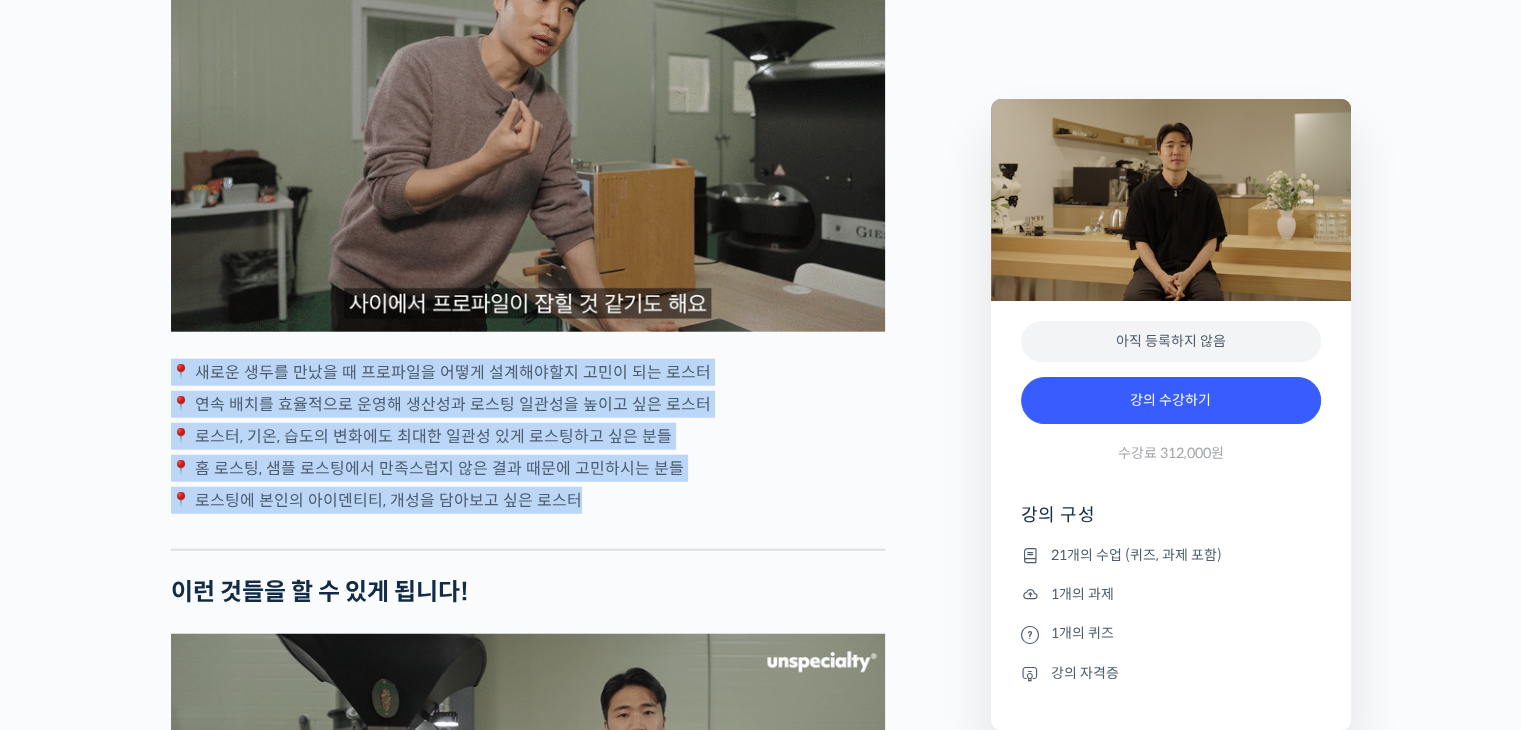 click on "Strength Level, 생두별 특징을 살리는 아이덴티티 커피랩 윤원균 대표의 로스팅 클래스
강의 상세 내용 확인하기
윤원균 로스터를 소개합니다!
<아이덴티티 커피랩> 대표
2018년 4월 서울 효창동에서 브루잉 전문 카페로 오픈,  가정용 로스터기(Bullet R1)로 시작
2019년 8월 서울 망원동으로 확장 이전, 로스팅 용량 증설(Giesen W6) 후  원두 납품 비즈니스 시작 , 이후 로스팅 용량 증설(Probat P12)
2021년 5월 서울 연희동으로 확장 이전
2022년 2월 일산  로스팅 공장 설립 , 로스팅 용량 추가 증설(Giesen W30)
2023년 5월 서울 서교동 쇼룸 오픈
2023년 Korea Brewers Cup Championship 국가대표 선발전 5위" at bounding box center [760, 1578] 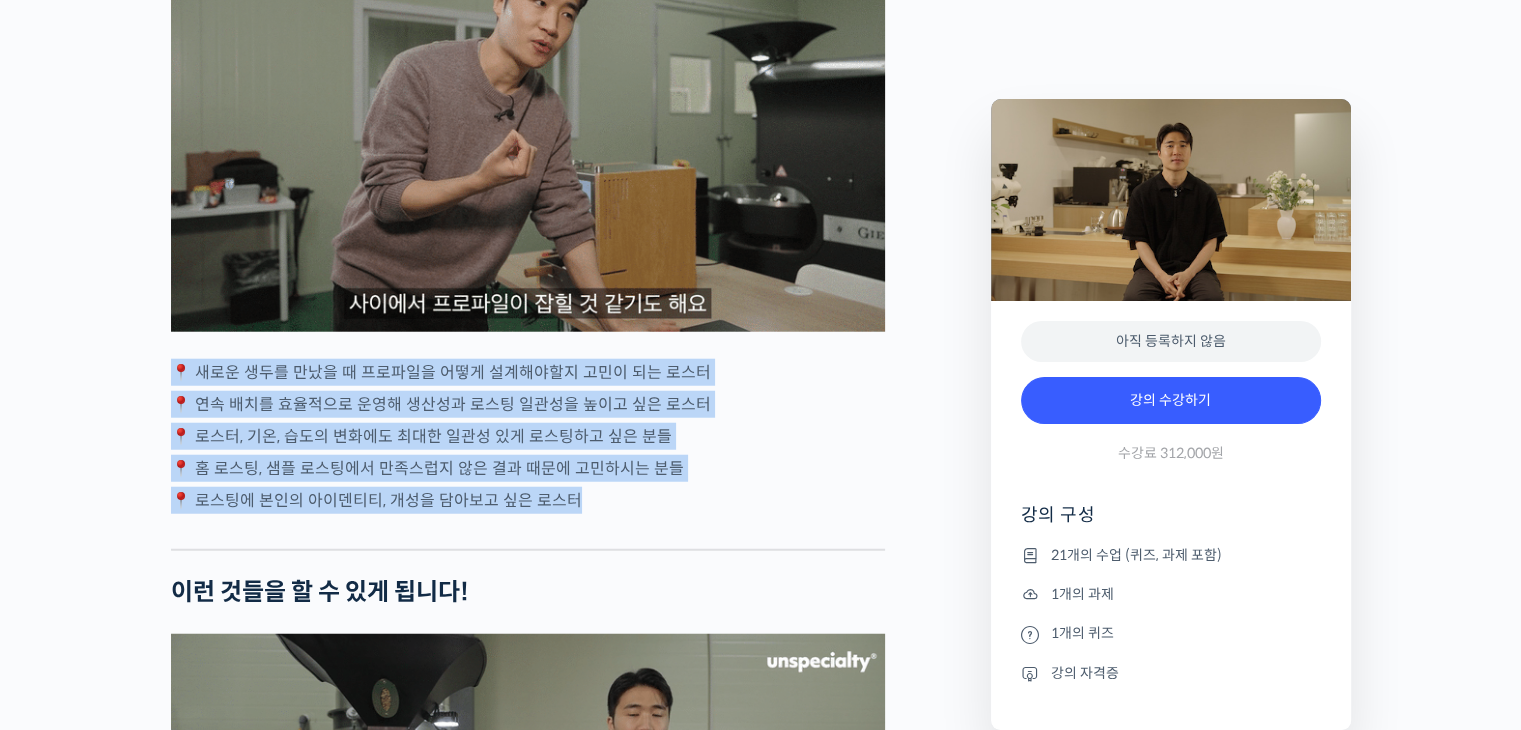 drag, startPoint x: 565, startPoint y: 515, endPoint x: 790, endPoint y: 586, distance: 235.93643 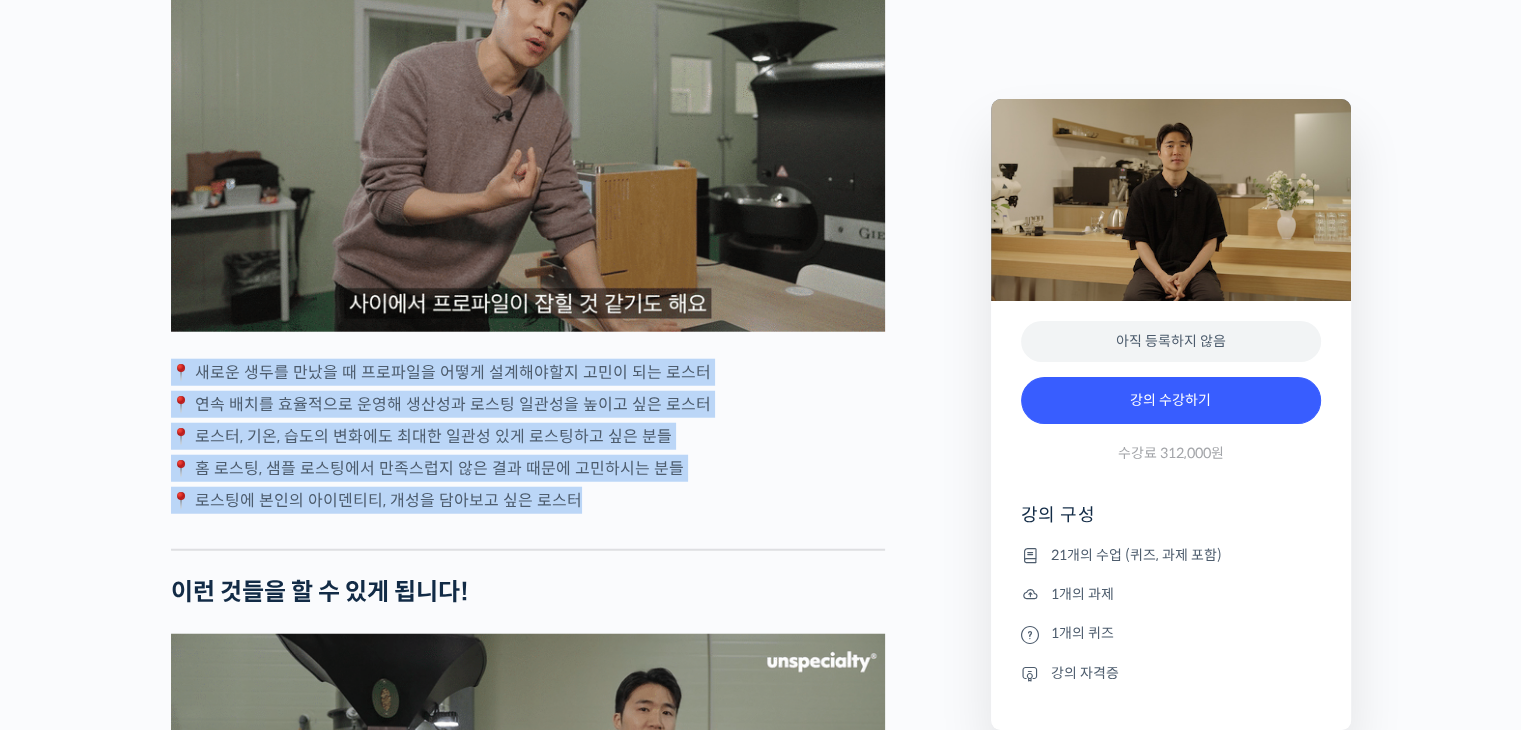 click on "Strength Level, 생두별 특징을 살리는 아이덴티티 커피랩 윤원균 대표의 로스팅 클래스
강의 상세 내용 확인하기
윤원균 로스터를 소개합니다!
<아이덴티티 커피랩> 대표
2018년 4월 서울 효창동에서 브루잉 전문 카페로 오픈,  가정용 로스터기(Bullet R1)로 시작
2019년 8월 서울 망원동으로 확장 이전, 로스팅 용량 증설(Giesen W6) 후  원두 납품 비즈니스 시작 , 이후 로스팅 용량 증설(Probat P12)
2021년 5월 서울 연희동으로 확장 이전
2022년 2월 일산  로스팅 공장 설립 , 로스팅 용량 추가 증설(Giesen W30)
2023년 5월 서울 서교동 쇼룸 오픈
2023년 Korea Brewers Cup Championship 국가대표 선발전 5위" at bounding box center (760, 1578) 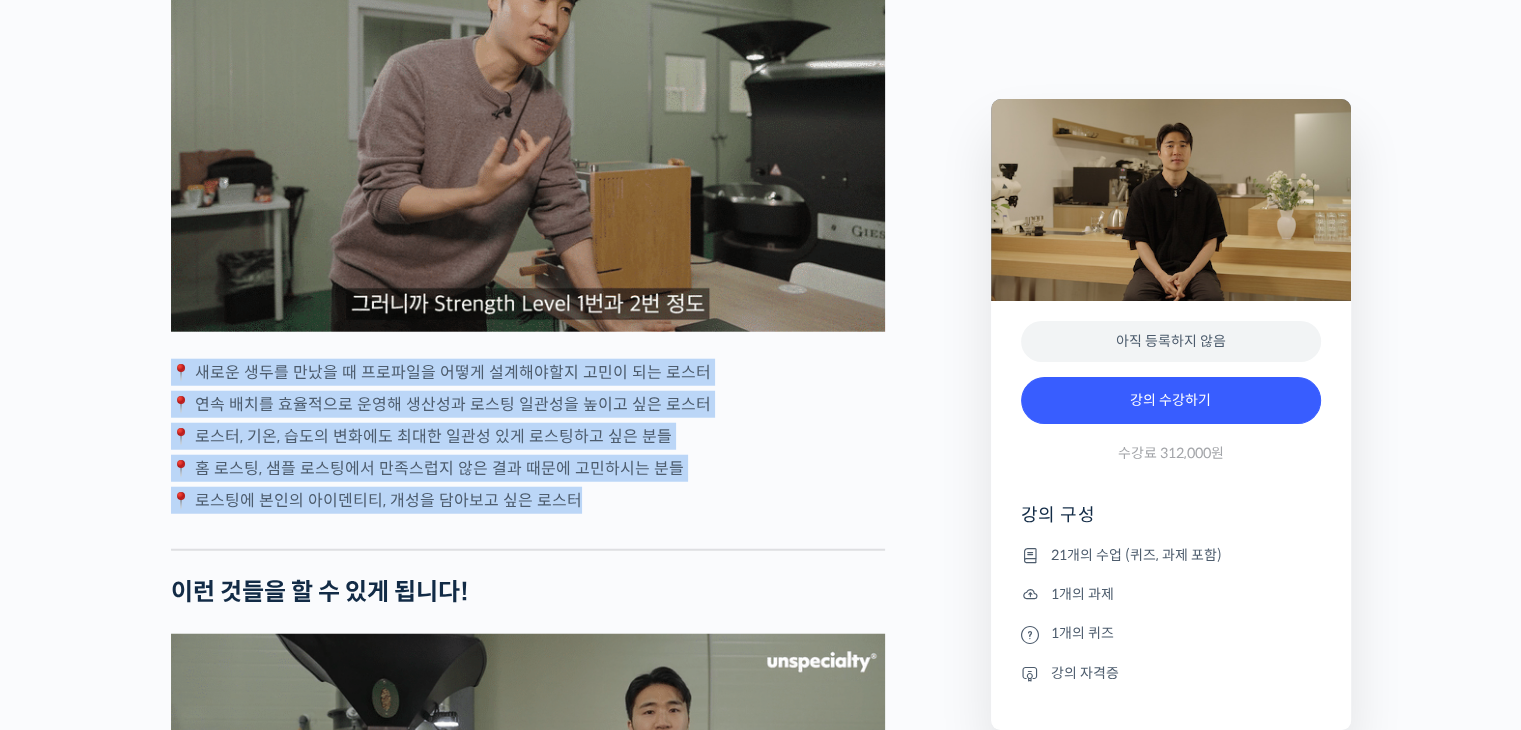 click at bounding box center (528, 534) 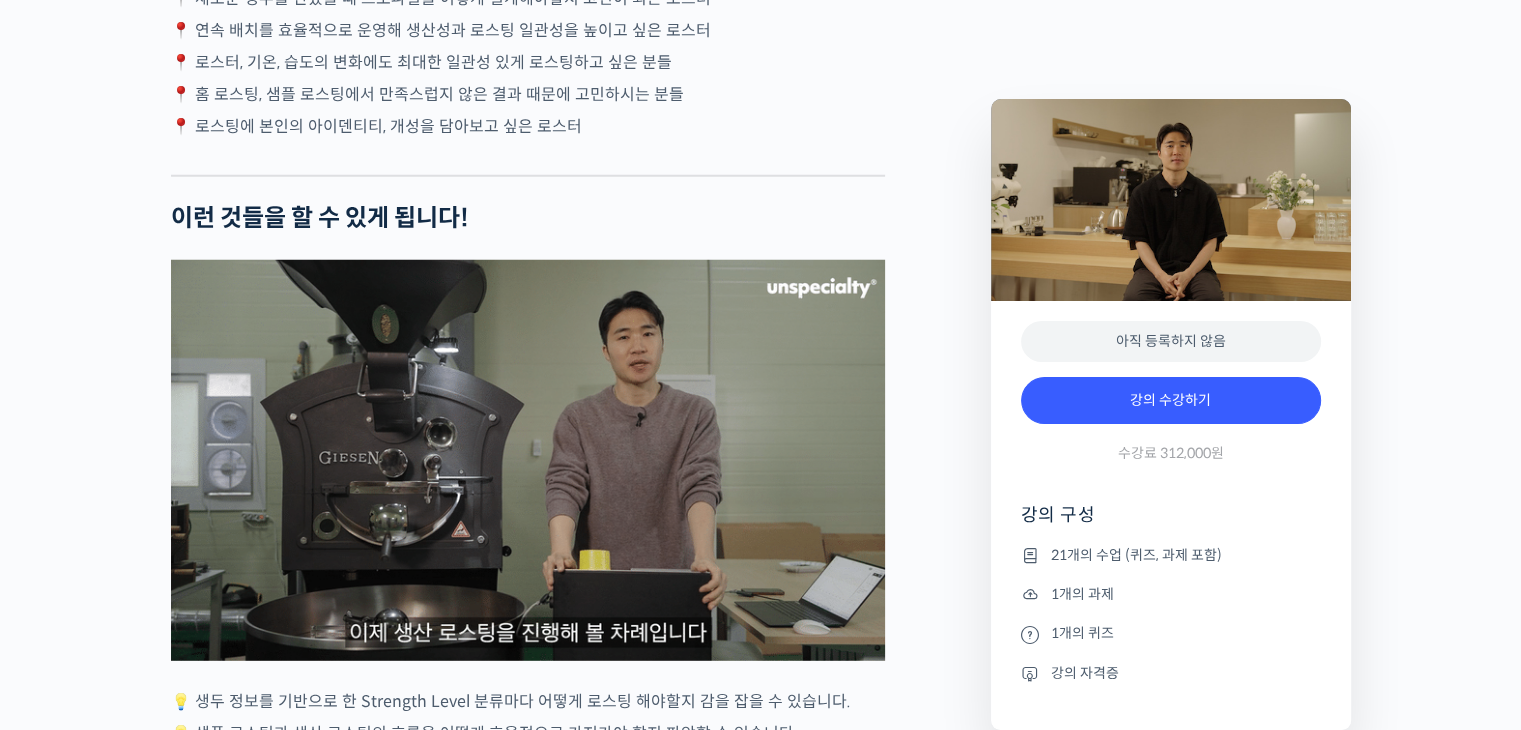 scroll, scrollTop: 5600, scrollLeft: 0, axis: vertical 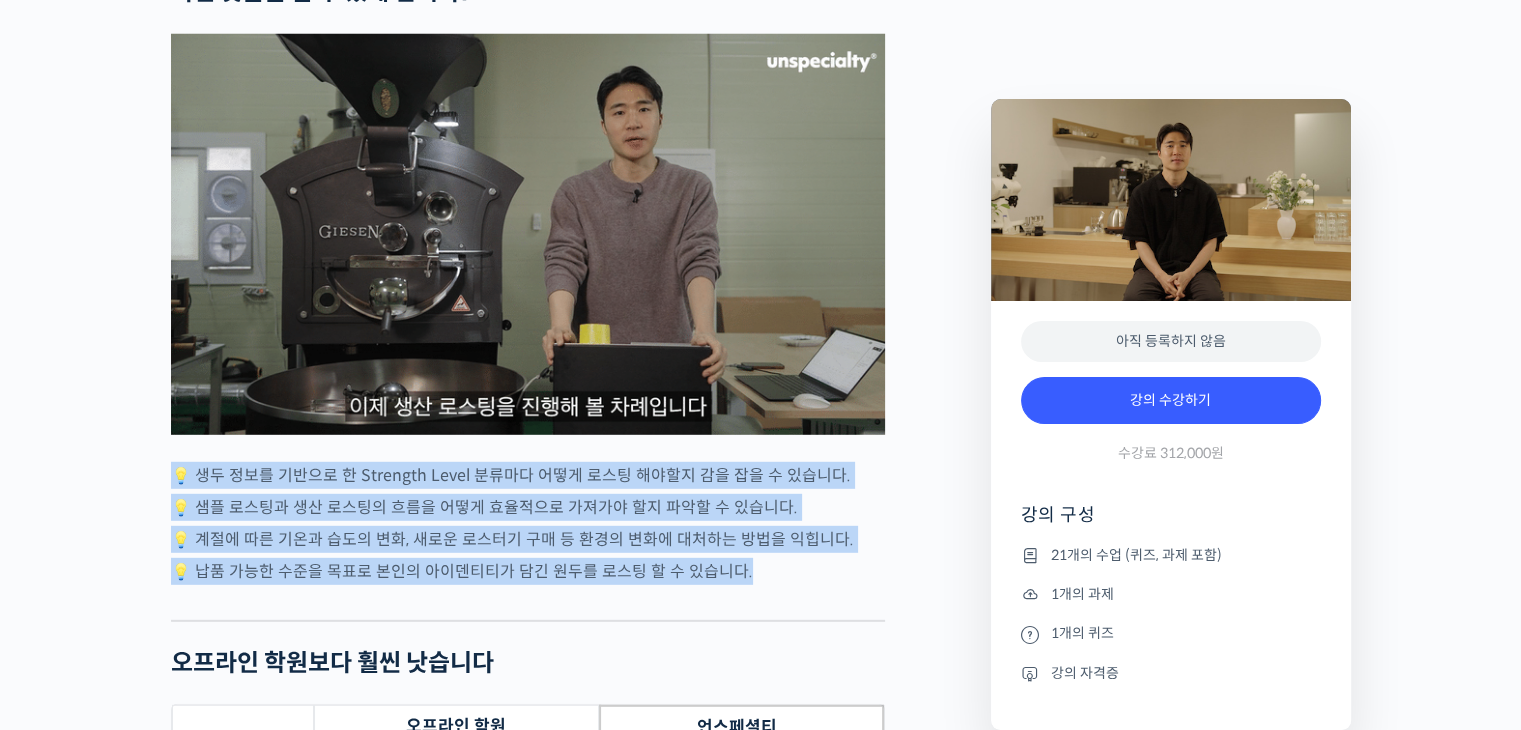 drag, startPoint x: 174, startPoint y: 498, endPoint x: 851, endPoint y: 617, distance: 687.3791 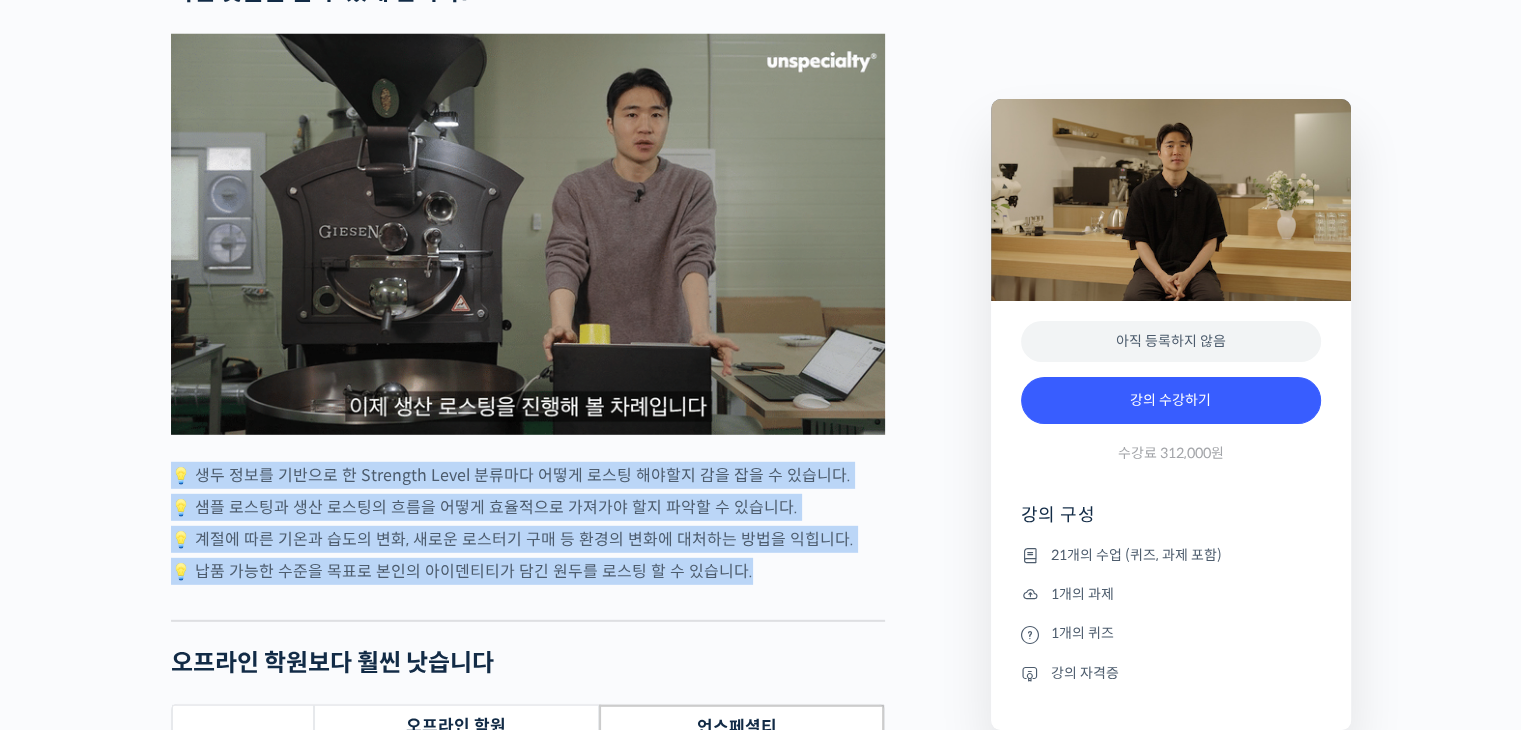 click on "윤원균 로스터를 소개합니다!
<아이덴티티 커피랩> 대표
2018년 4월 서울 효창동에서 브루잉 전문 카페로 오픈,  가정용 로스터기(Bullet R1)로 시작
2019년 8월 서울 망원동으로 확장 이전, 로스팅 용량 증설(Giesen W6) 후  원두 납품 비즈니스 시작 , 이후 로스팅 용량 증설(Probat P12)
2021년 5월 서울 연희동으로 확장 이전
2022년 2월 일산  로스팅 공장 설립 , 로스팅 용량 추가 증설(Giesen W30)
2023년 5월 서울 서교동 쇼룸 오픈
2023년 Korea Brewers Cup Championship 국가대표 선발전 5위
아이덴티티 커피랩은 수많은 연구와 시행 착오 끝에 본인들만의 로스팅 스타일을 만들었고, 이를 바탕으로  전국 250여곳의 카페에 월 7-8톤의 원두를 납품 할 정도로 성공적으로 비즈니스를 운영 중에 있습니다." at bounding box center (528, -44) 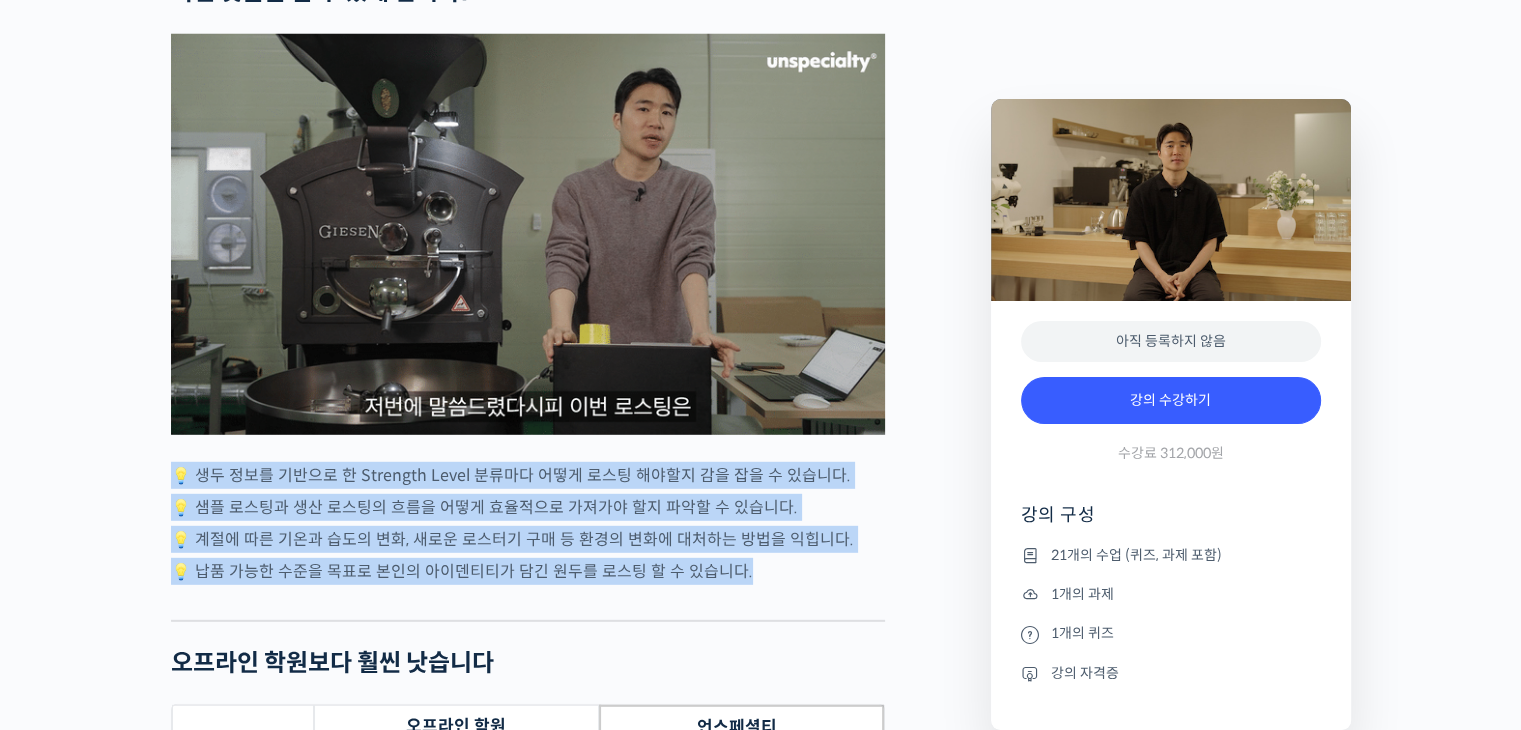 click on "💡 납품 가능한 수준을 목표로 본인의 아이덴티티가 담긴 원두를 로스팅 할 수 있습니다." at bounding box center [528, 571] 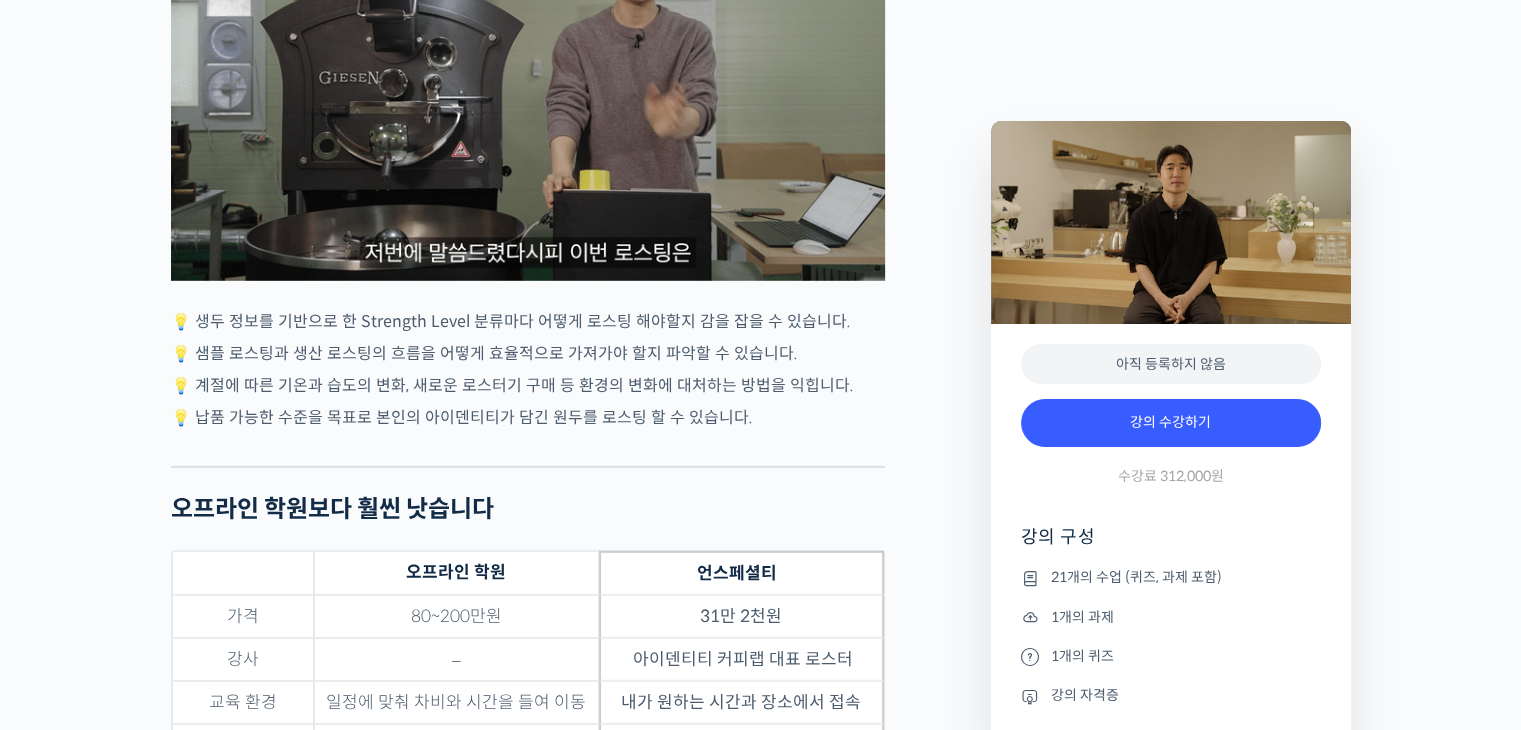scroll, scrollTop: 5600, scrollLeft: 0, axis: vertical 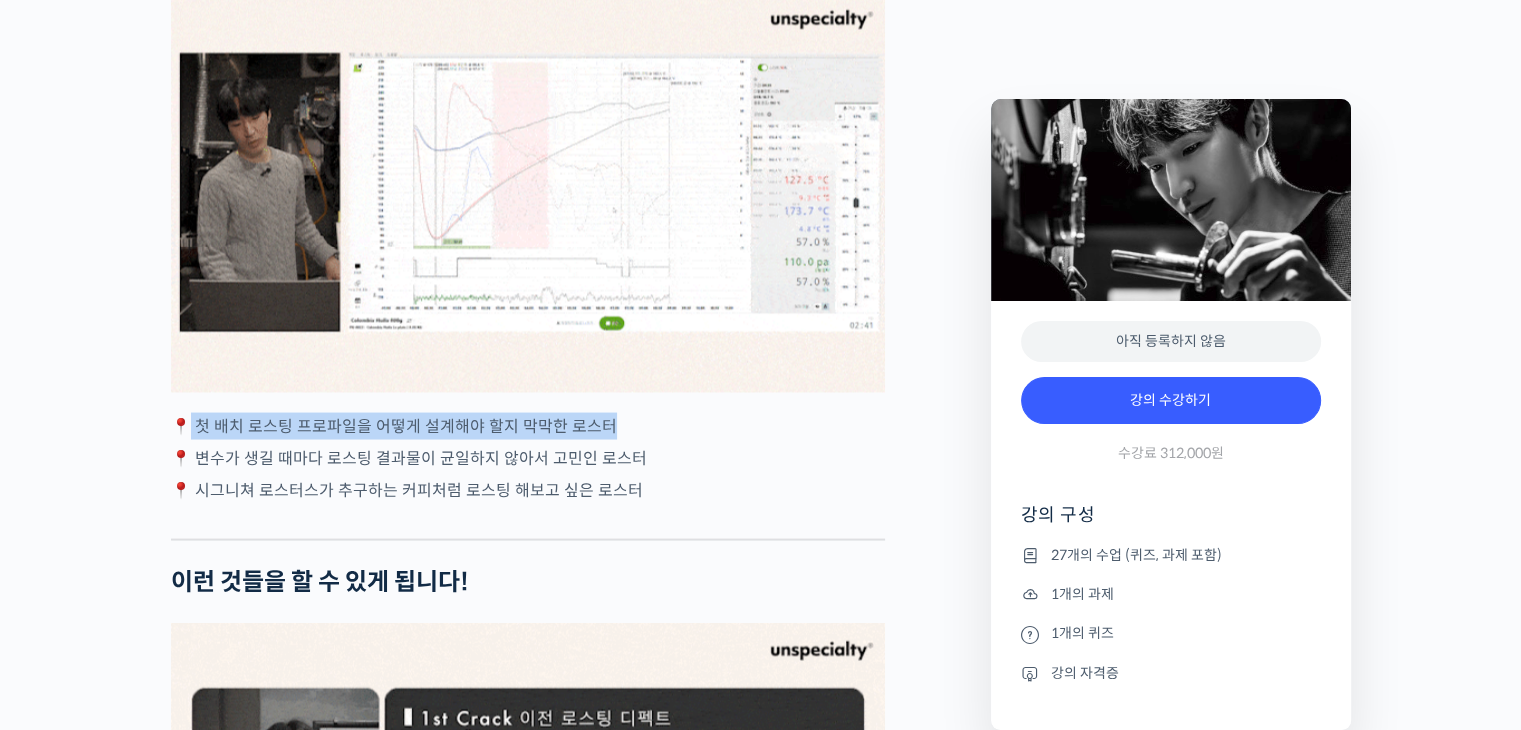 drag, startPoint x: 208, startPoint y: 462, endPoint x: 661, endPoint y: 467, distance: 453.0276 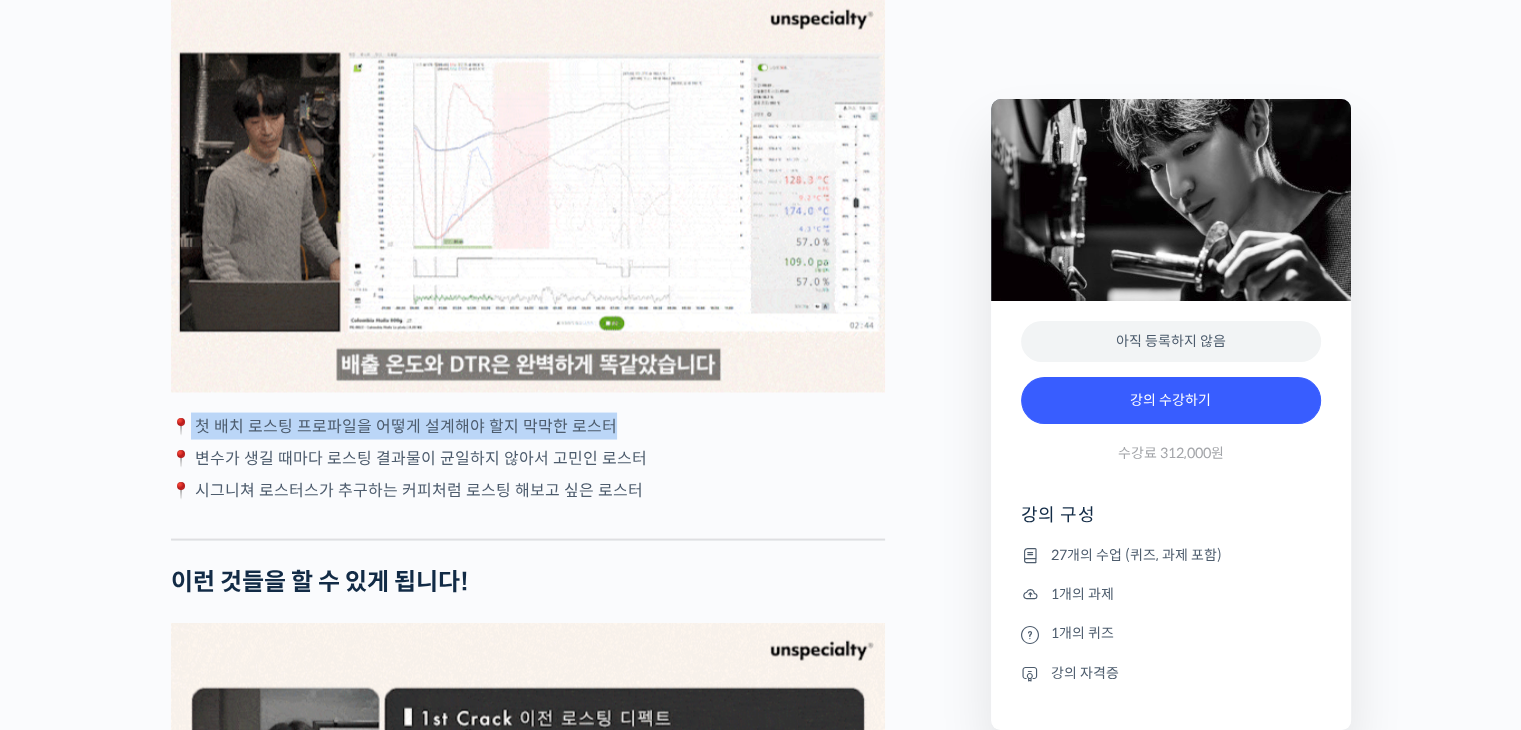 click on "📍 첫 배치 로스팅 프로파일을 어떻게 설계해야 할지 막막한 로스터" at bounding box center (528, 425) 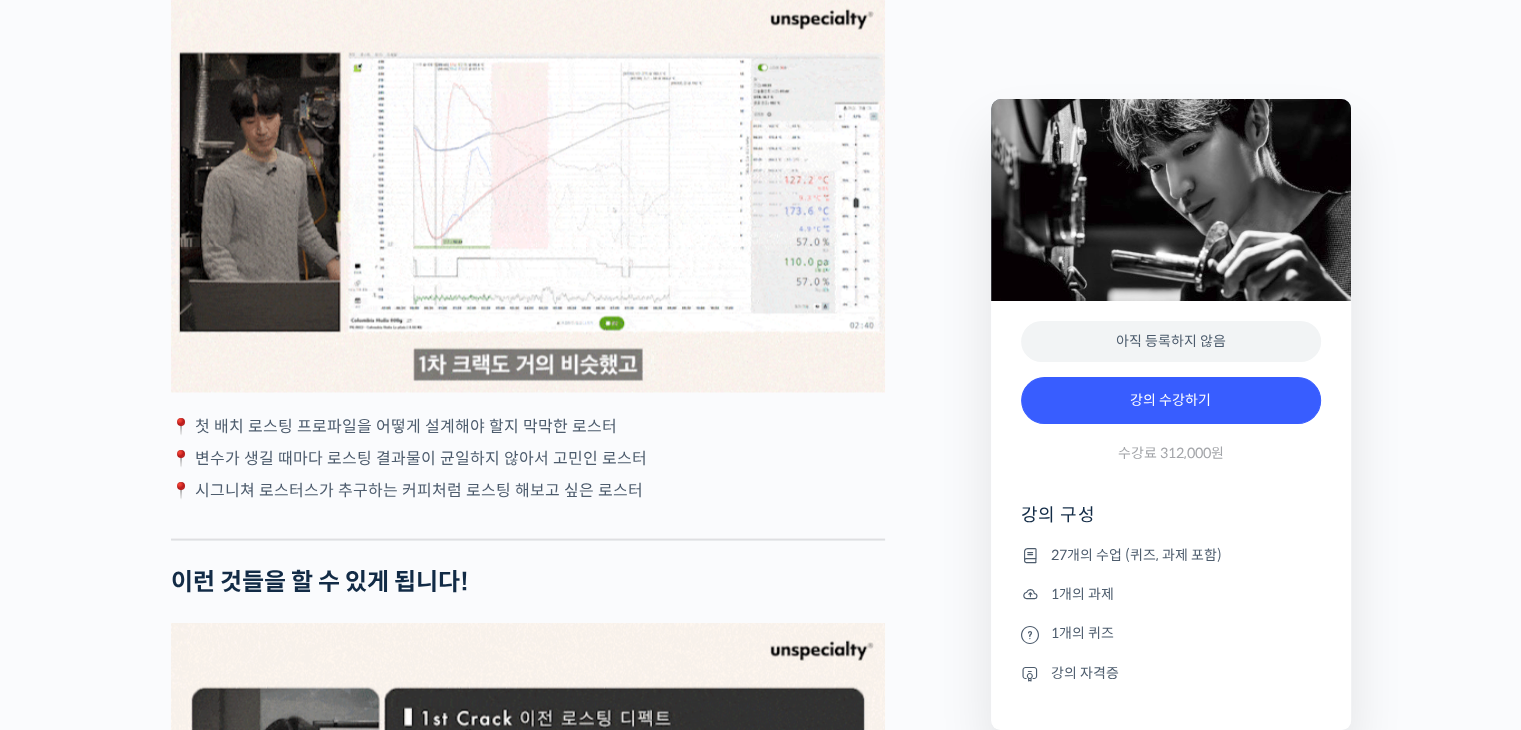 click on "📍 변수가 생길 때마다 로스팅 결과물이 균일하지 않아서 고민인 로스터" at bounding box center (528, 457) 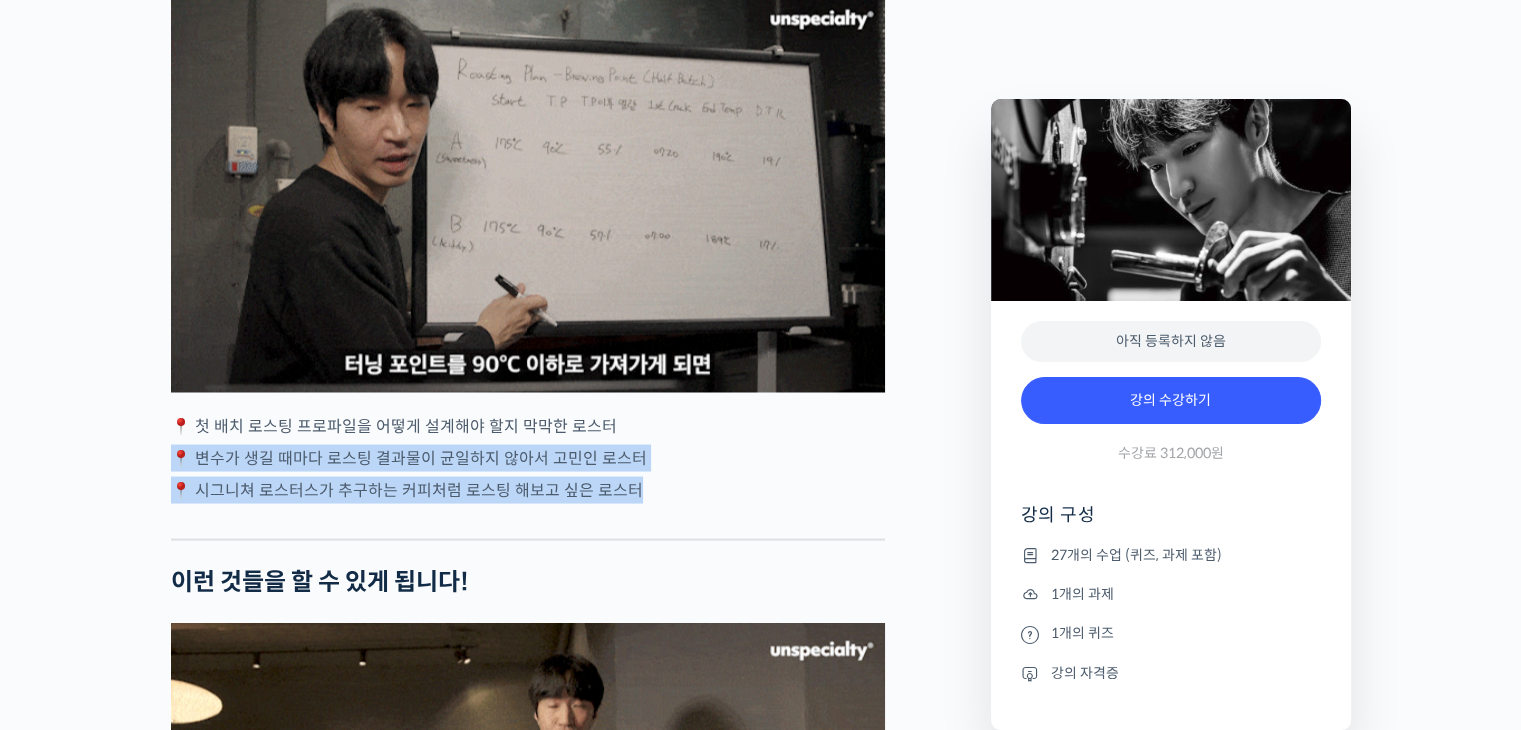 drag, startPoint x: 260, startPoint y: 499, endPoint x: 684, endPoint y: 523, distance: 424.6787 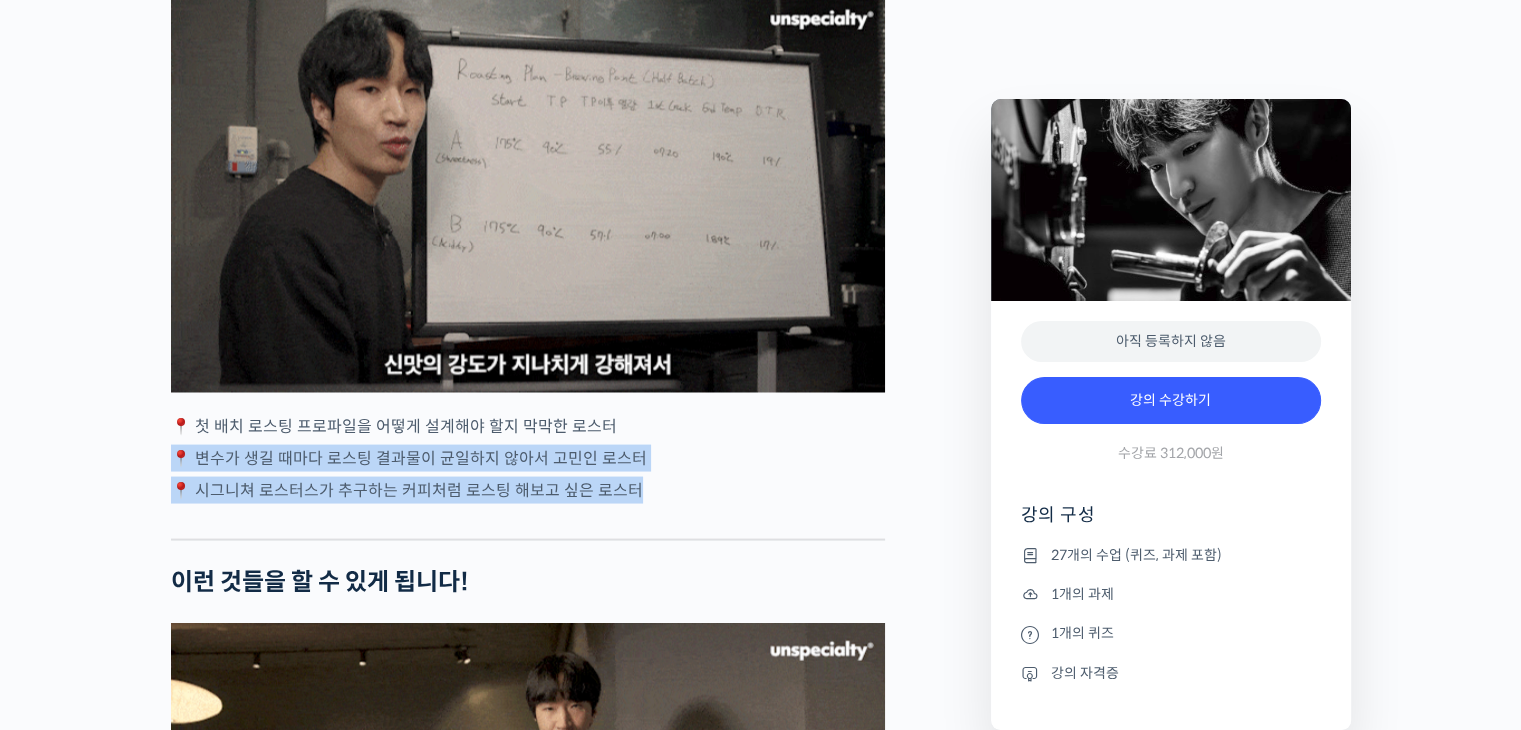 click on "로스팅 챔피언의 로스팅 AtoZ! 기초부터 프로파일 설계까지
강의 상세 내용 확인하기
[FIRST] [LAST] 로스터를 소개합니다!
<시그니쳐 로스터스> 대표
커피 로스팅 (Coffee Roasting)
2014 Korea Coffee Roasting Championship 우승 🏆
2014 World Coffee Roasting Championship 2위
2018 Korea Coffee Roasting Championship 챔피언 코칭
2020 Korea Barista Awards “Roasting” Winner
브루어스 컵 (Brewers Cup)
2016 Korea Brewers Cup Championship 3위
2017 Korea Brewers Cup Championship 2위
2020 Korea Brewers Cup Championship 3위
2022 Korea Brewers Cup Championship 5위
챔피언을 코칭한 챔피언에게 배워보세요
YouTube “안스타” 채널 출연 영상" at bounding box center [760, 2713] 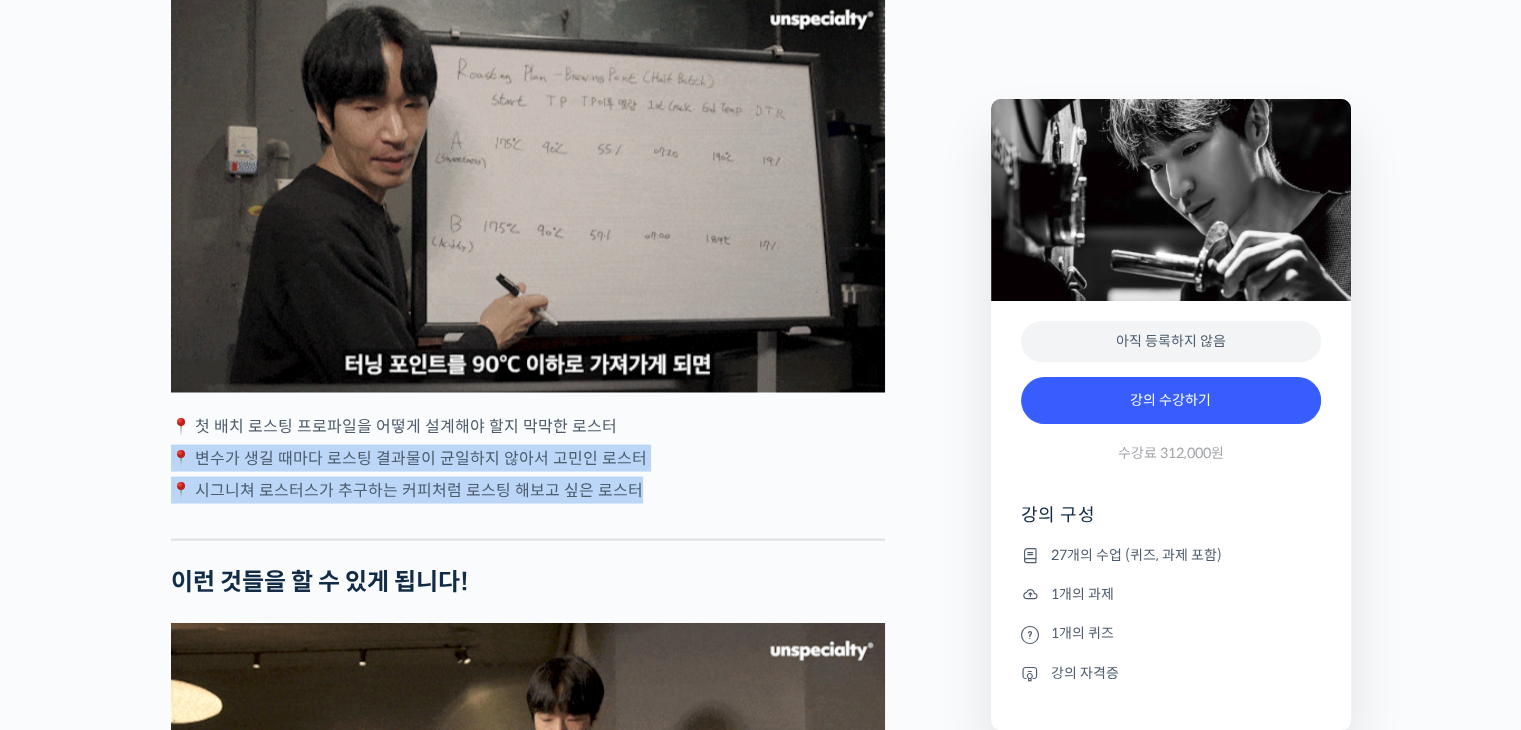 click on "📍 시그니쳐 로스터스가 추구하는 커피처럼 로스팅 해보고 싶은 로스터" at bounding box center (528, 489) 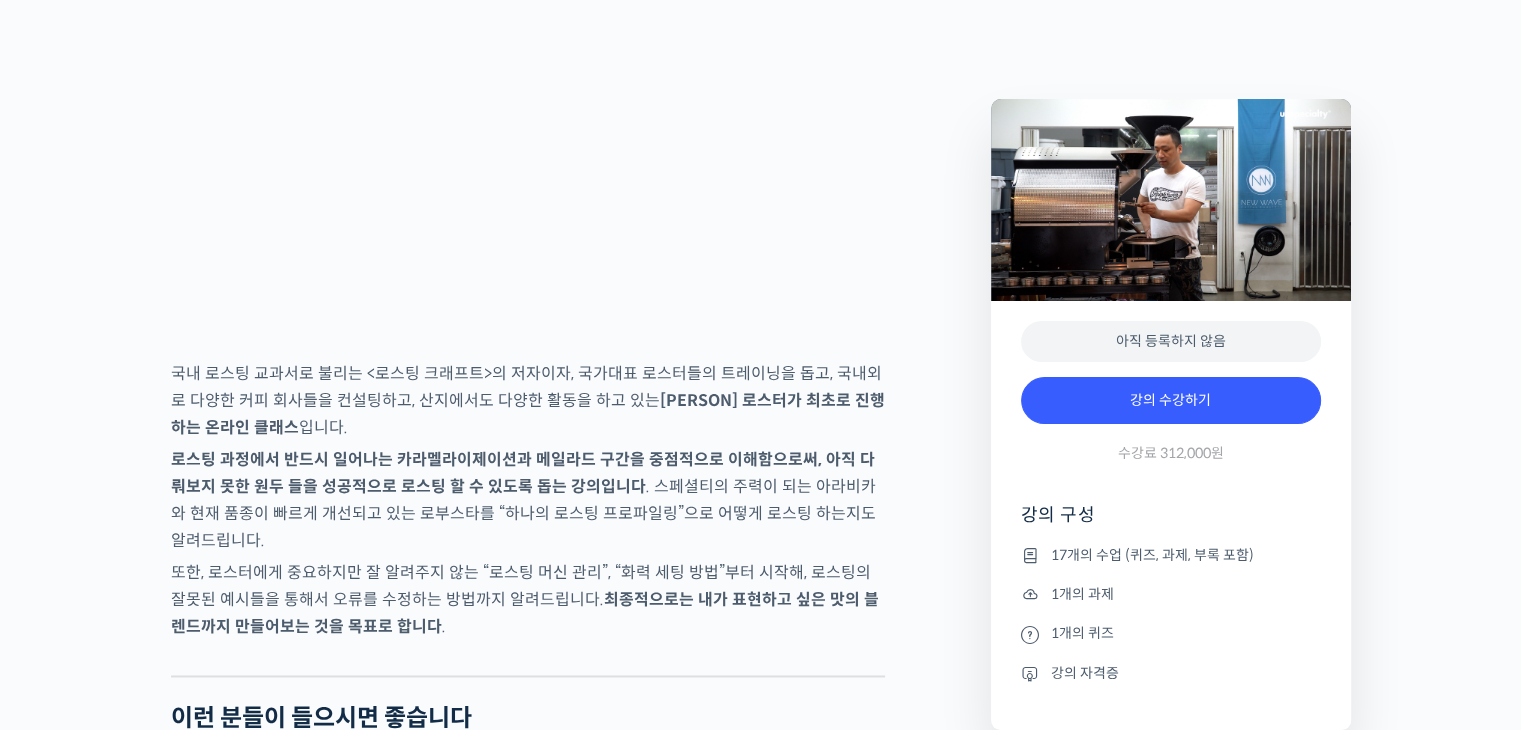 scroll, scrollTop: 3200, scrollLeft: 0, axis: vertical 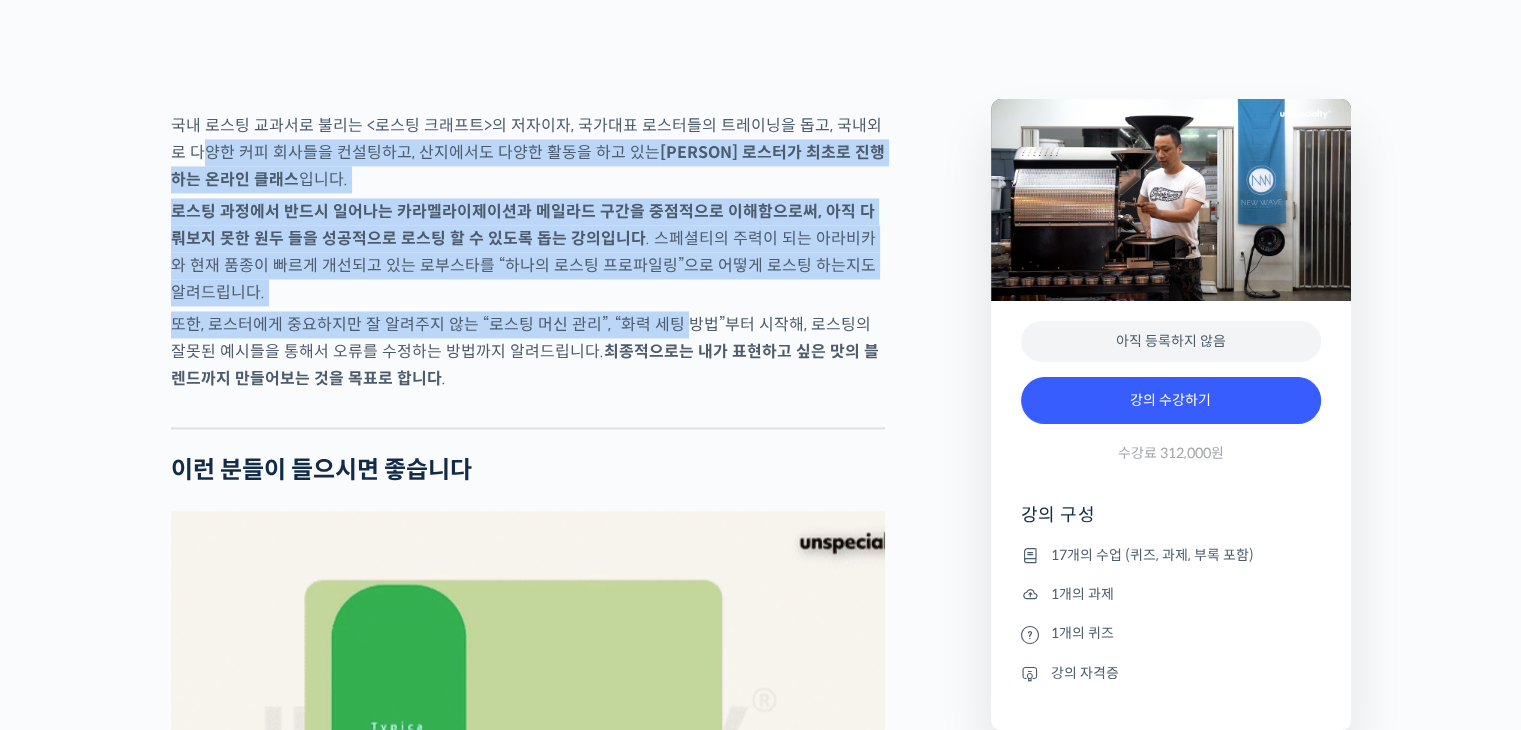 drag, startPoint x: 207, startPoint y: 219, endPoint x: 690, endPoint y: 407, distance: 518.29816 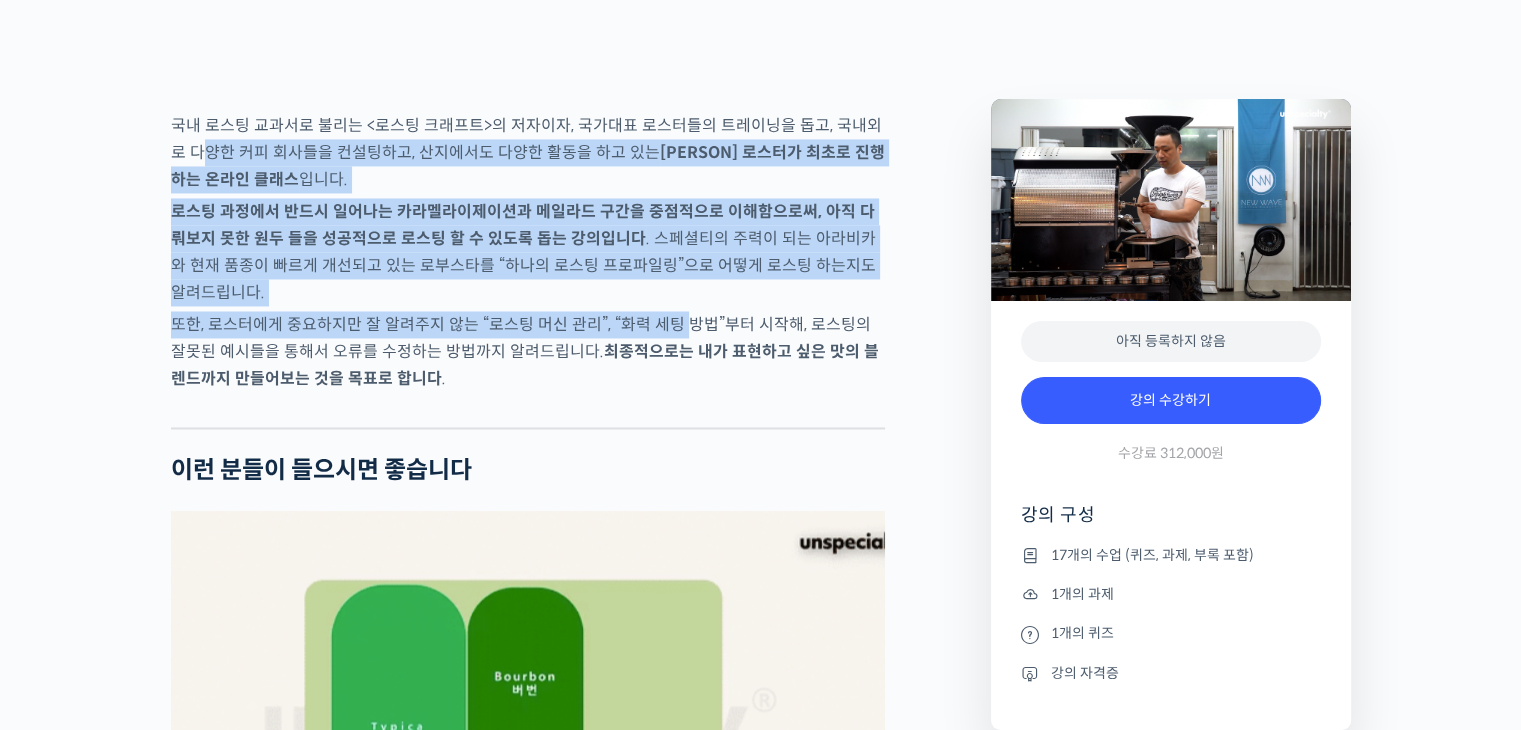 click on "[PERSON] 로스터를 소개합니다!
<뉴웨이브 커피 로스터스> 대표 로스터
[YEAR]년 한국 브루어스 컵 국가대표 선발전 2위 🥈
[YEAR]년 한국 로스팅 국가대표 선발전 3위 🥉
[YEAR]년 코리아 바리스타 어워드 로스팅 부분 1위 🥇
책 <더 알고 싶은 커피학> 공동 번역
책 <로스팅 크래프트> 저자
Cropster Roasting Intelligence – 한국 공식 트레이너
Certified Cupping Judge [YEAR]/06
로스팅 국가대표 [PERSON], [PERSON] 로스터 트레이닝
Q Robusta Grader [YEAR], Q Arabica Grader [YEAR]
[NUMBER]년차 로스팅 최고 전문가가 알려드립니다
YouTube “안스타” 채널 출연 영상
맛보기 수업을 확인해보세요
맛보기 수업 “3강. 투입부터 배출까지, 로스팅을 통해 일어나는 화학적 변화를 알아야 로스팅이 보인다.”
클래스 소개" at bounding box center (528, 2331) 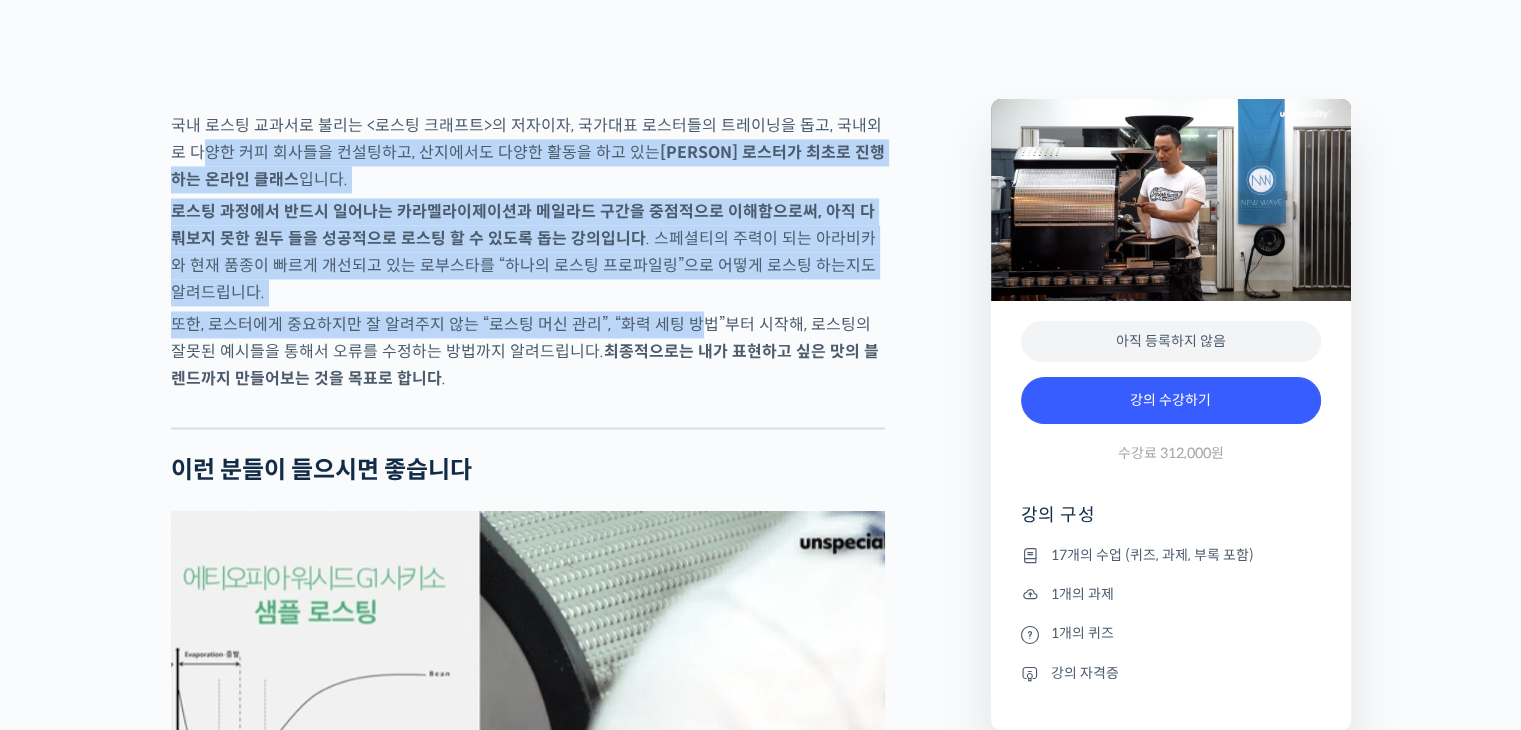 click on "또한, 로스터에게 중요하지만 잘 알려주지 않는 “로스팅 머신 관리”, “화력 세팅 방법”부터 시작해, 로스팅의 잘못된 예시들을 통해서 오류를 수정하는 방법까지 알려드립니다. 최종적으로는 내가 표현하고 싶은 맛의 블렌드까지 만들어보는 것을 목표로 합니다 ." at bounding box center [528, 351] 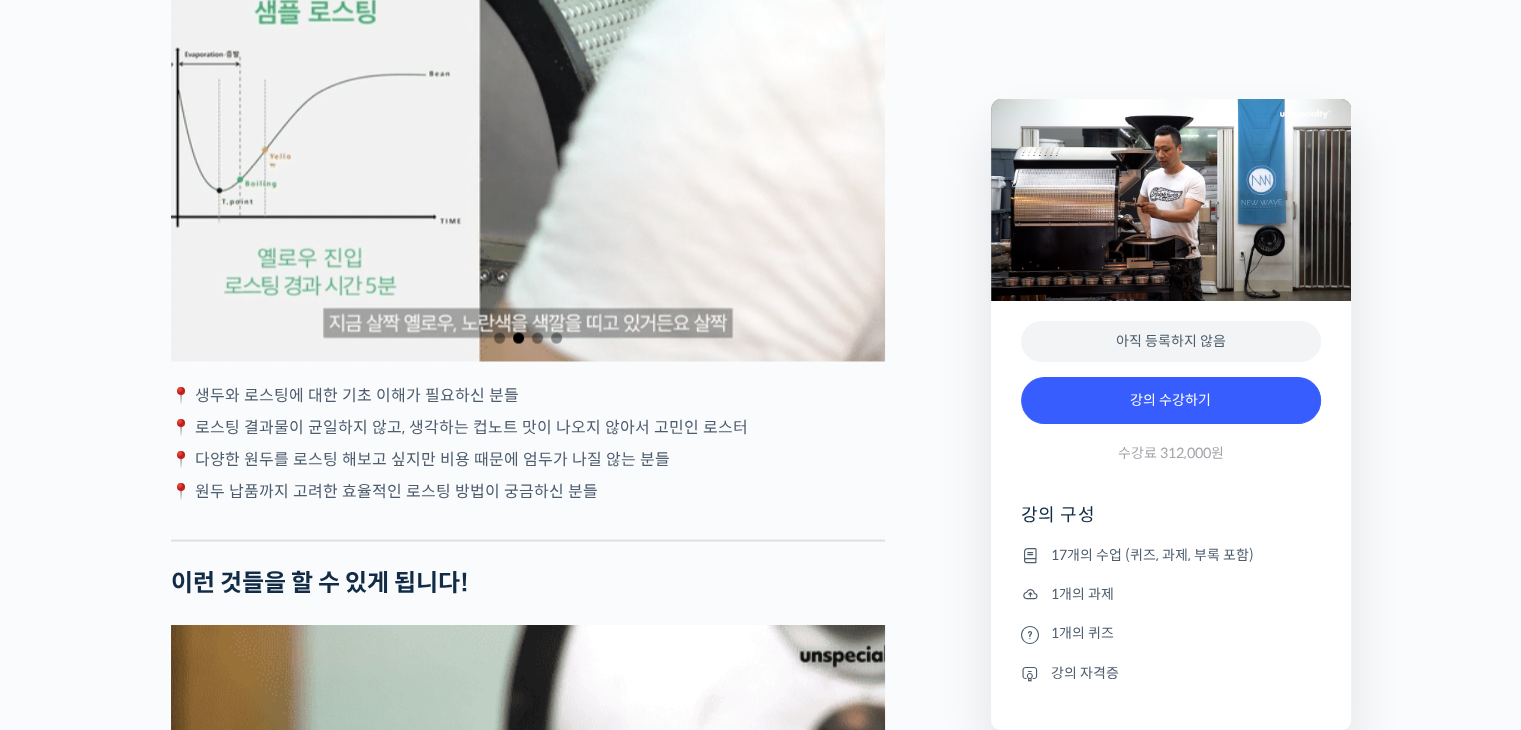 scroll, scrollTop: 3900, scrollLeft: 0, axis: vertical 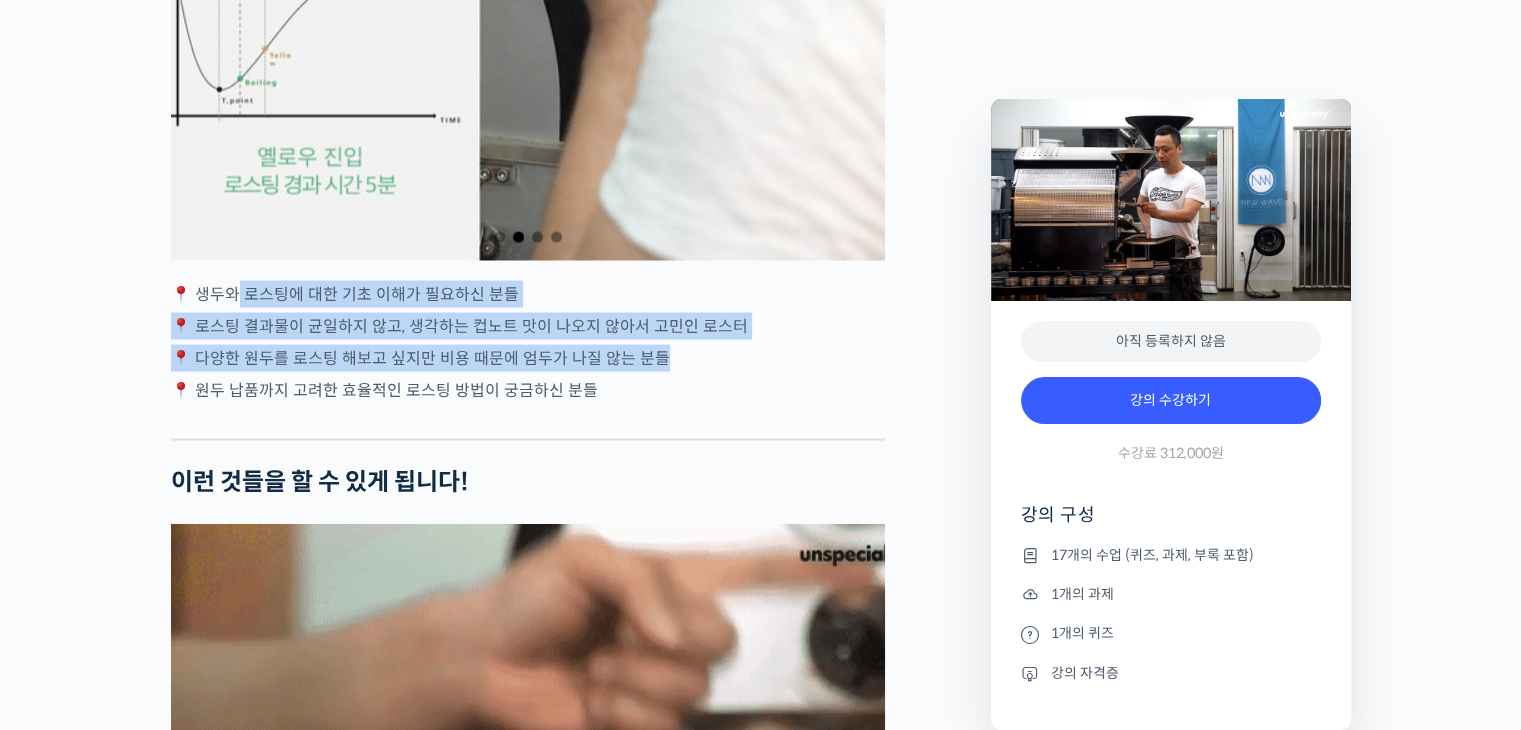 drag, startPoint x: 238, startPoint y: 371, endPoint x: 773, endPoint y: 421, distance: 537.33136 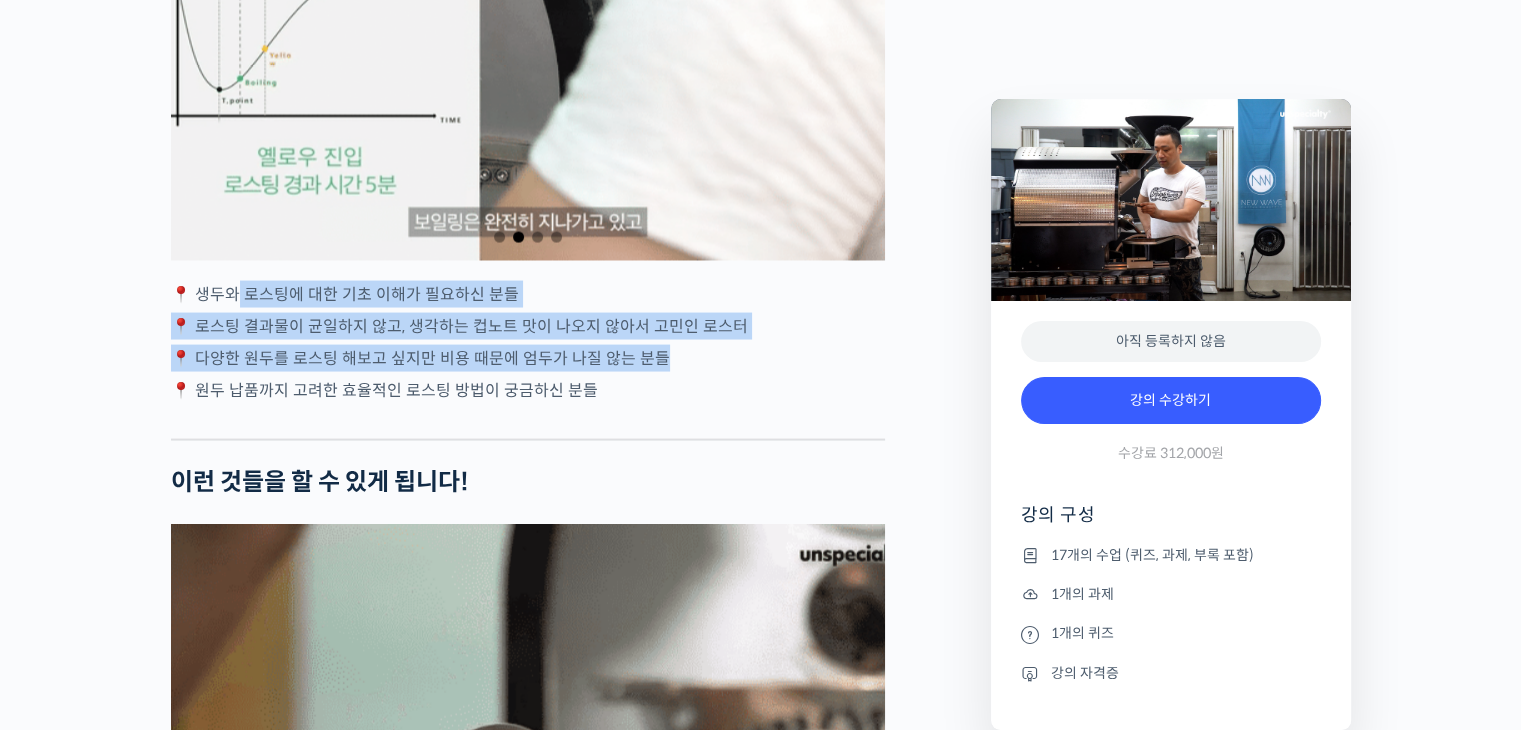 click on "[PERSON] 로스터를 소개합니다!
<뉴웨이브 커피 로스터스> 대표 로스터
[YEAR]년 한국 브루어스 컵 국가대표 선발전 2위 🥈
[YEAR]년 한국 로스팅 국가대표 선발전 3위 🥉
[YEAR]년 코리아 바리스타 어워드 로스팅 부분 1위 🥇
책 <더 알고 싶은 커피학> 공동 번역
책 <로스팅 크래프트> 저자
Cropster Roasting Intelligence – 한국 공식 트레이너
Certified Cupping Judge [YEAR]/06
로스팅 국가대표 [PERSON], [PERSON] 로스터 트레이닝
Q Robusta Grader [YEAR], Q Arabica Grader [YEAR]
[NUMBER]년차 로스팅 최고 전문가가 알려드립니다
YouTube “안스타” 채널 출연 영상
맛보기 수업을 확인해보세요
맛보기 수업 “3강. 투입부터 배출까지, 로스팅을 통해 일어나는 화학적 변화를 알아야 로스팅이 보인다.”
클래스 소개" at bounding box center (528, 1631) 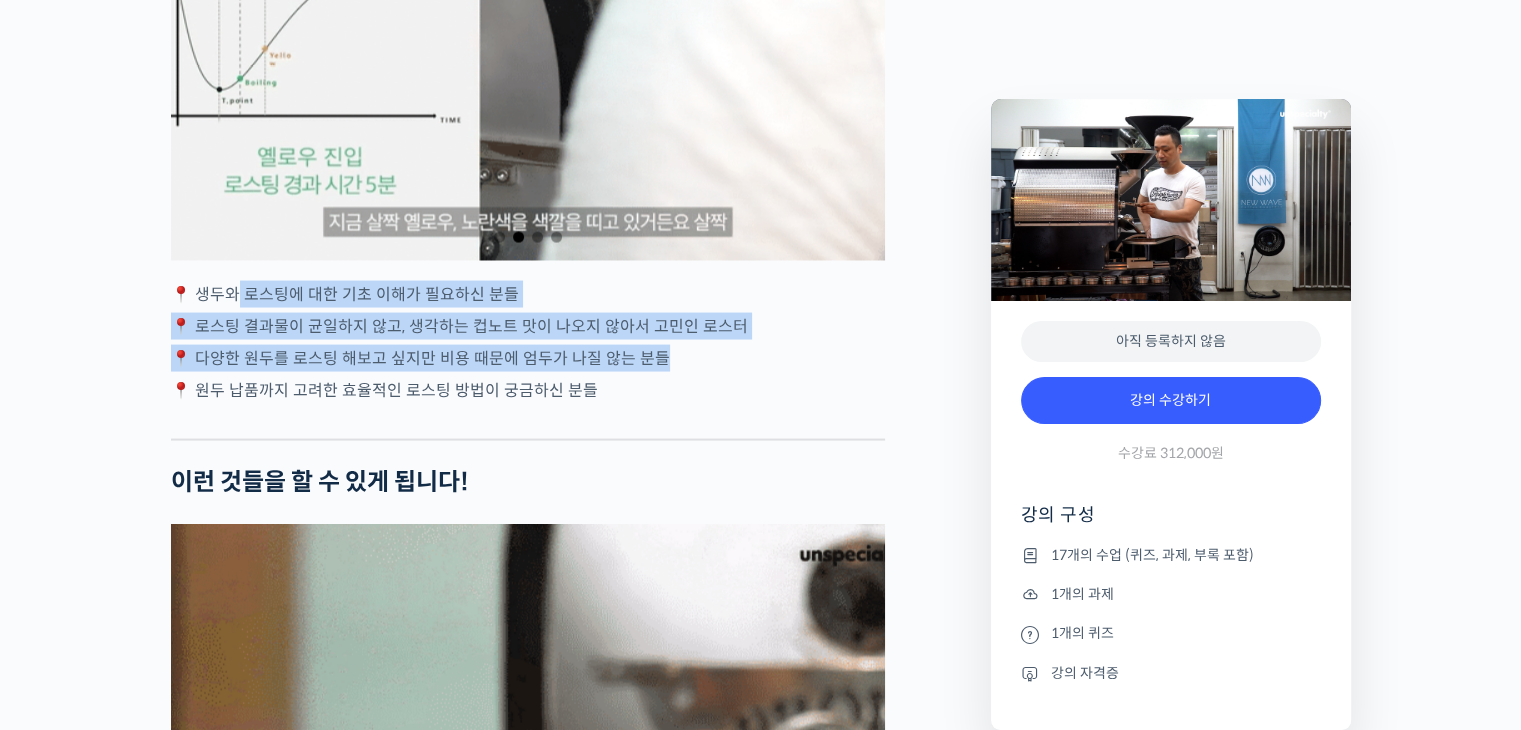 click on "📍 다양한 원두를 로스팅 해보고 싶지만 비용 때문에 엄두가 나질 않는 분들" at bounding box center (528, 358) 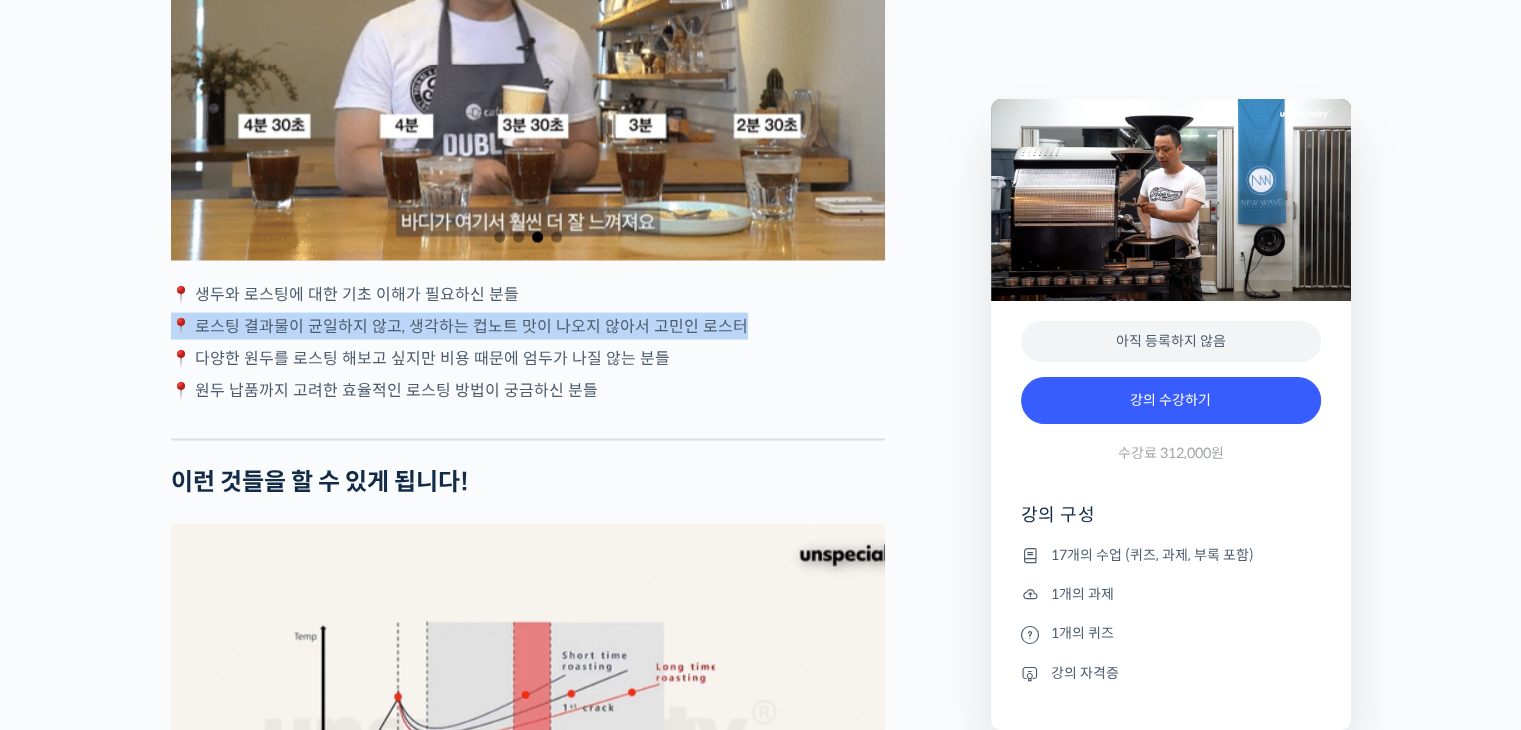 drag, startPoint x: 152, startPoint y: 408, endPoint x: 784, endPoint y: 402, distance: 632.0285 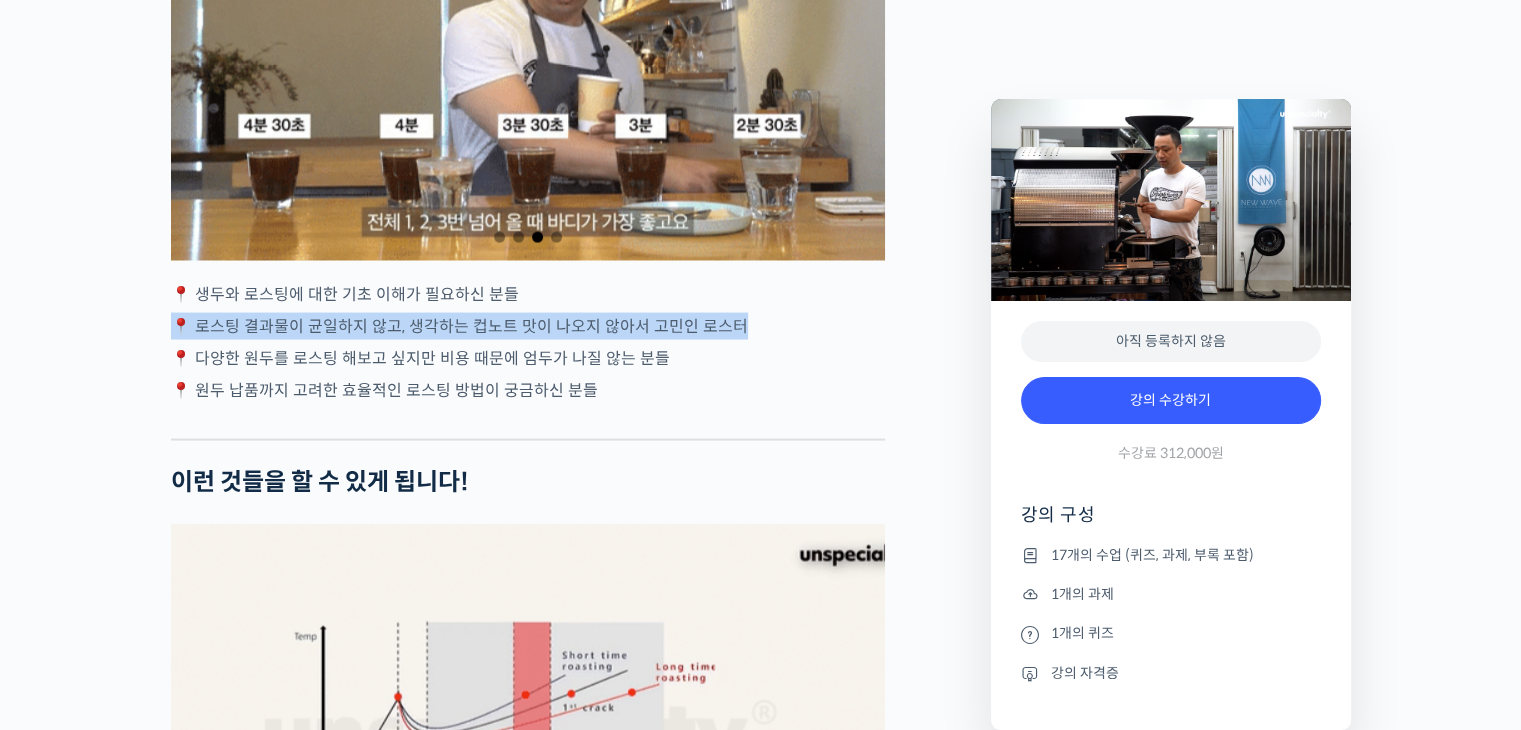 click on "[PERSON] 로스터가 직접 실습 과제를 평가합니다
강의 상세 내용 확인하기
[PERSON] 로스터를 소개합니다!
<뉴웨이브 커피 로스터스> 대표 로스터
[YEAR]년 한국 브루어스 컵 국가대표 선발전 2위 🥈
[YEAR]년 한국 로스팅 국가대표 선발전 3위 🥉
[YEAR]년 코리아 바리스타 어워드 로스팅 부분 1위 🥇
책 <더 알고 싶은 커피학> 공동 번역
책 <로스팅 크래프트> 저자
Cropster Roasting Intelligence – 한국 공식 트레이너
Certified Cupping Judge [YEAR]/06
로스팅 국가대표 [PERSON], [PERSON] 로스터 트레이닝
Q Robusta Grader [YEAR], Q Arabica Grader [YEAR]
[NUMBER]년차 로스팅 최고 전문가가 알려드립니다" at bounding box center (760, 2387) 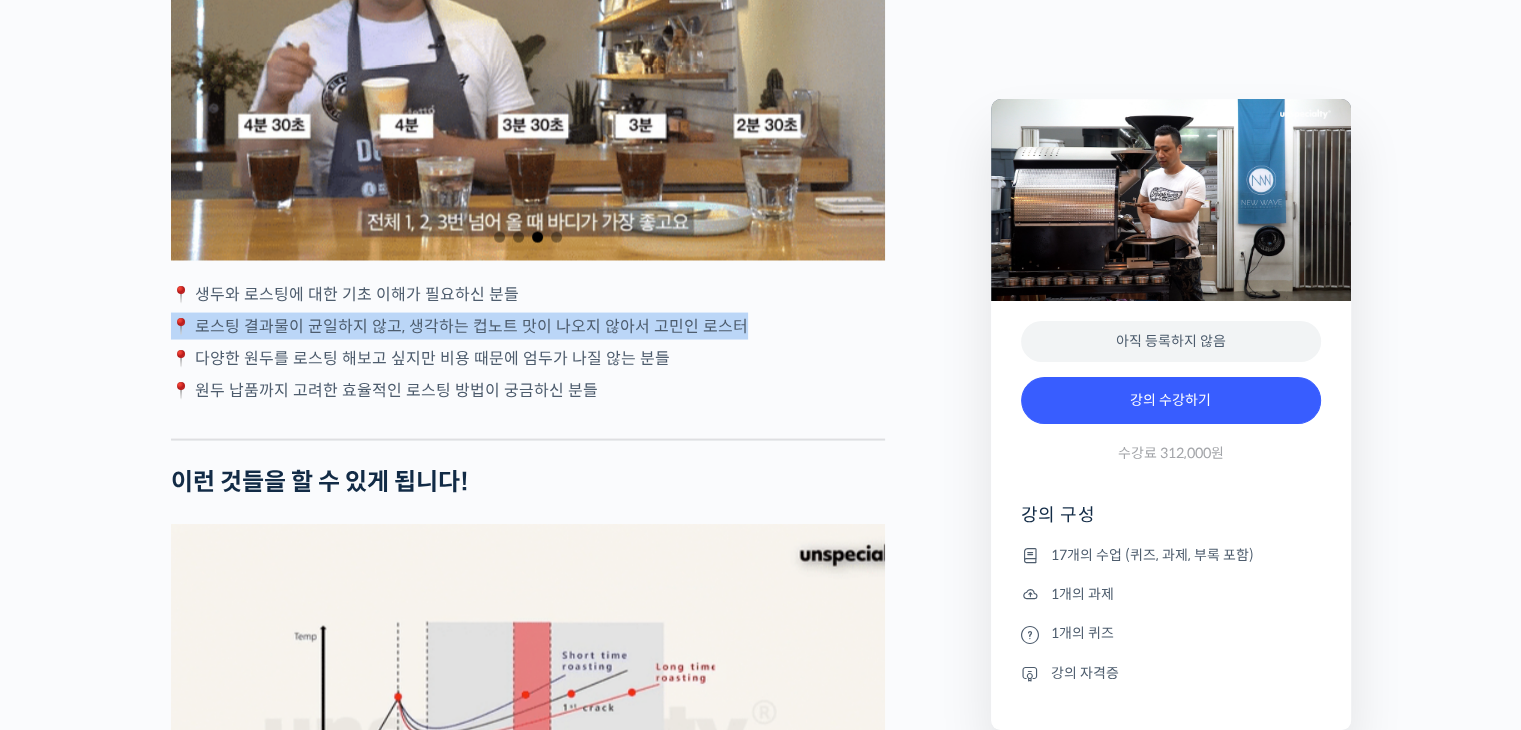 click on "📍 로스팅 결과물이 균일하지 않고, 생각하는 컵노트 맛이 나오지 않아서 고민인 로스터" at bounding box center (528, 326) 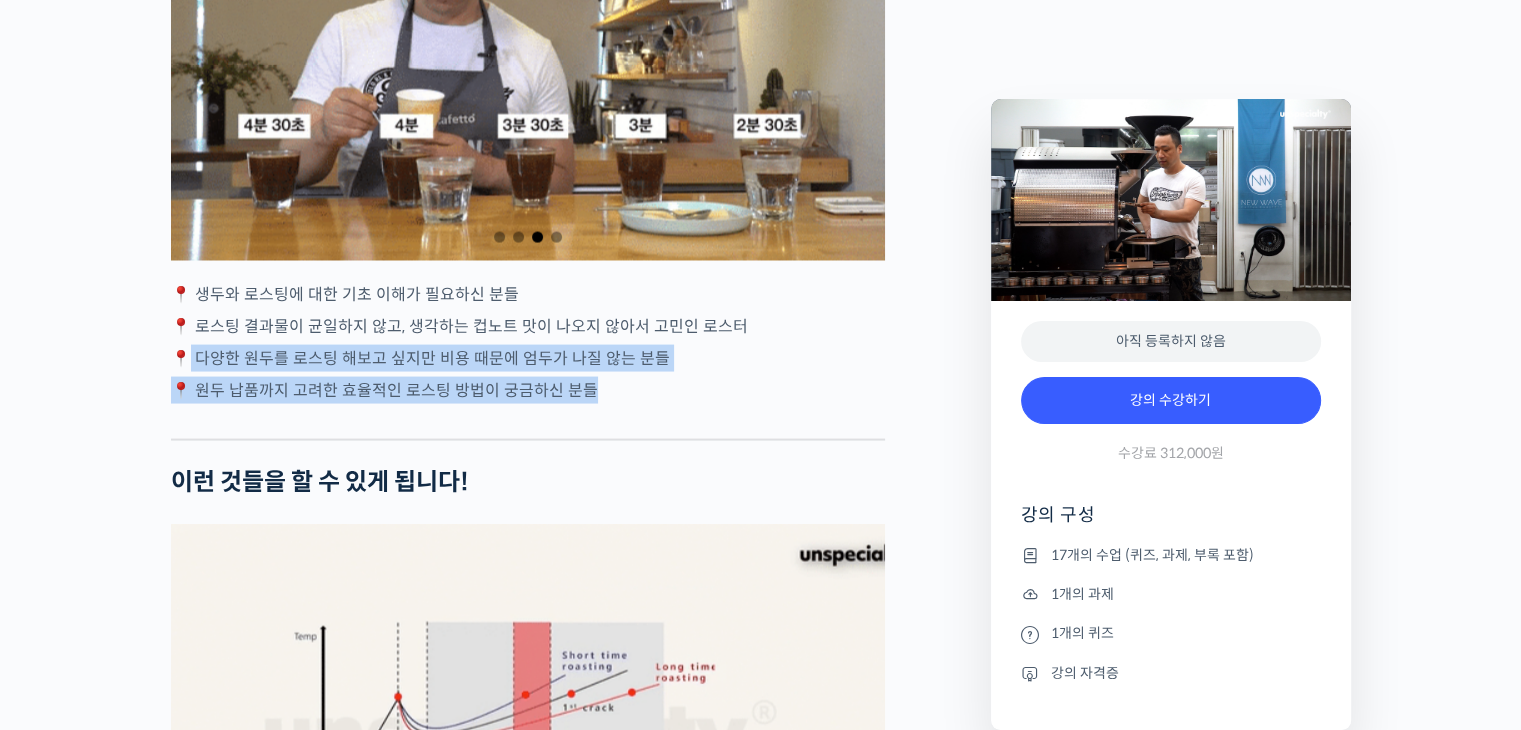 drag, startPoint x: 208, startPoint y: 420, endPoint x: 727, endPoint y: 453, distance: 520.0481 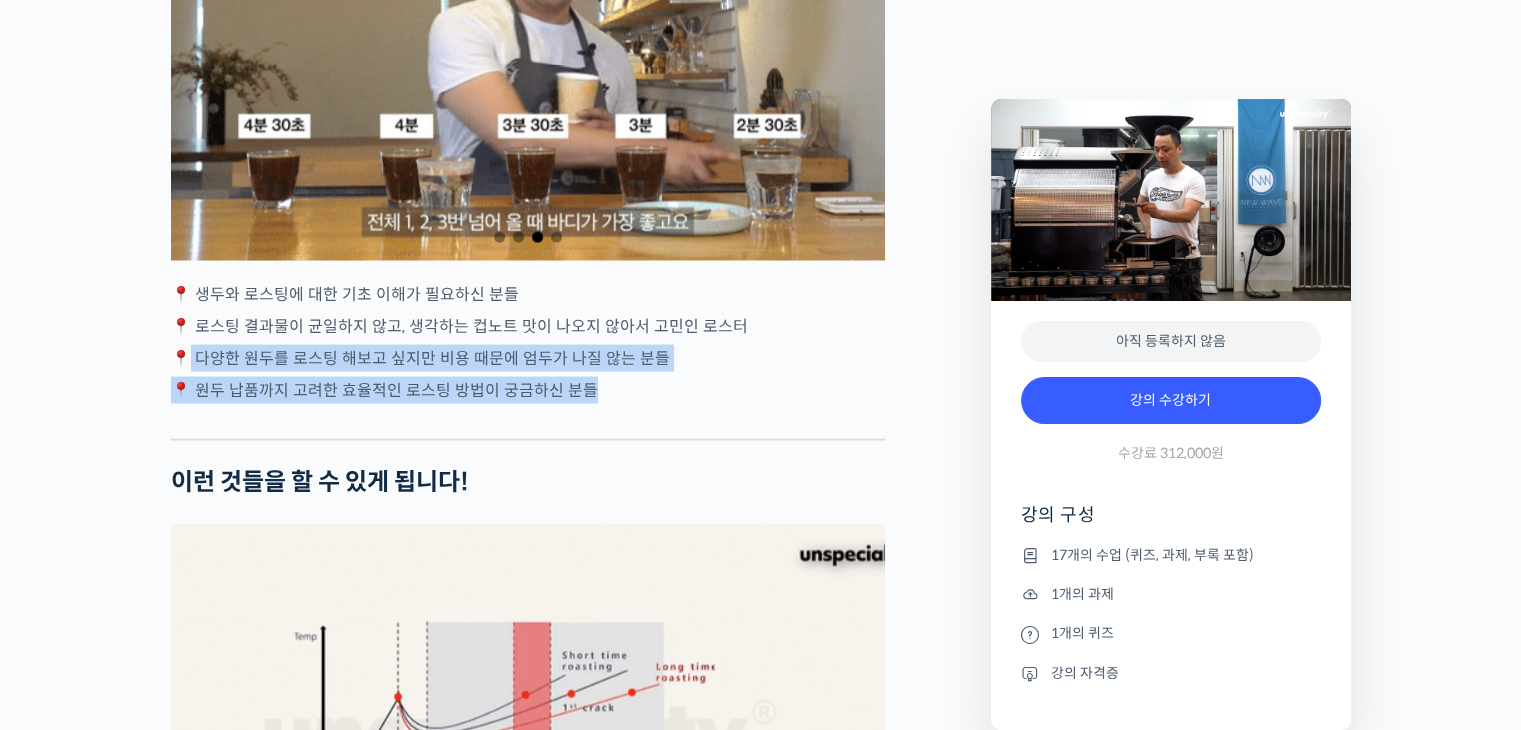 click on "[PERSON] 로스터를 소개합니다!
<뉴웨이브 커피 로스터스> 대표 로스터
[YEAR]년 한국 브루어스 컵 국가대표 선발전 2위 🥈
[YEAR]년 한국 로스팅 국가대표 선발전 3위 🥉
[YEAR]년 코리아 바리스타 어워드 로스팅 부분 1위 🥇
책 <더 알고 싶은 커피학> 공동 번역
책 <로스팅 크래프트> 저자
Cropster Roasting Intelligence – 한국 공식 트레이너
Certified Cupping Judge [YEAR]/06
로스팅 국가대표 [PERSON], [PERSON] 로스터 트레이닝
Q Robusta Grader [YEAR], Q Arabica Grader [YEAR]
[NUMBER]년차 로스팅 최고 전문가가 알려드립니다
YouTube “안스타” 채널 출연 영상
맛보기 수업을 확인해보세요
맛보기 수업 “3강. 투입부터 배출까지, 로스팅을 통해 일어나는 화학적 변화를 알아야 로스팅이 보인다.”
클래스 소개" at bounding box center [528, 1631] 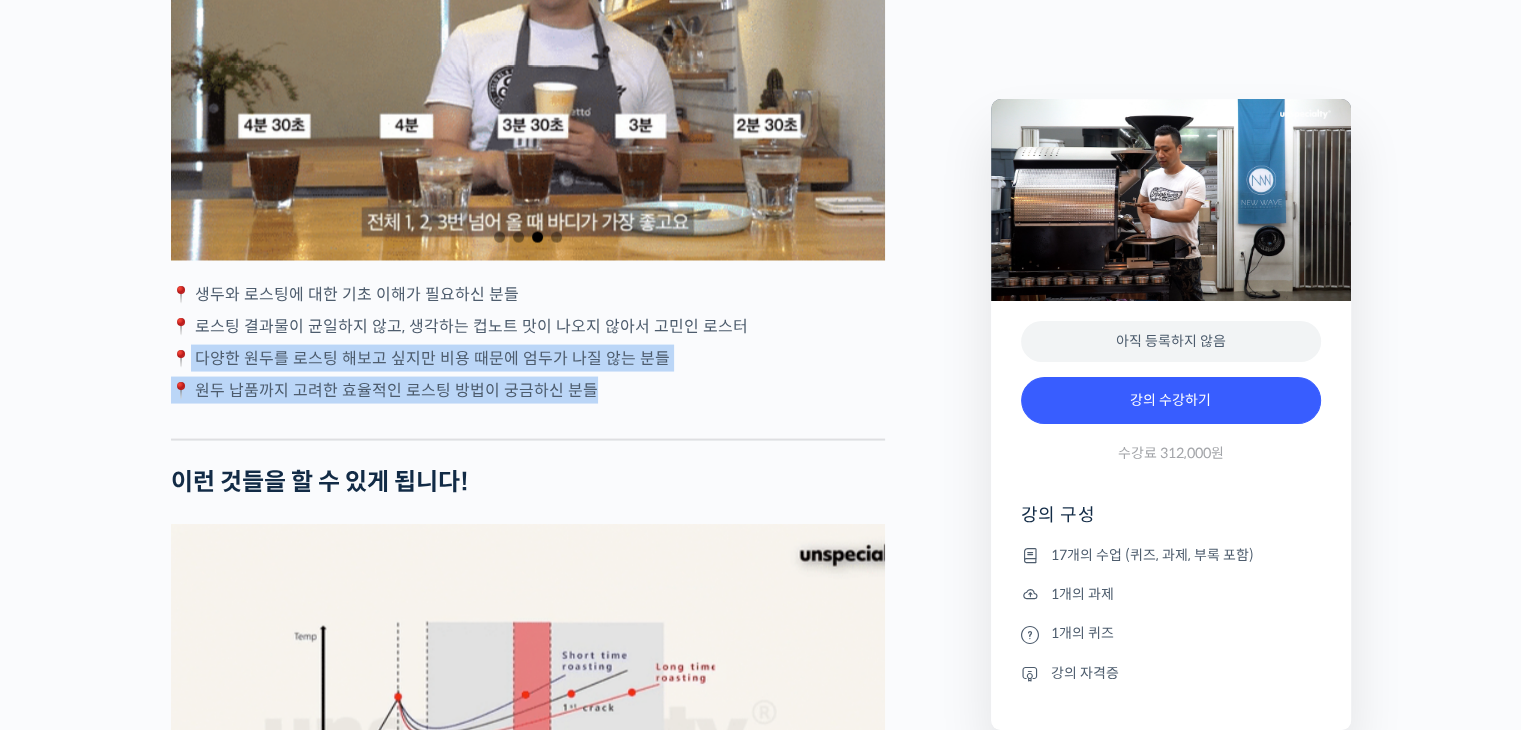 click on "📍 원두 납품까지 고려한 효율적인 로스팅 방법이 궁금하신 분들" at bounding box center (528, 390) 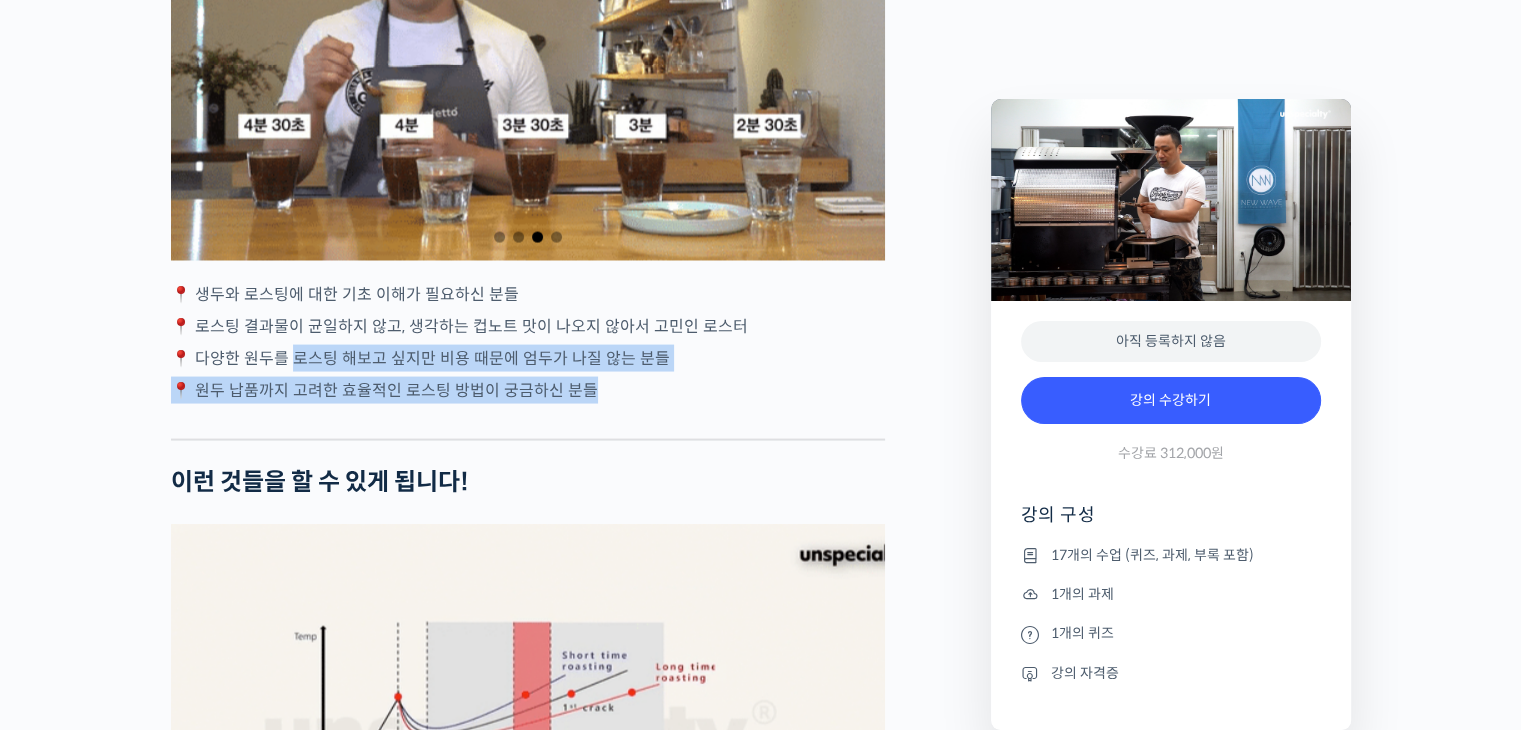 drag, startPoint x: 727, startPoint y: 453, endPoint x: 309, endPoint y: 439, distance: 418.23438 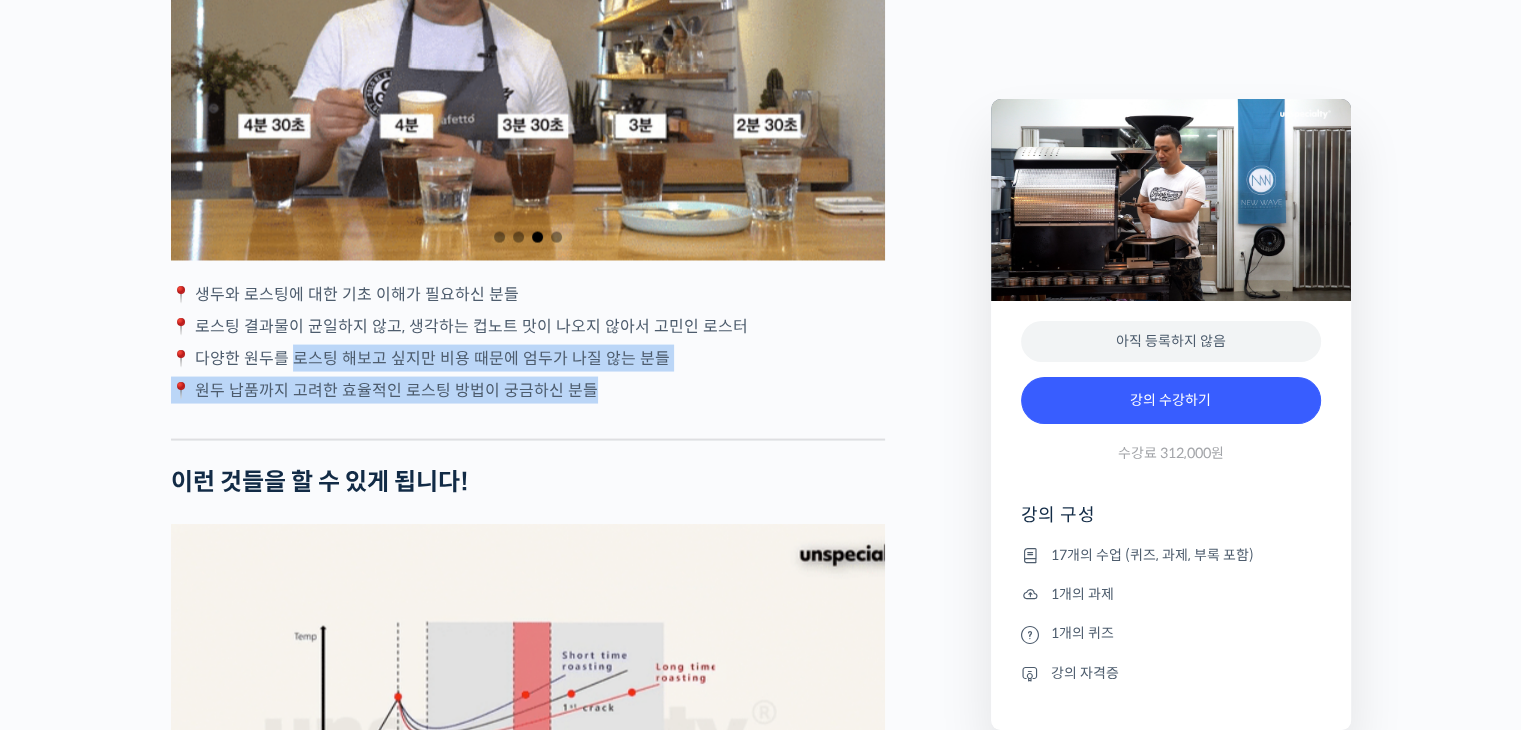 click on "[PERSON] 로스터를 소개합니다!
<뉴웨이브 커피 로스터스> 대표 로스터
[YEAR]년 한국 브루어스 컵 국가대표 선발전 2위 🥈
[YEAR]년 한국 로스팅 국가대표 선발전 3위 🥉
[YEAR]년 코리아 바리스타 어워드 로스팅 부분 1위 🥇
책 <더 알고 싶은 커피학> 공동 번역
책 <로스팅 크래프트> 저자
Cropster Roasting Intelligence – 한국 공식 트레이너
Certified Cupping Judge [YEAR]/06
로스팅 국가대표 [PERSON], [PERSON] 로스터 트레이닝
Q Robusta Grader [YEAR], Q Arabica Grader [YEAR]
[NUMBER]년차 로스팅 최고 전문가가 알려드립니다
YouTube “안스타” 채널 출연 영상
맛보기 수업을 확인해보세요
맛보기 수업 “3강. 투입부터 배출까지, 로스팅을 통해 일어나는 화학적 변화를 알아야 로스팅이 보인다.”
클래스 소개" at bounding box center (528, 1631) 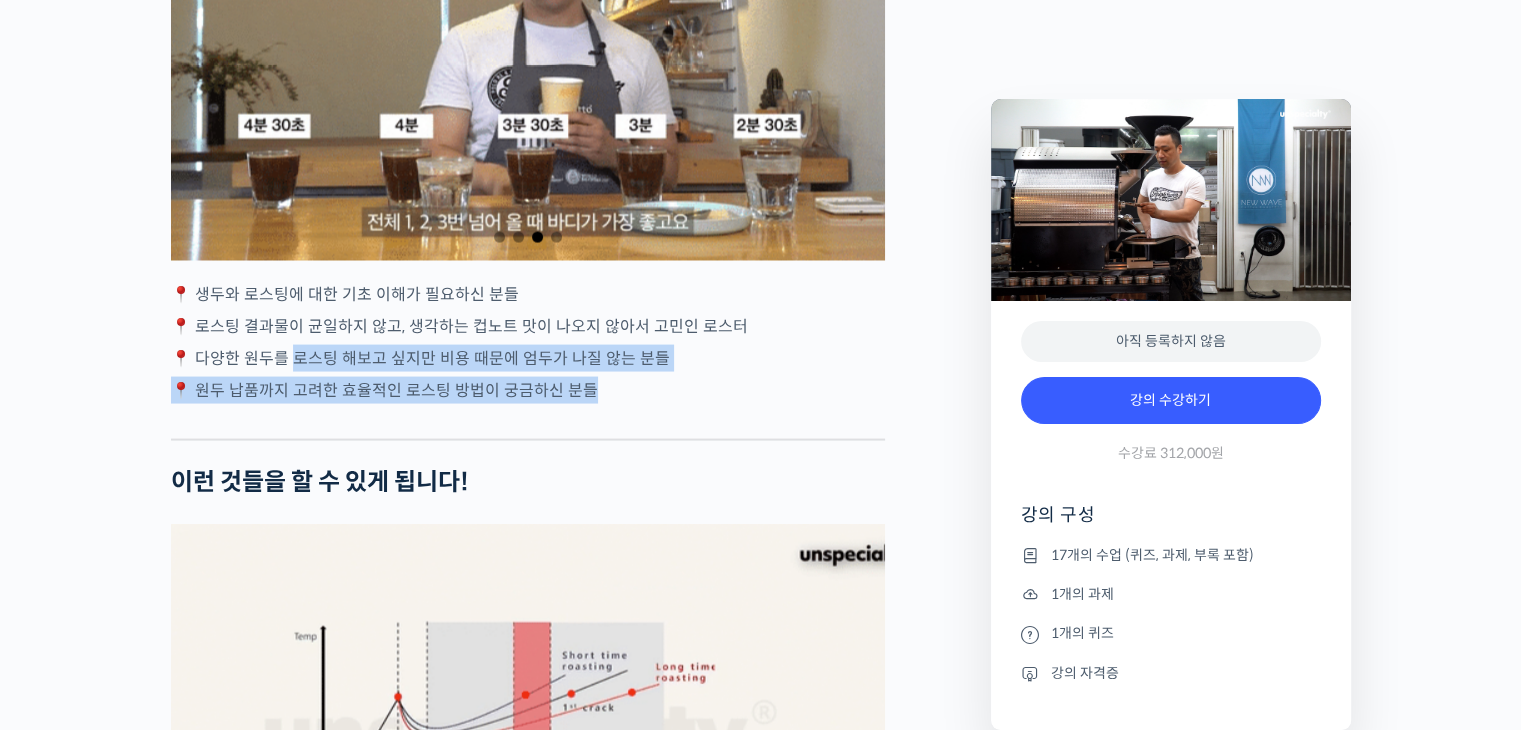 click on "📍 다양한 원두를 로스팅 해보고 싶지만 비용 때문에 엄두가 나질 않는 분들" at bounding box center (528, 358) 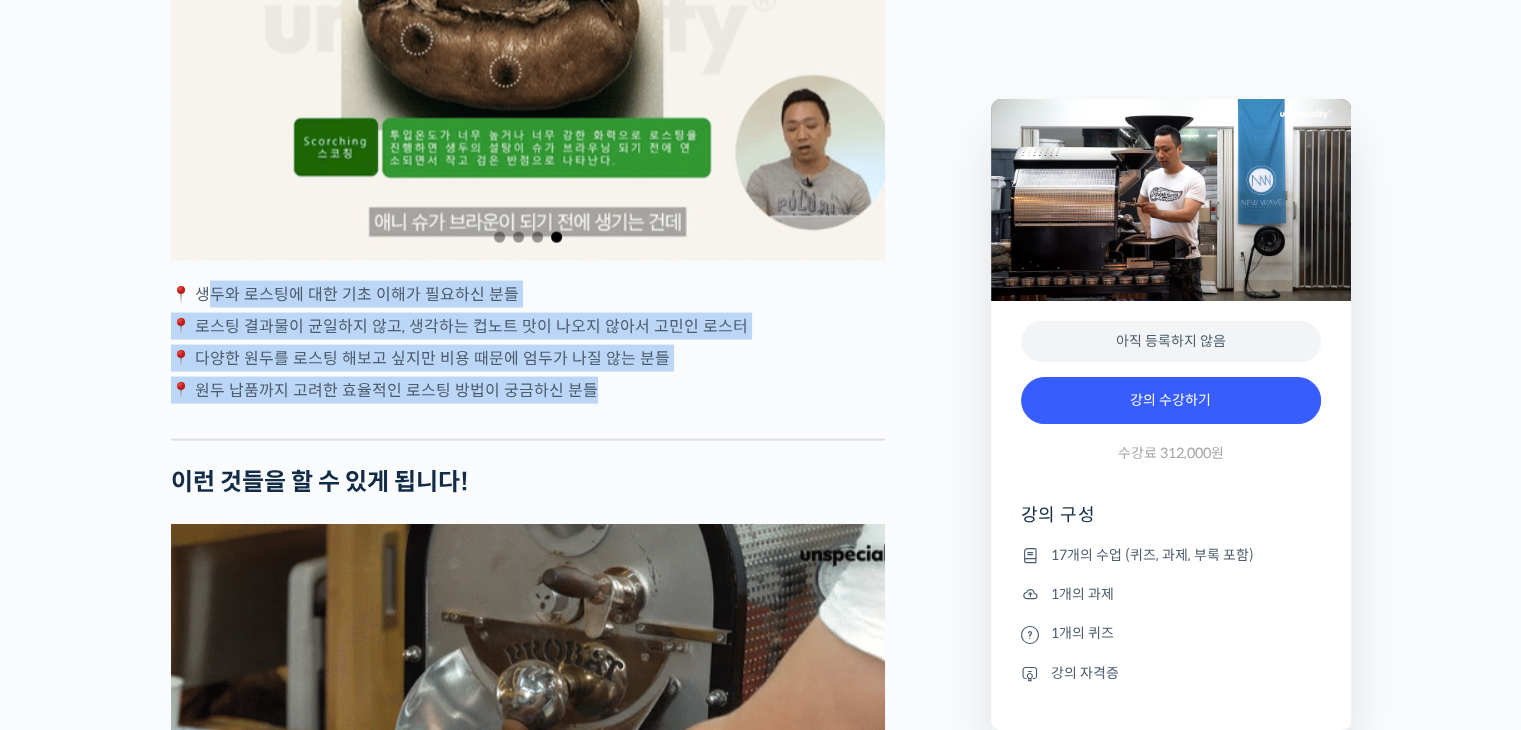 drag, startPoint x: 214, startPoint y: 377, endPoint x: 682, endPoint y: 456, distance: 474.6209 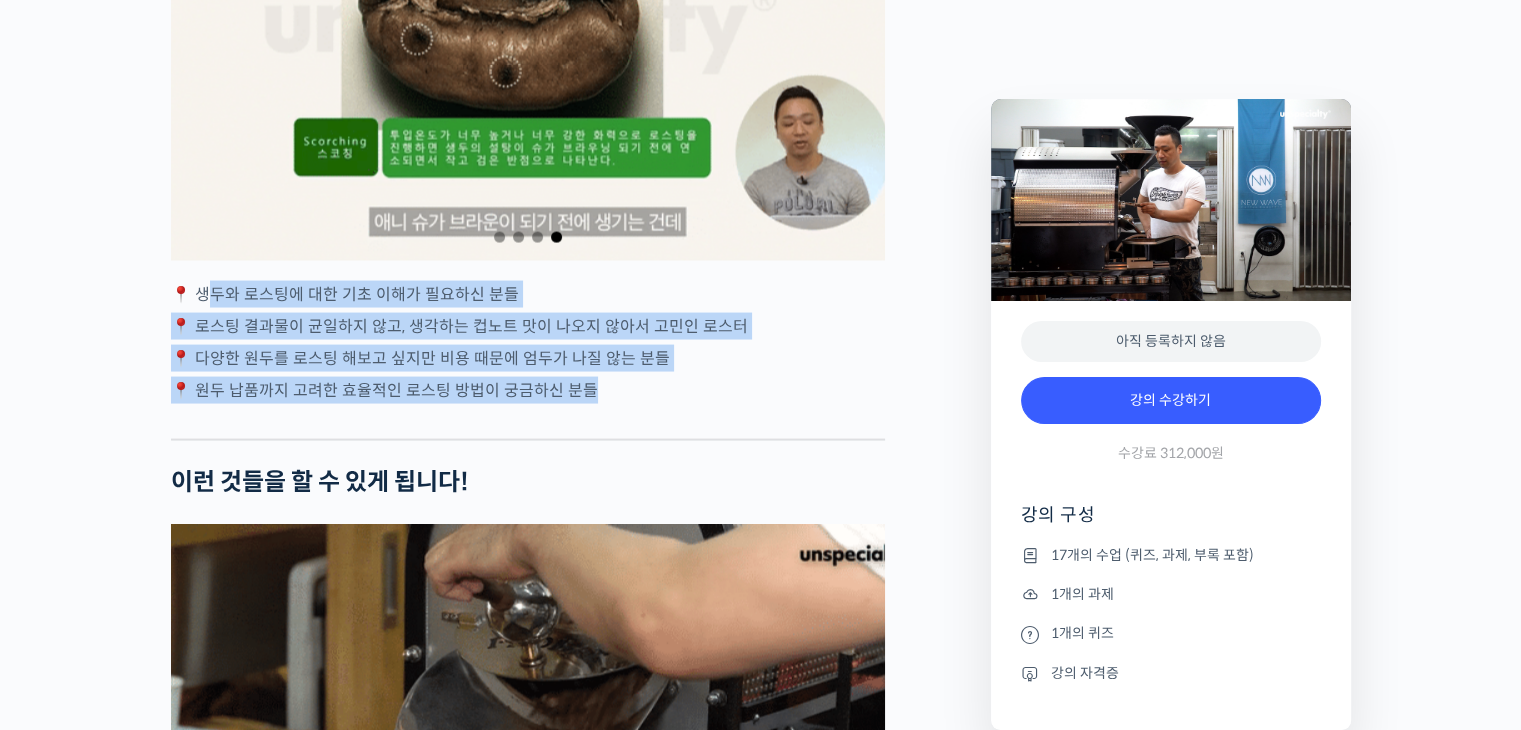 click on "유승권 로스터를 소개합니다!
<뉴웨이브 커피 로스터스> 대표 로스터
2012년 한국 브루어스 컵 국가대표 선발전 2위 🥈
2014년 한국 로스팅 국가대표 선발전 3위 🥉
2018년 코리아 바리스타 어워드 로스팅 부분 1위 🥇
책 <더 알고 싶은 커피학> 공동 번역
책 <로스팅 크래프트> 저자
Cropster Roasting Intelligence – 한국 공식 트레이너
Certified Cupping Judge 2010/06
로스팅 국가대표 장문규, 최민근 로스터 트레이닝
Q Robusta Grader 2022, Q Arabica Grader 2022
17년차 로스팅 최고 전문가가 알려드립니다
YouTube “안스타” 채널 출연 영상
맛보기 수업을 확인해보세요
맛보기 수업 “3강. 투입부터 배출까지, 로스팅을 통해 일어나는 화학적 변화를 알아야 로스팅이 보인다.”
클래스 소개" at bounding box center [528, 1631] 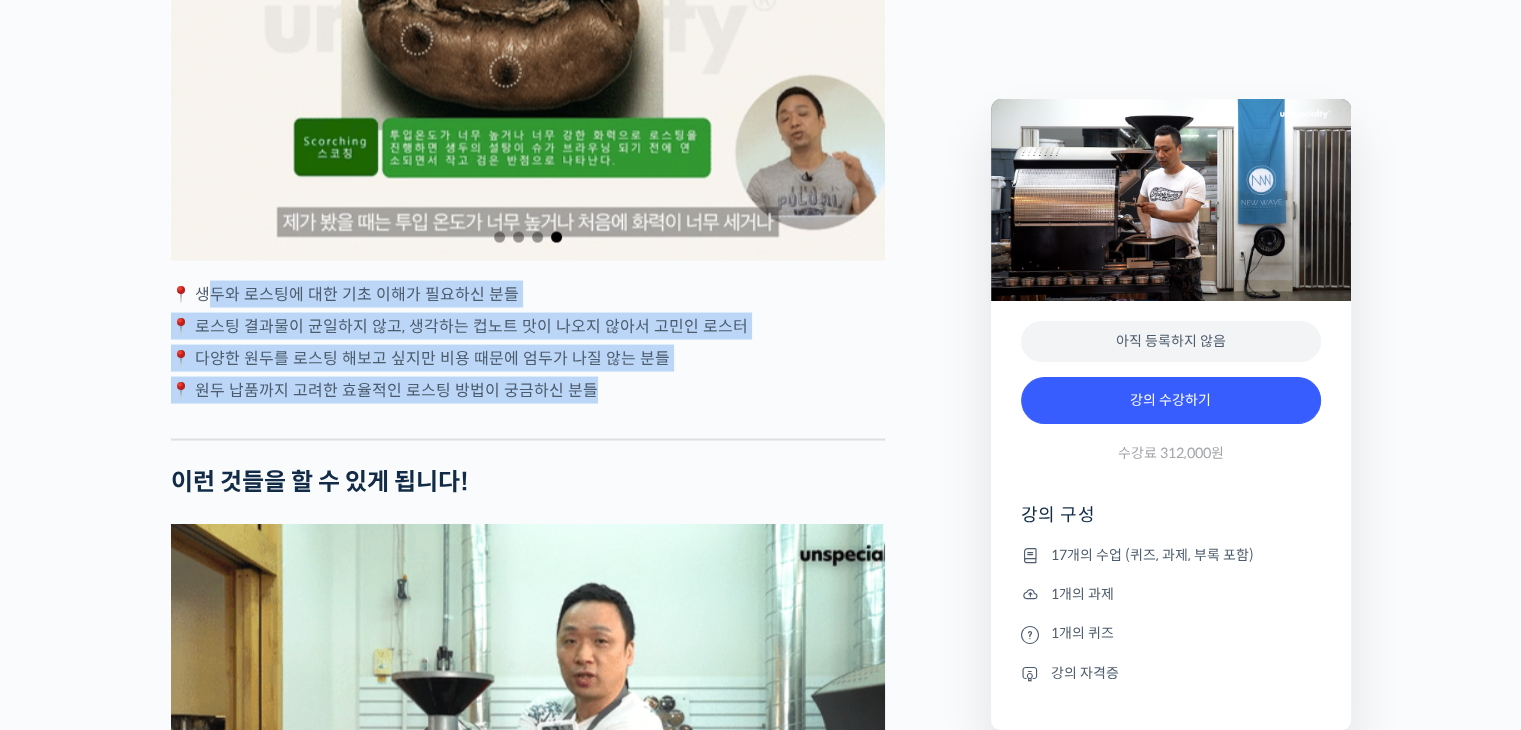 click on "📍 원두 납품까지 고려한 효율적인 로스팅 방법이 궁금하신 분들" at bounding box center (528, 390) 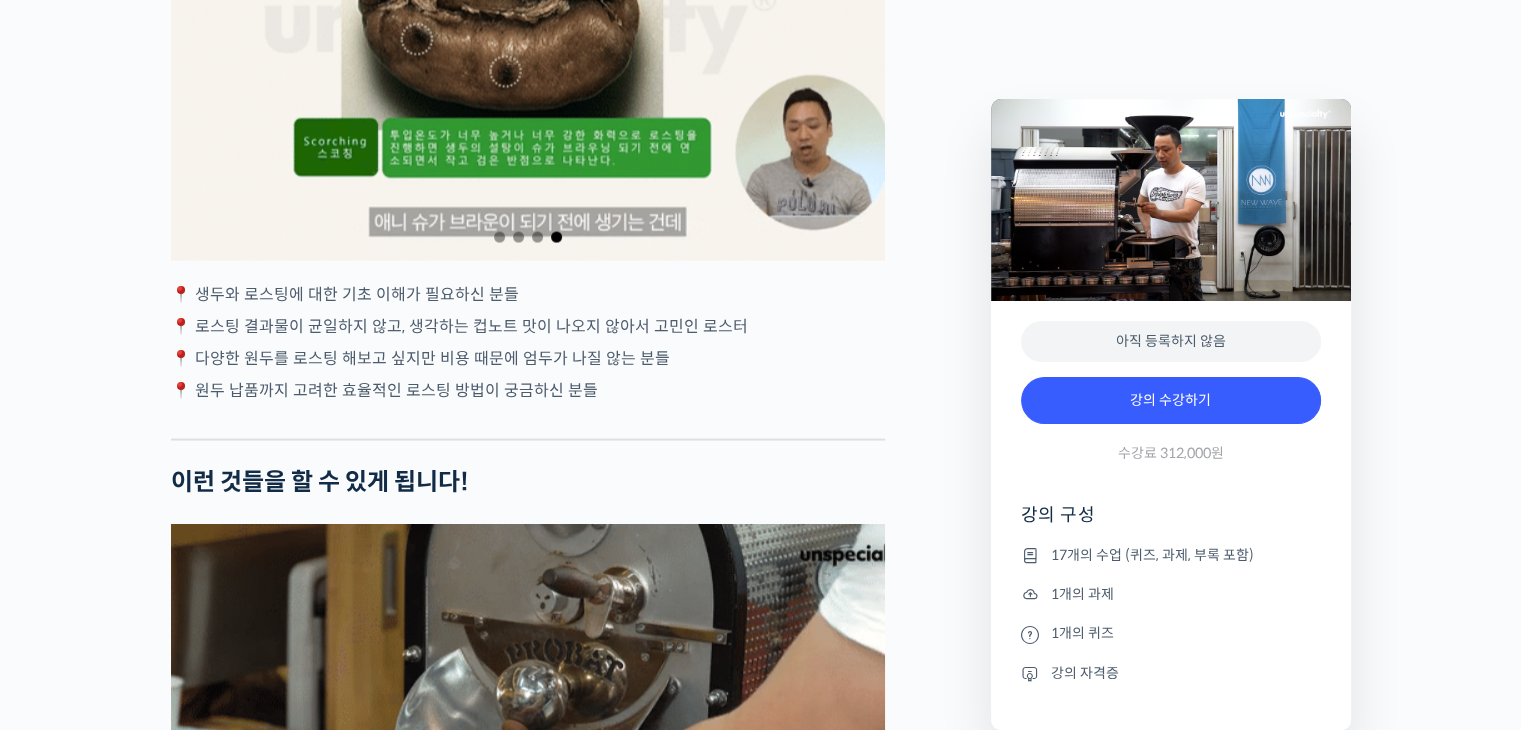 click on "📍 원두 납품까지 고려한 효율적인 로스팅 방법이 궁금하신 분들" at bounding box center (528, 390) 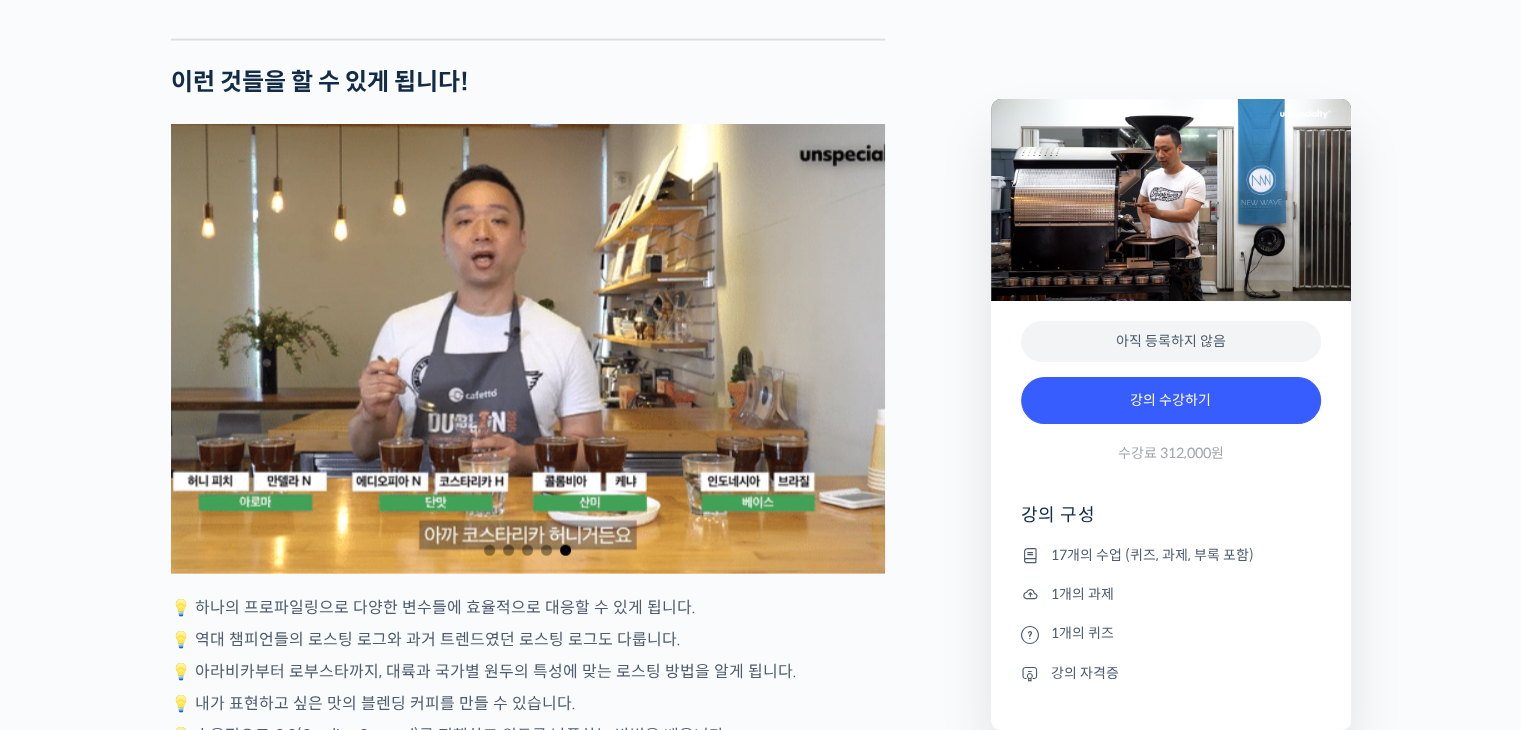 scroll, scrollTop: 4600, scrollLeft: 0, axis: vertical 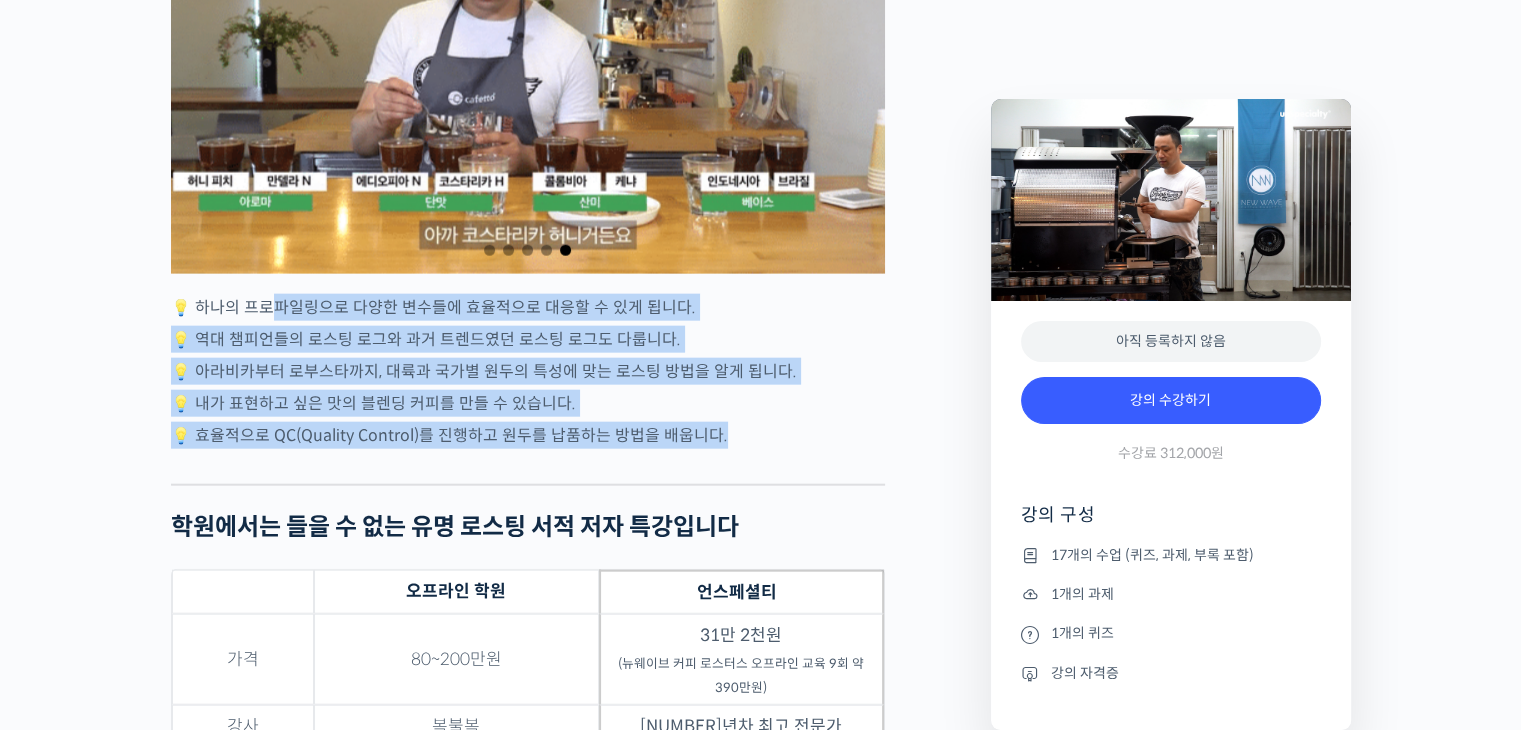 drag, startPoint x: 282, startPoint y: 388, endPoint x: 742, endPoint y: 498, distance: 472.96933 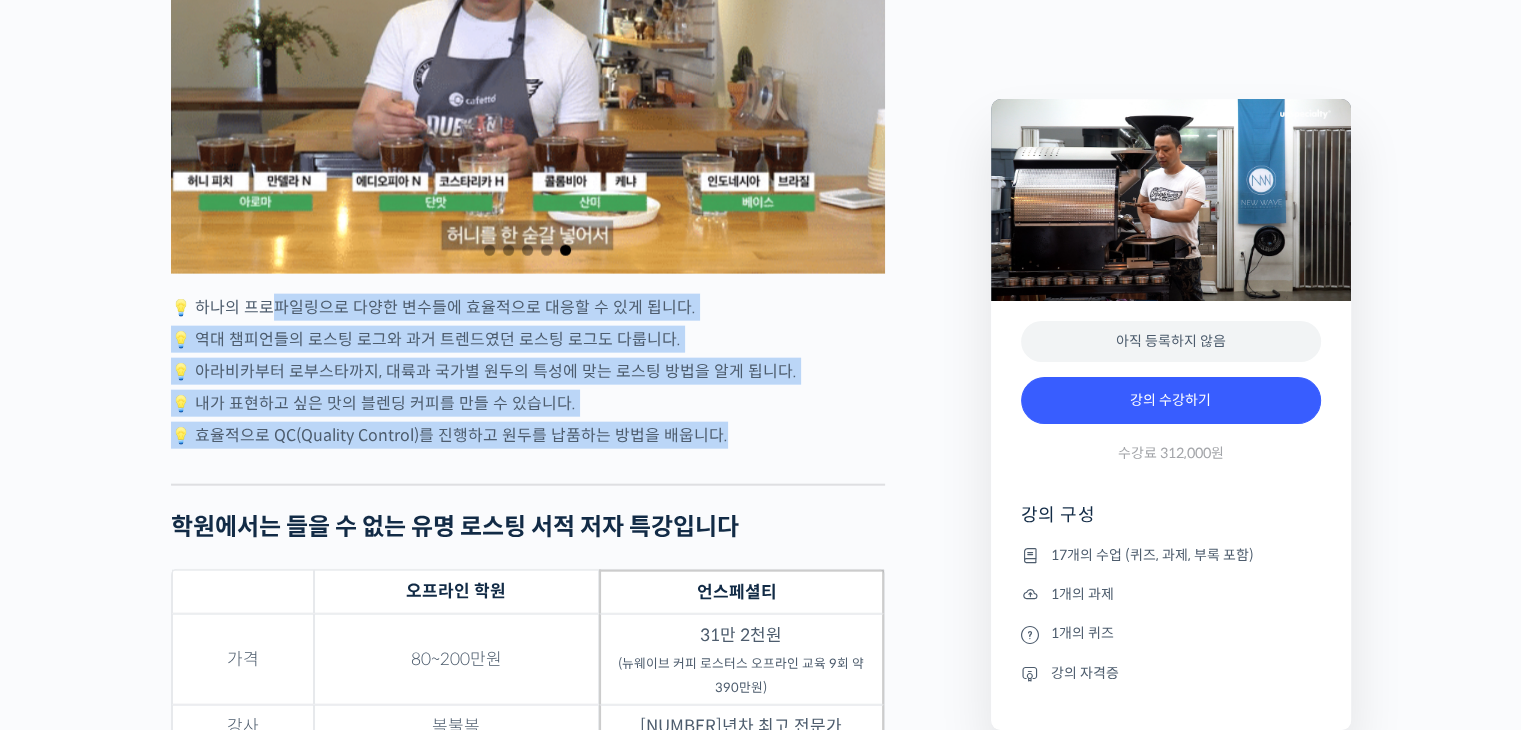 click on "유승권 로스터를 소개합니다!
<뉴웨이브 커피 로스터스> 대표 로스터
2012년 한국 브루어스 컵 국가대표 선발전 2위 🥈
2014년 한국 로스팅 국가대표 선발전 3위 🥉
2018년 코리아 바리스타 어워드 로스팅 부분 1위 🥇
책 <더 알고 싶은 커피학> 공동 번역
책 <로스팅 크래프트> 저자
Cropster Roasting Intelligence – 한국 공식 트레이너
Certified Cupping Judge 2010/06
로스팅 국가대표 장문규, 최민근 로스터 트레이닝
Q Robusta Grader 2022, Q Arabica Grader 2022
17년차 로스팅 최고 전문가가 알려드립니다
YouTube “안스타” 채널 출연 영상
맛보기 수업을 확인해보세요
맛보기 수업 “3강. 투입부터 배출까지, 로스팅을 통해 일어나는 화학적 변화를 알아야 로스팅이 보인다.”
클래스 소개" at bounding box center (528, 931) 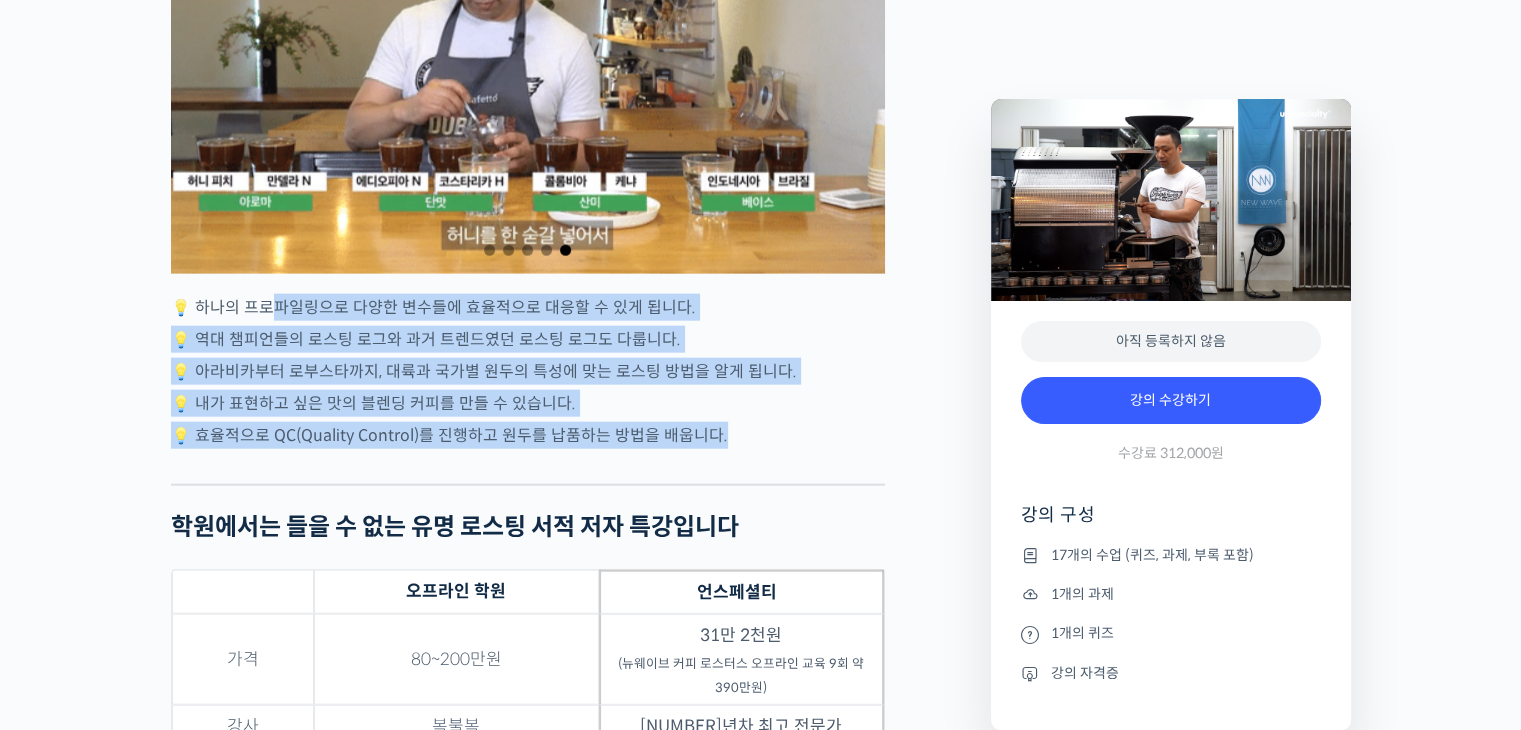 click on "💡 효율적으로 QC(Quality Control)를 진행하고 원두를 납품하는 방법을 배웁니다." at bounding box center [528, 435] 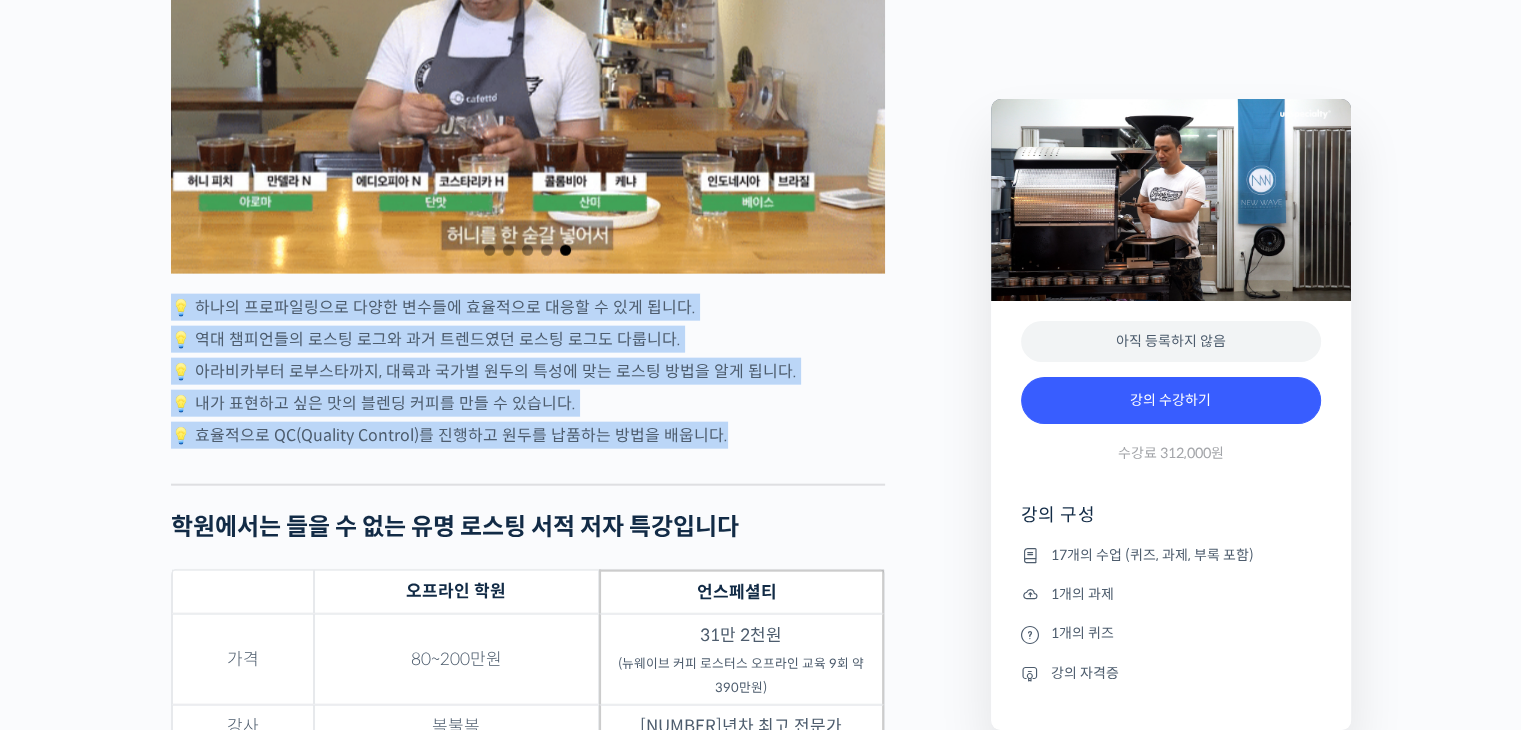 drag, startPoint x: 744, startPoint y: 498, endPoint x: 66, endPoint y: 368, distance: 690.35065 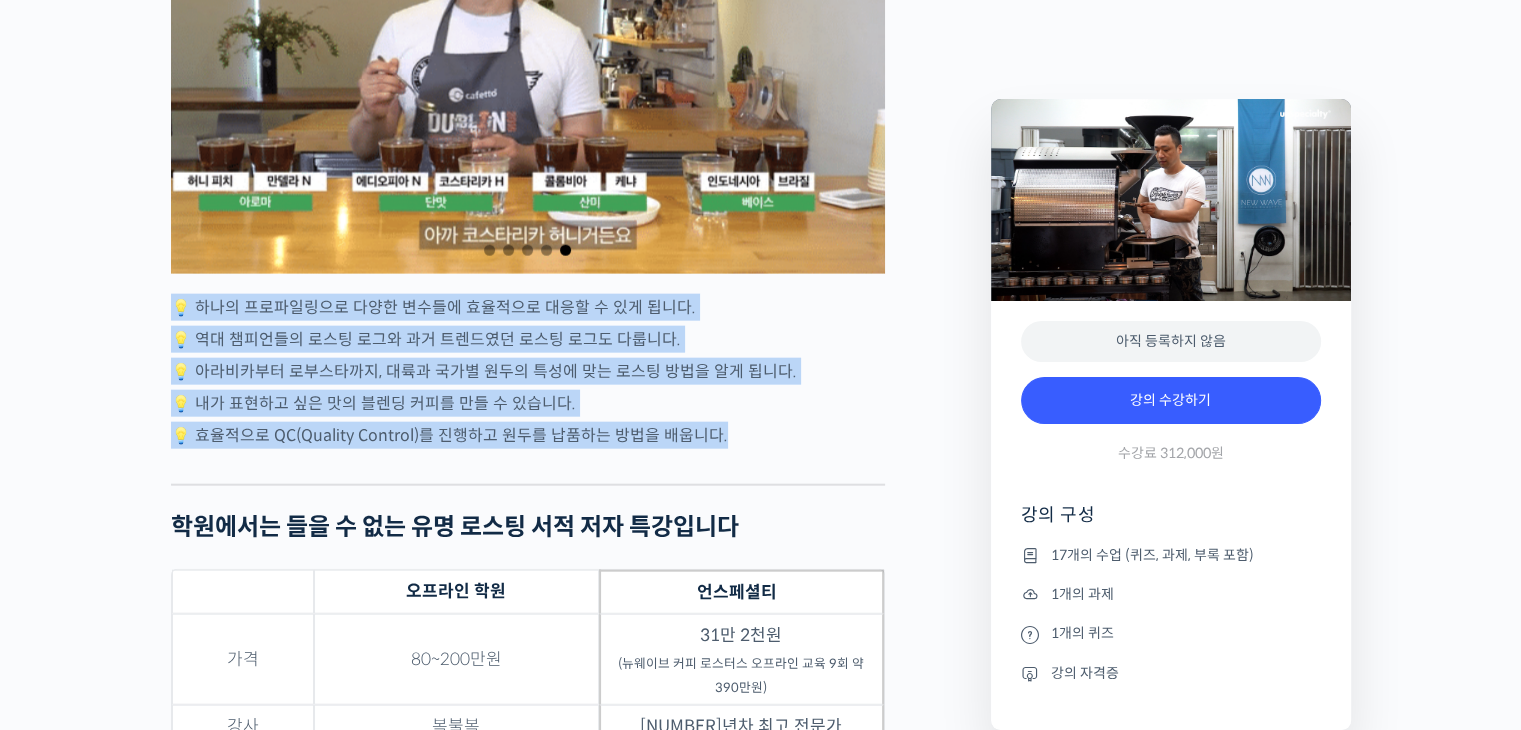 click on "로스팅 크래프트 저자의 프로파일링 하나로 로스팅 마스터하기
강의 상세 내용 확인하기
유승권 로스터를 소개합니다!
<뉴웨이브 커피 로스터스> 대표 로스터
2012년 한국 브루어스 컵 국가대표 선발전 2위 🥈
2014년 한국 로스팅 국가대표 선발전 3위 🥉
2018년 코리아 바리스타 어워드 로스팅 부분 1위 🥇
책 <더 알고 싶은 커피학> 공동 번역
책 <로스팅 크래프트> 저자
Cropster Roasting Intelligence – 한국 공식 트레이너
Certified Cupping Judge 2010/06
로스팅 국가대표 장문규, 최민근 로스터 트레이닝
Q Robusta Grader 2022, Q Arabica Grader 2022
17년차 로스팅 최고 전문가가 알려드립니다" at bounding box center (760, 1687) 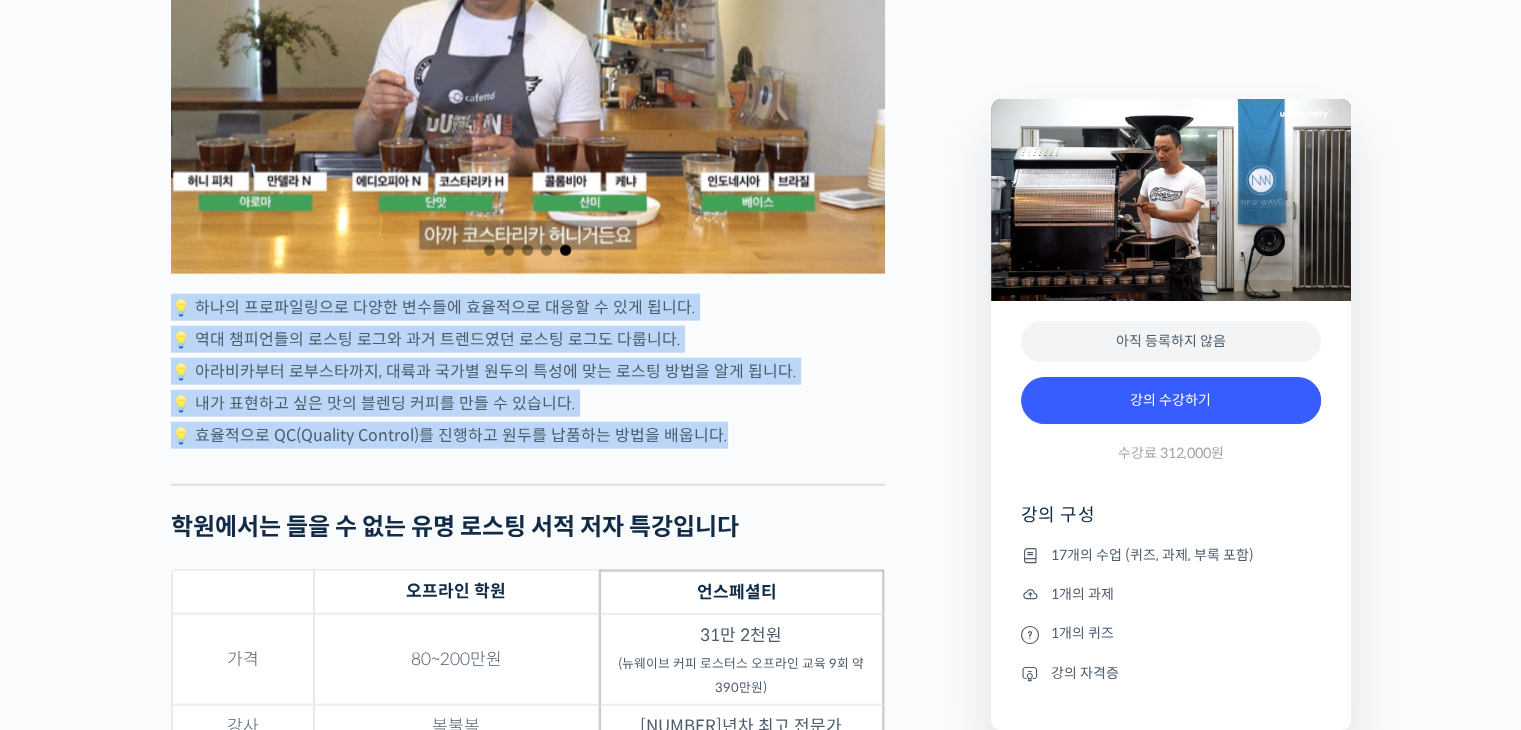 click on "로스팅 크래프트 저자의 프로파일링 하나로 로스팅 마스터하기
강의 상세 내용 확인하기
유승권 로스터를 소개합니다!
<뉴웨이브 커피 로스터스> 대표 로스터
2012년 한국 브루어스 컵 국가대표 선발전 2위 🥈
2014년 한국 로스팅 국가대표 선발전 3위 🥉
2018년 코리아 바리스타 어워드 로스팅 부분 1위 🥇
책 <더 알고 싶은 커피학> 공동 번역
책 <로스팅 크래프트> 저자
Cropster Roasting Intelligence – 한국 공식 트레이너
Certified Cupping Judge 2010/06
로스팅 국가대표 장문규, 최민근 로스터 트레이닝
Q Robusta Grader 2022, Q Arabica Grader 2022
17년차 로스팅 최고 전문가가 알려드립니다" at bounding box center (760, 1687) 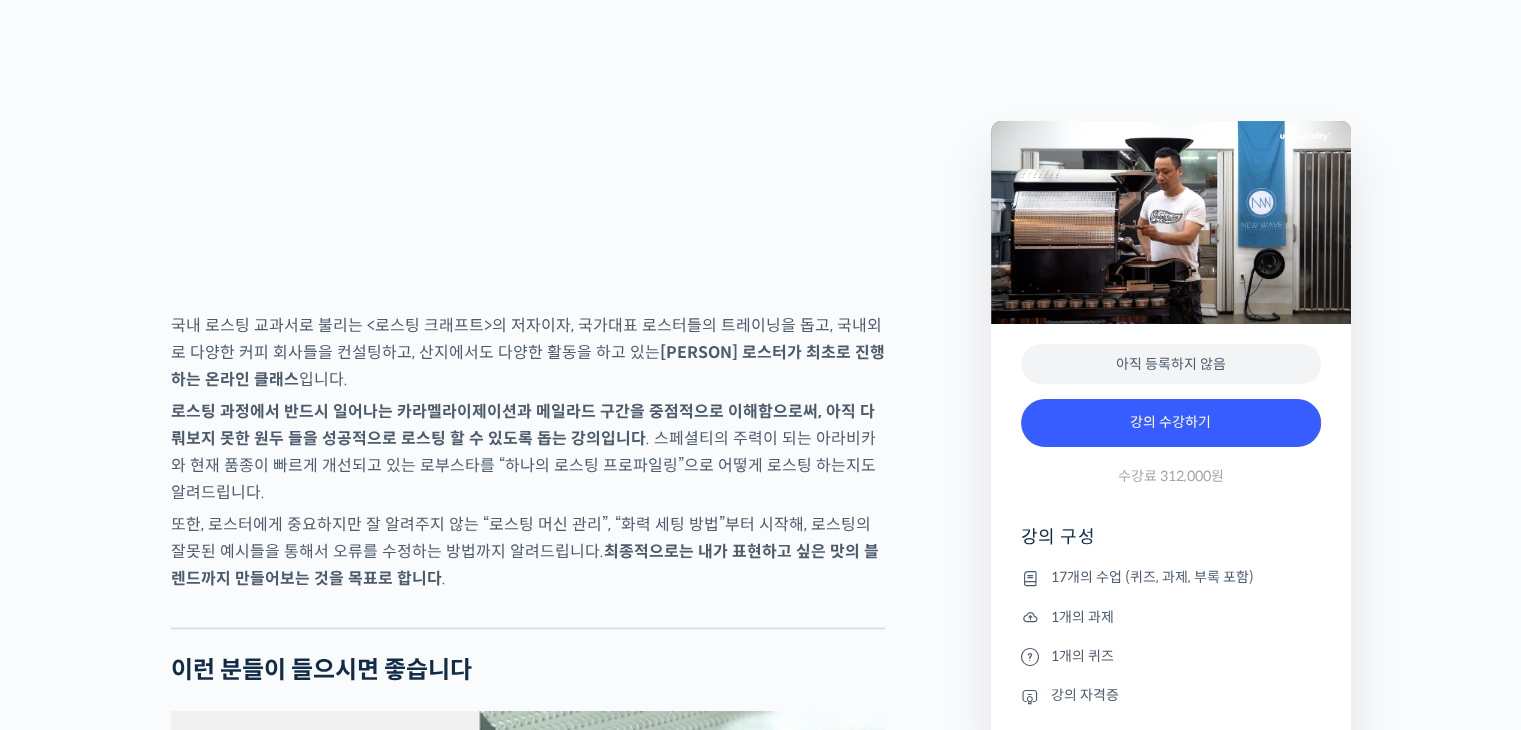scroll, scrollTop: 3000, scrollLeft: 0, axis: vertical 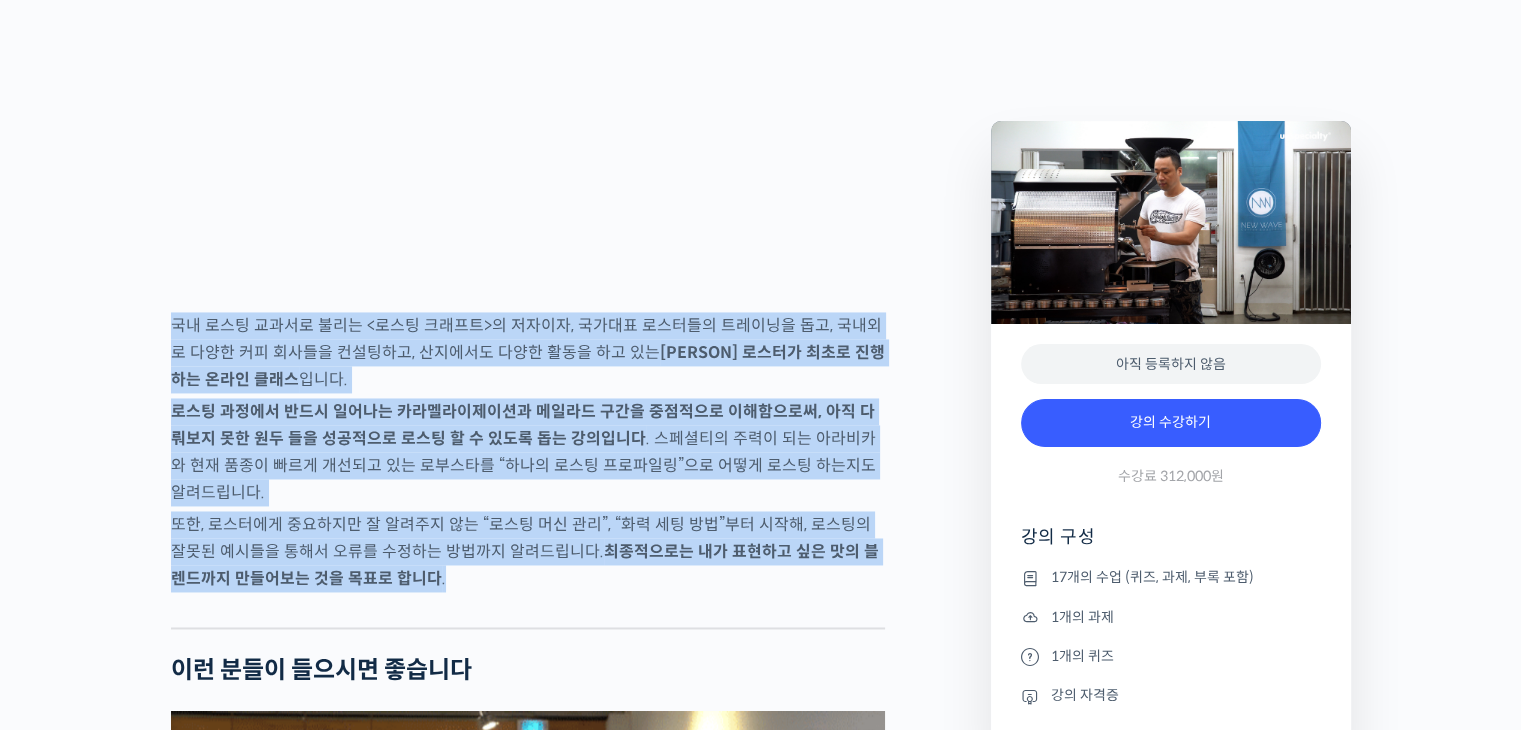 drag, startPoint x: 140, startPoint y: 366, endPoint x: 863, endPoint y: 642, distance: 773.8895 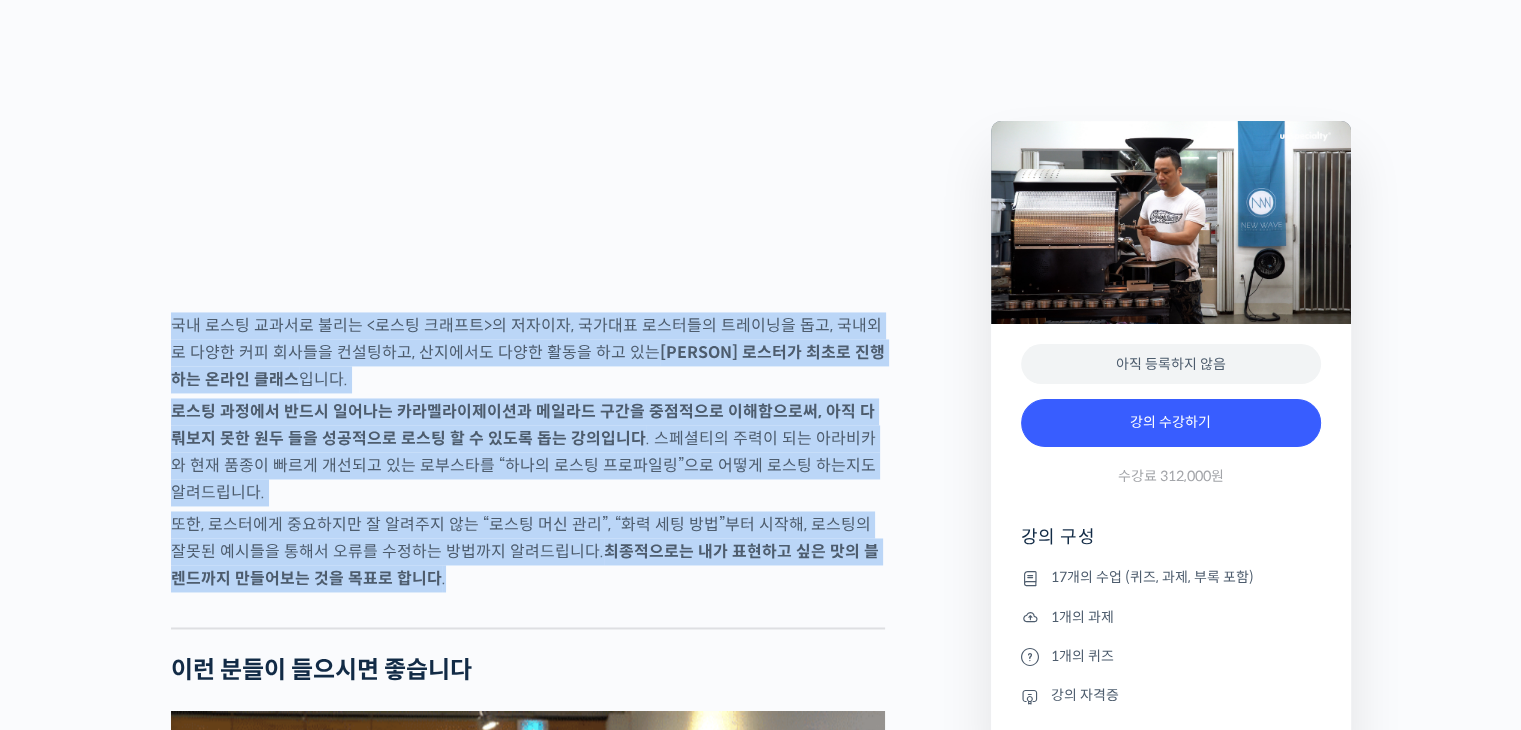 click on "로스팅 크래프트 저자의 프로파일링 하나로 로스팅 마스터하기
강의 상세 내용 확인하기
유승권 로스터를 소개합니다!
<뉴웨이브 커피 로스터스> 대표 로스터
2012년 한국 브루어스 컵 국가대표 선발전 2위 🥈
2014년 한국 로스팅 국가대표 선발전 3위 🥉
2018년 코리아 바리스타 어워드 로스팅 부분 1위 🥇
책 <더 알고 싶은 커피학> 공동 번역
책 <로스팅 크래프트> 저자
Cropster Roasting Intelligence – 한국 공식 트레이너
Certified Cupping Judge 2010/06
로스팅 국가대표 장문규, 최민근 로스터 트레이닝
Q Robusta Grader 2022, Q Arabica Grader 2022
17년차 로스팅 최고 전문가가 알려드립니다" at bounding box center [760, 3287] 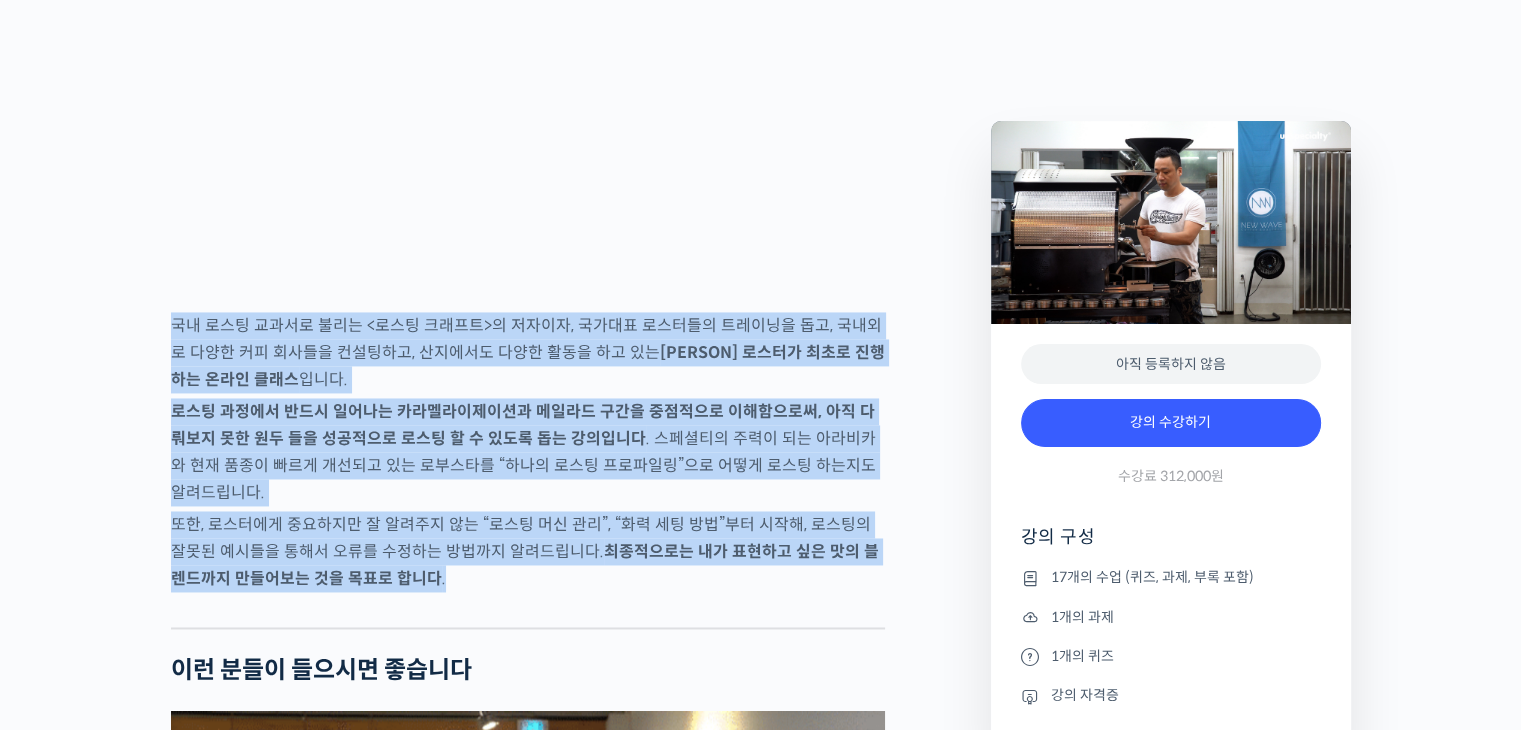 click on "또한, 로스터에게 중요하지만 잘 알려주지 않는 “로스팅 머신 관리”, “화력 세팅 방법”부터 시작해, 로스팅의 잘못된 예시들을 통해서 오류를 수정하는 방법까지 알려드립니다.  최종적으로는 내가 표현하고 싶은 맛의 블렌드까지 만들어보는 것을 목표로 합니다 ." at bounding box center [528, 551] 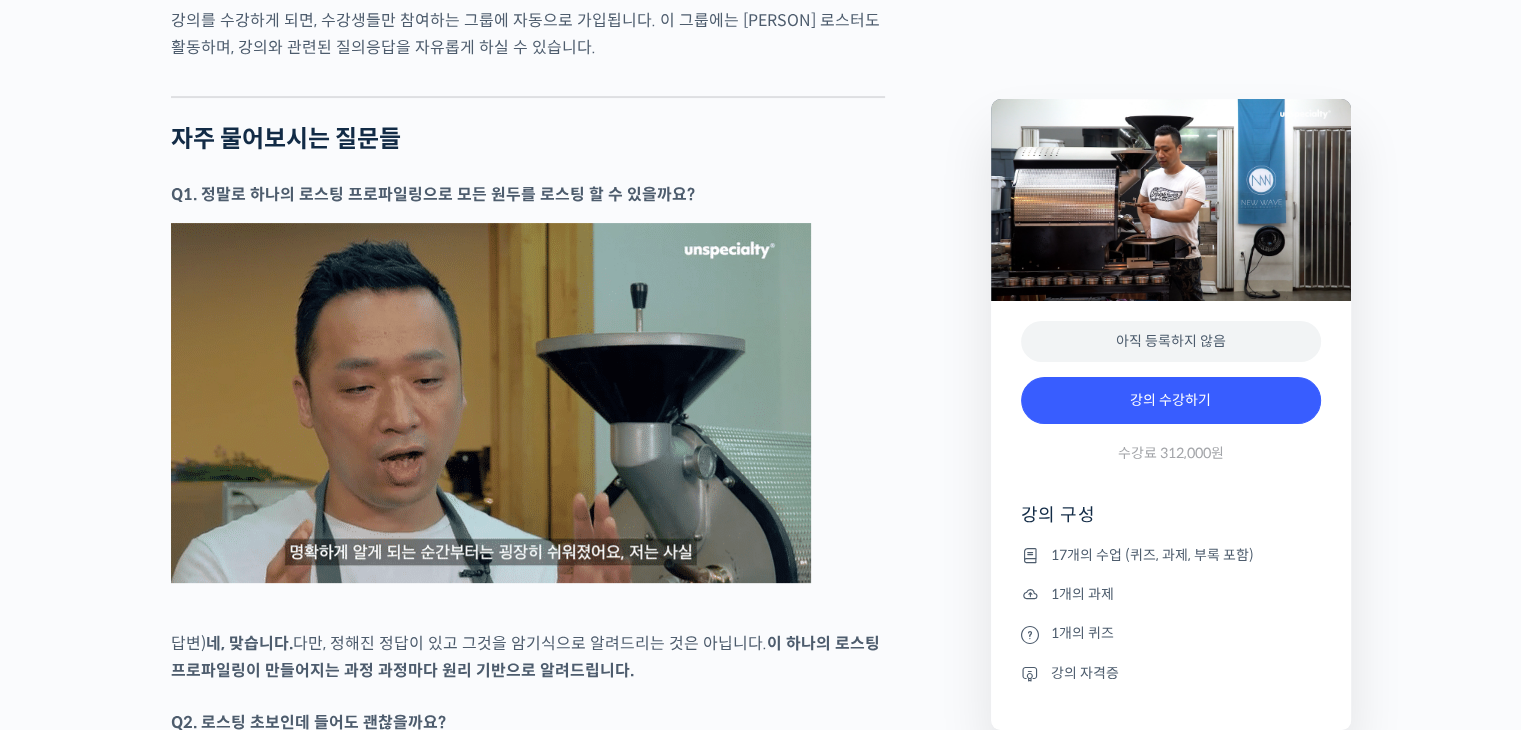 scroll, scrollTop: 8400, scrollLeft: 0, axis: vertical 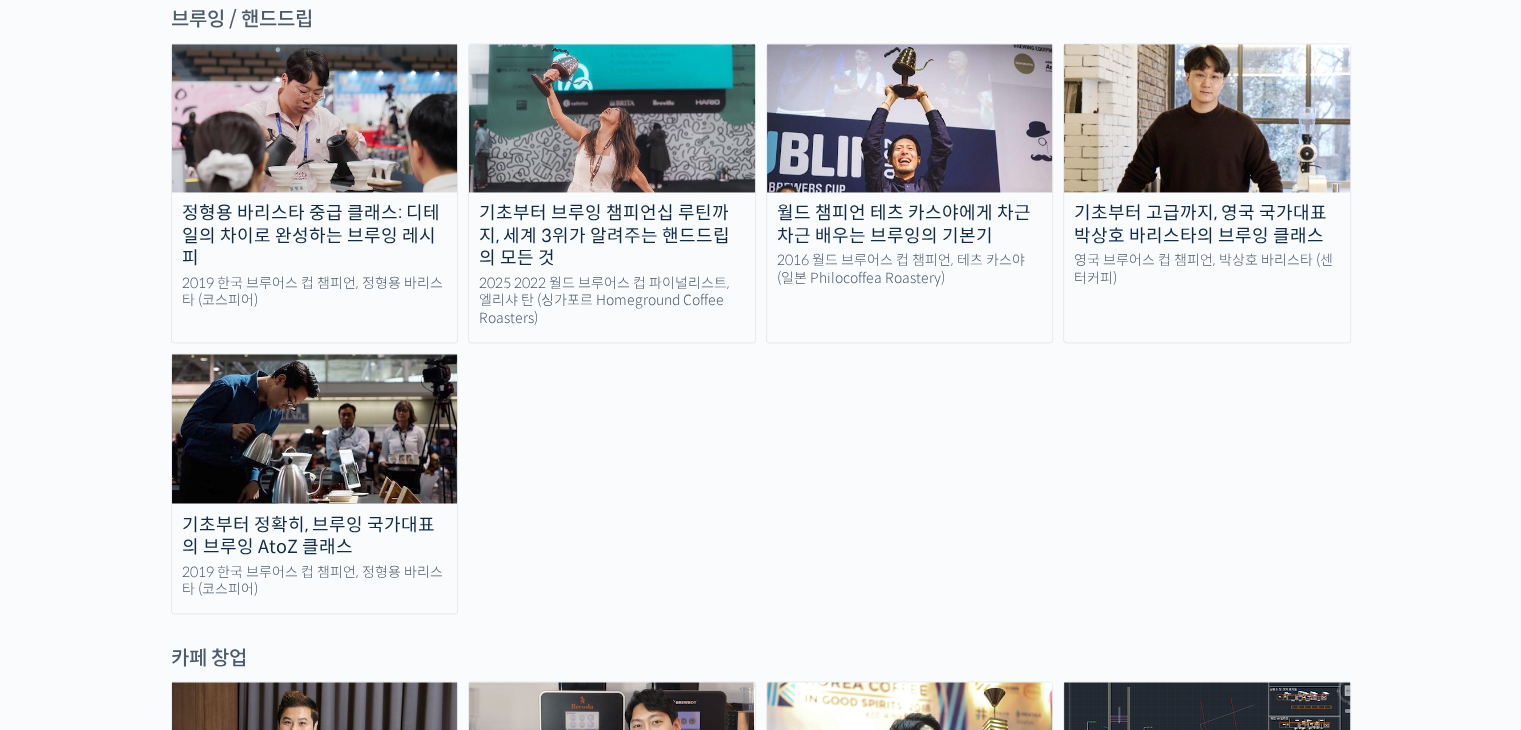 click at bounding box center [315, 428] 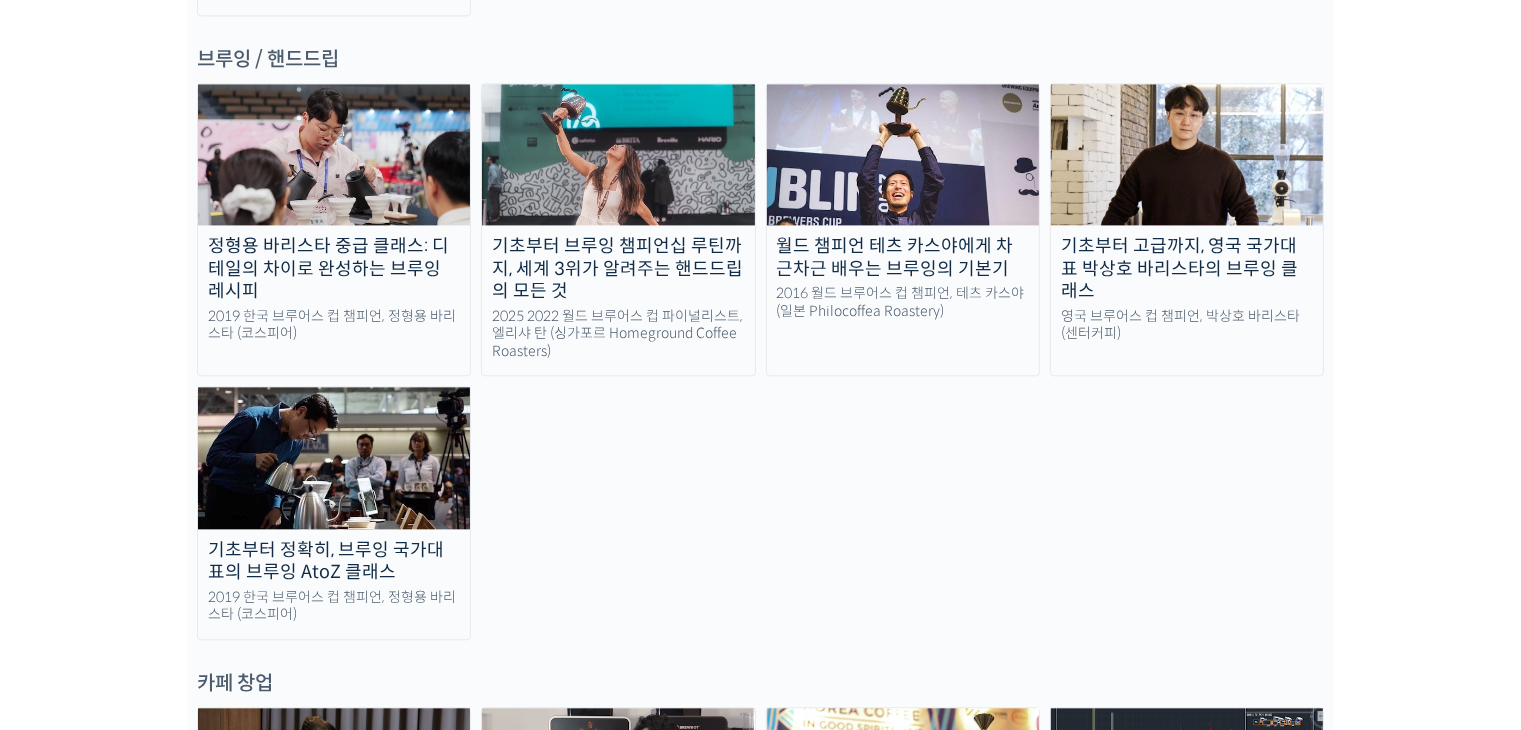 scroll, scrollTop: 3300, scrollLeft: 0, axis: vertical 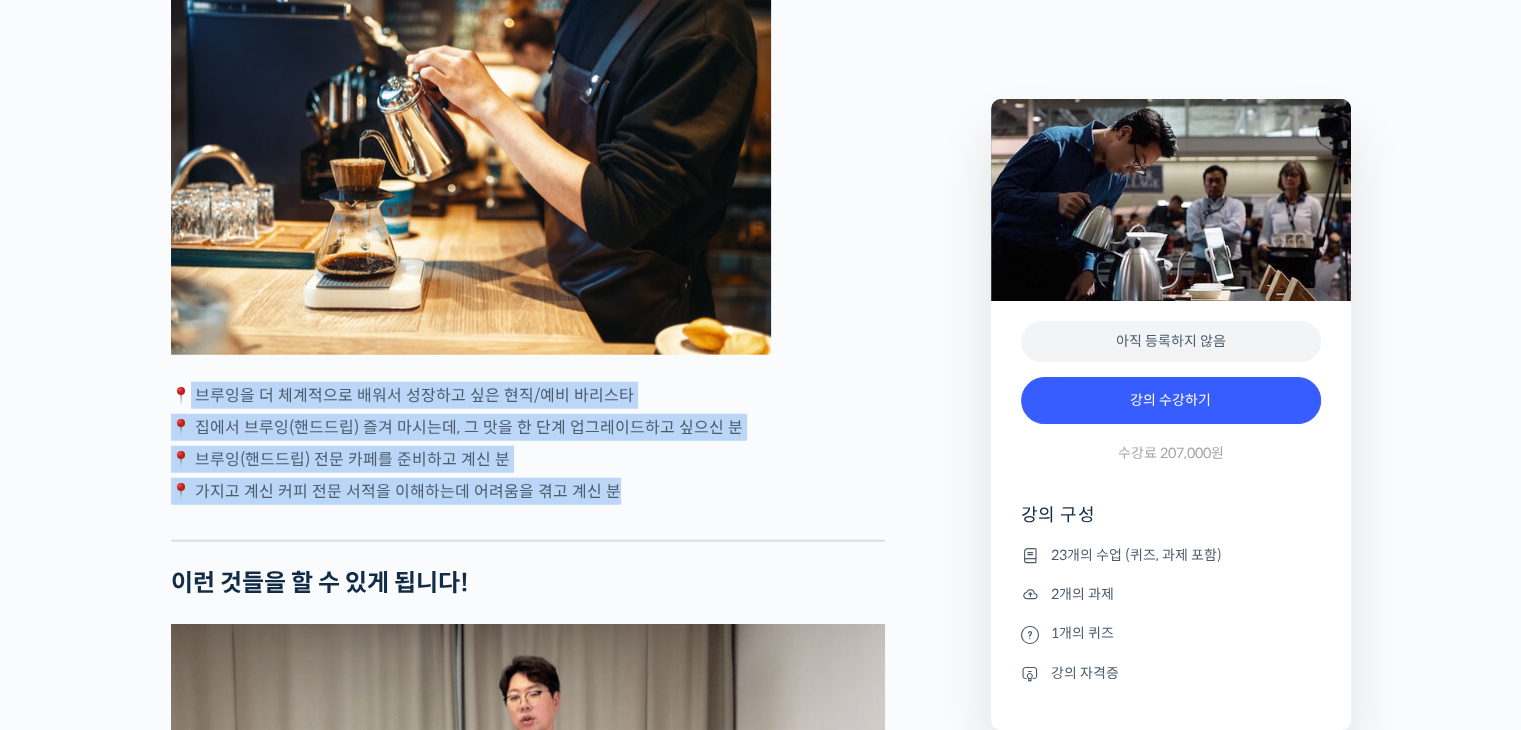 drag, startPoint x: 193, startPoint y: 473, endPoint x: 696, endPoint y: 605, distance: 520.03174 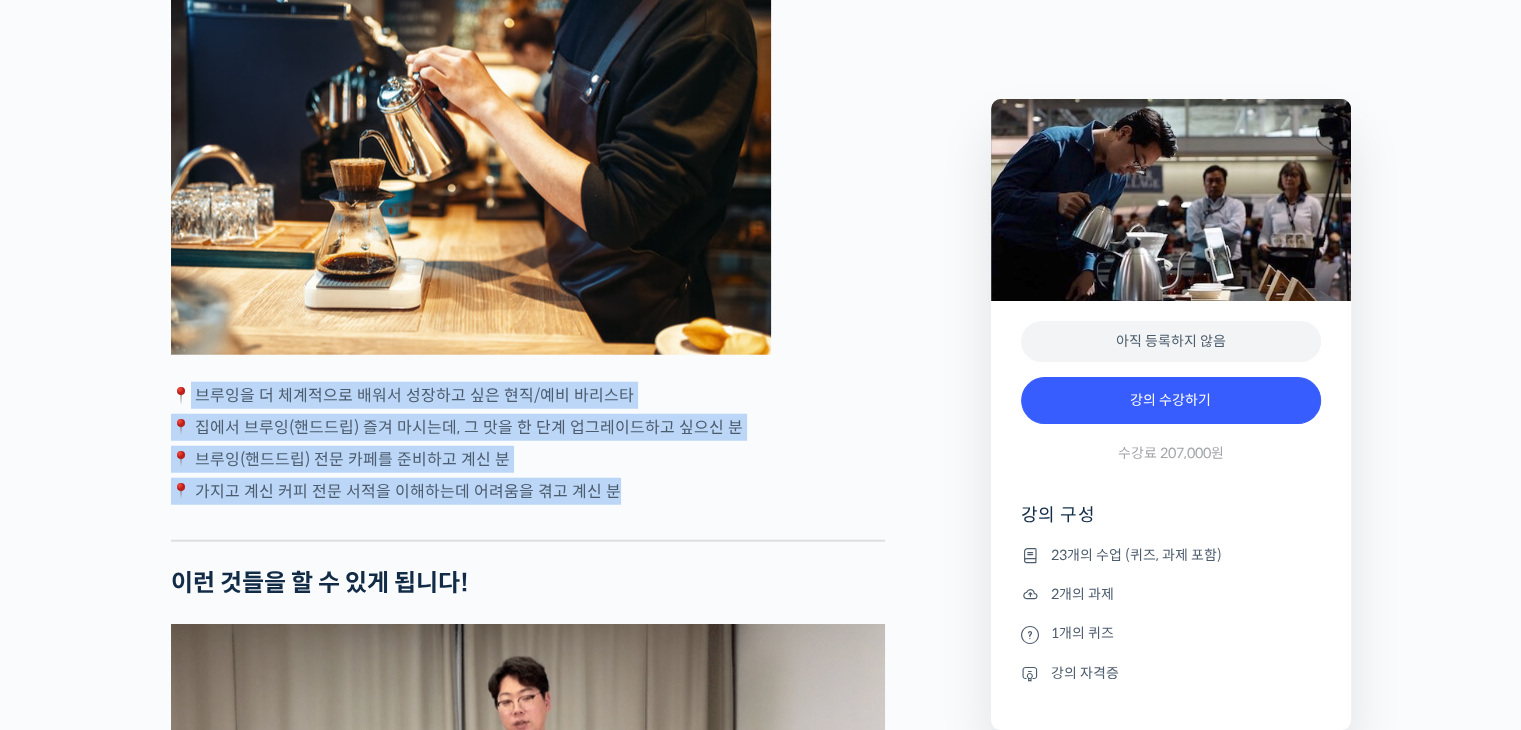 click on "정형용 바리스타를 소개합니다!
<코스피어(cospir)> 대표
2019 Korea Brewers Cup Championship 우승 🏆
2019 World Brewers Cup 국가대표 출전
2020 Korea Brewers Cup Championship 5위
2023 Korea Brewers Cup Championship 2위
챔피언의 노하우로 핸드드립이 더 맛있어집니다
YouTube <안스타> 채널 출연 영상
맛보기 수업을 확인해보세요
맛보기 수업 “6강: 브루잉 추출 도구의 특징”
클래스 소개
이 클래스의 최종 목적은 여러분 각자가 가지고 있는 원두 및 장비에 맞게 브루잉(핸드드립) 레시피를 직접 설계하실 수 있는 것입니다
전문가적인 기질을 타고난 분들을 위해 제작됐습니다.
똑같이 했는데 왜 똑같은 맛이 안 날까요?
비슷한 경험들 있으신가요?
." at bounding box center [528, 813] 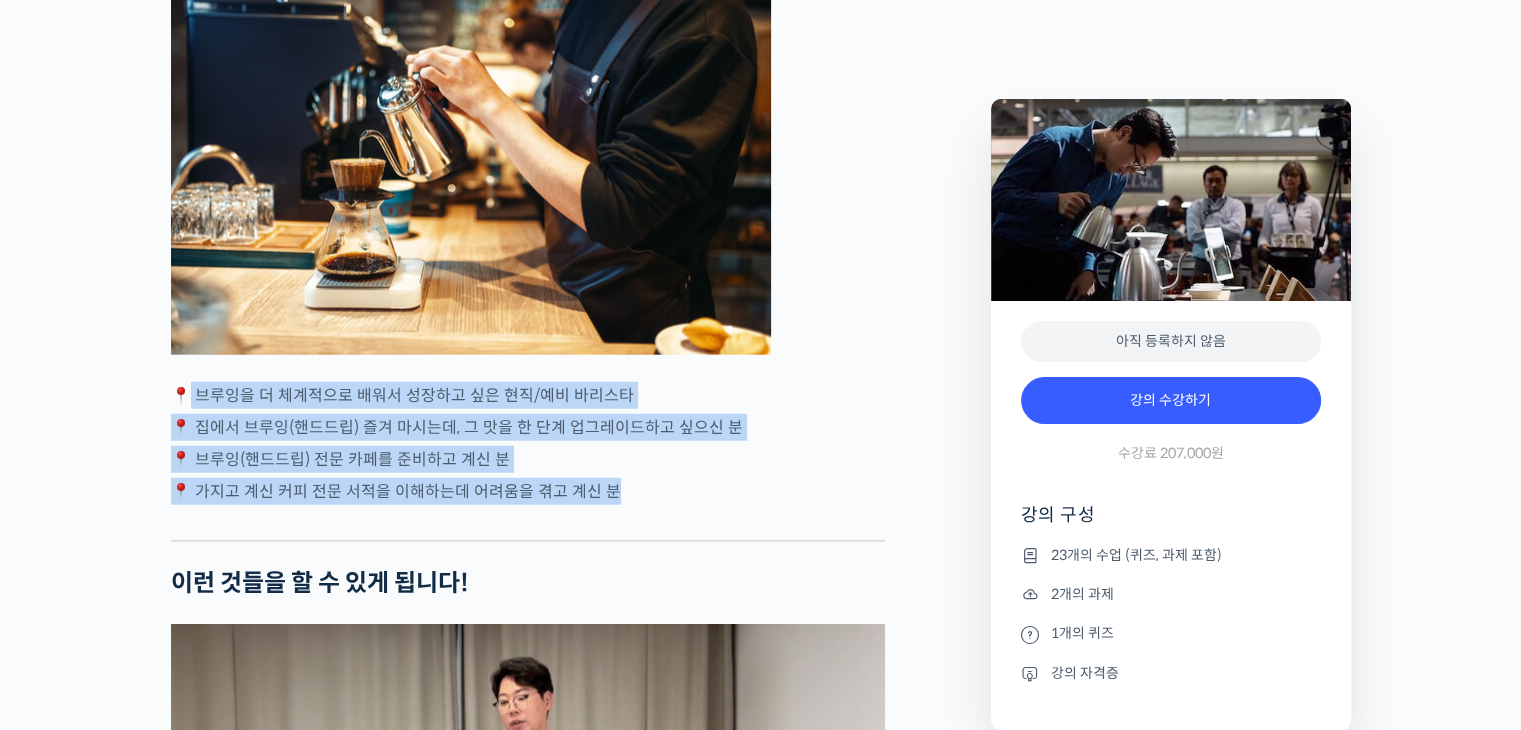 click at bounding box center (528, 525) 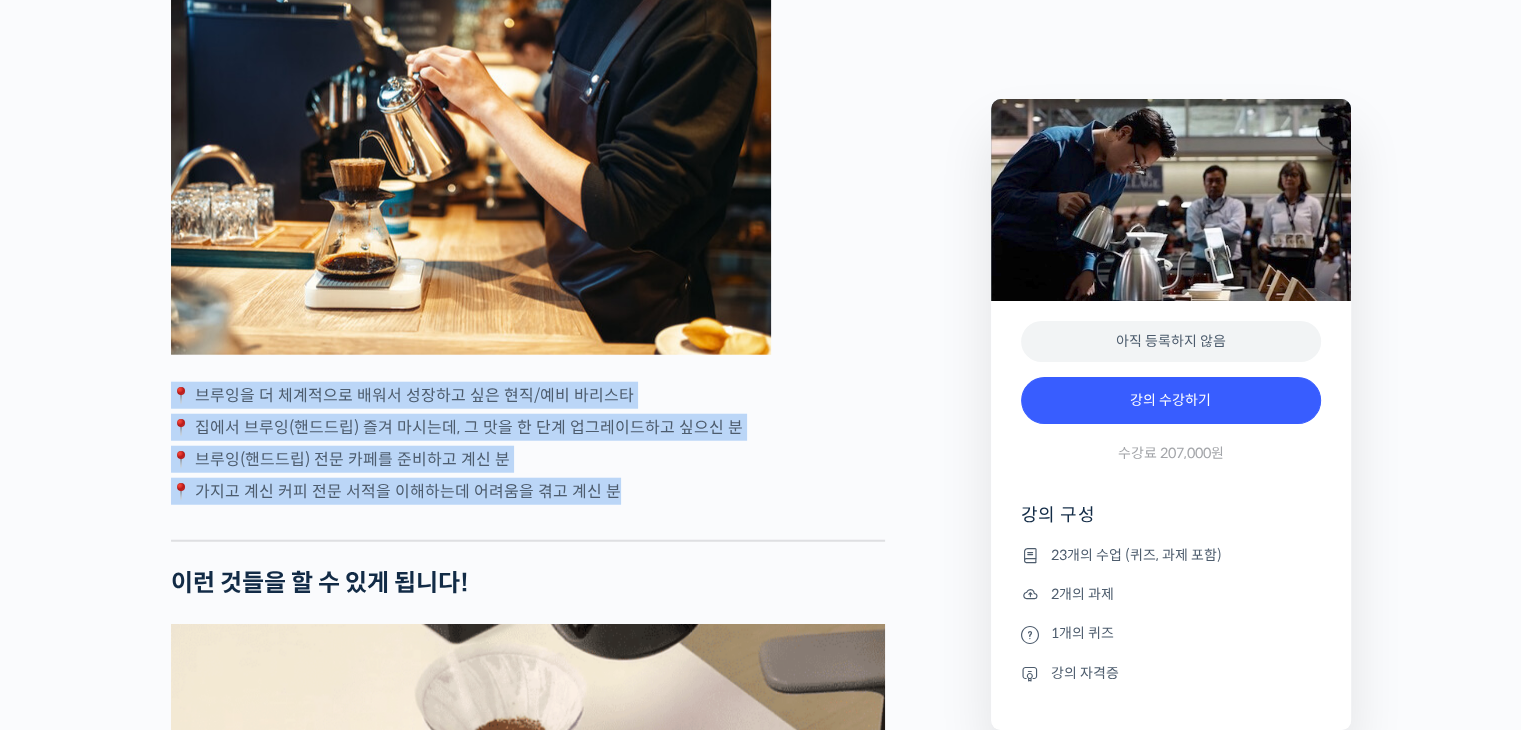 drag, startPoint x: 163, startPoint y: 467, endPoint x: 651, endPoint y: 572, distance: 499.1683 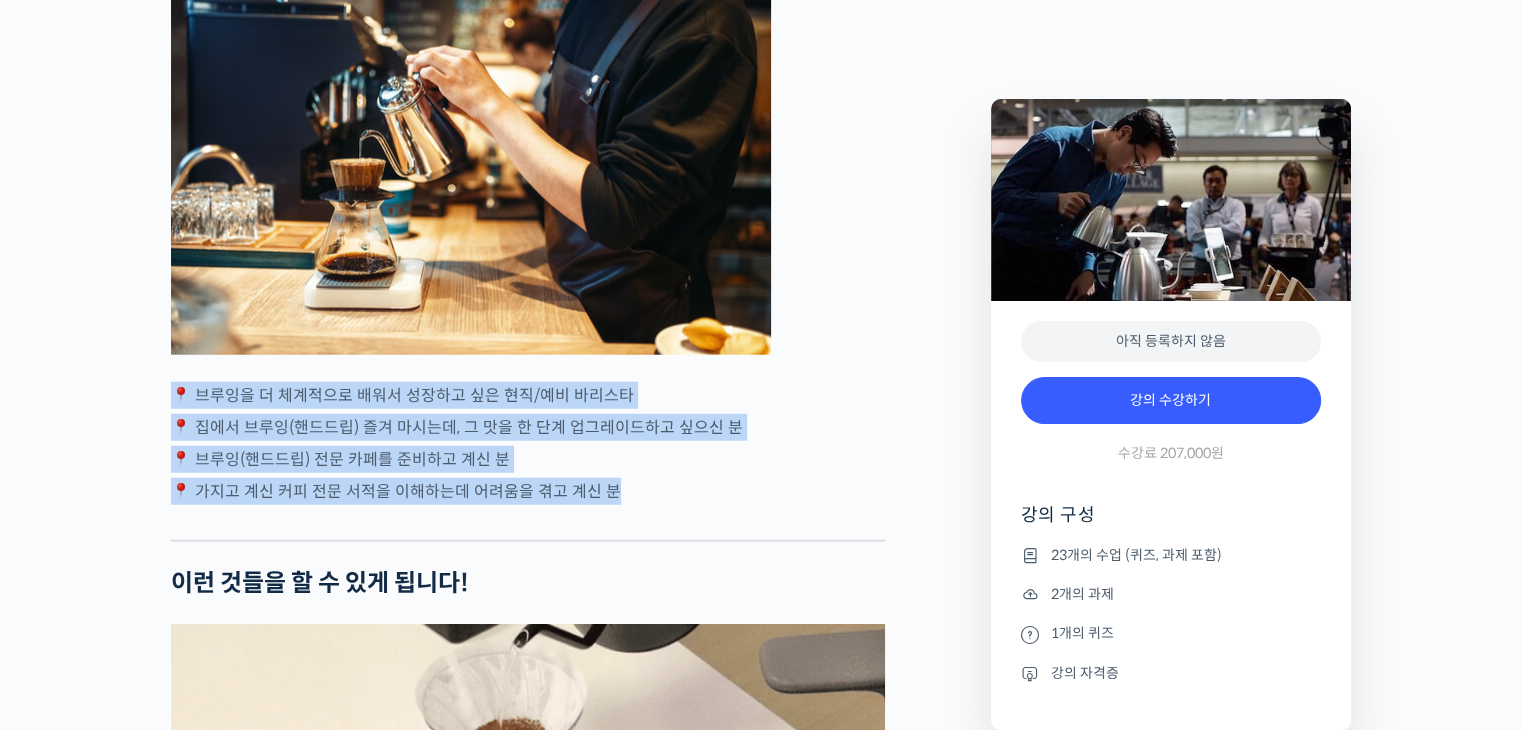 click on "[NAME] 바리스타를 소개합니다!
<코스피어(cospir)> 대표
[YEAR] Korea Brewers Cup Championship 우승 🏆
[YEAR] World Brewers Cup 국가대표 출전
[YEAR] Korea Brewers Cup Championship 5위
[YEAR] Korea Brewers Cup Championship 2위
챔피언의 노하우로 핸드드립이 더 맛있어집니다
YouTube <안스타> 채널 출연 영상
맛보기 수업을 확인해보세요
맛보기 수업 “6강: 브루잉 추출 도구의 특징”
클래스 소개
이 클래스의 최종 목적은 여러분 각자가 가지고 있는 원두 및 장비에 맞게 브루잉(핸드드립) 레시피를 직접 설계하실 수 있는 것입니다
전문가적인 기질을 타고난 분들을 위해 제작됐습니다.
똑같이 했는데 왜 똑같은 맛이 안 날까요?
." at bounding box center [571, 1896] 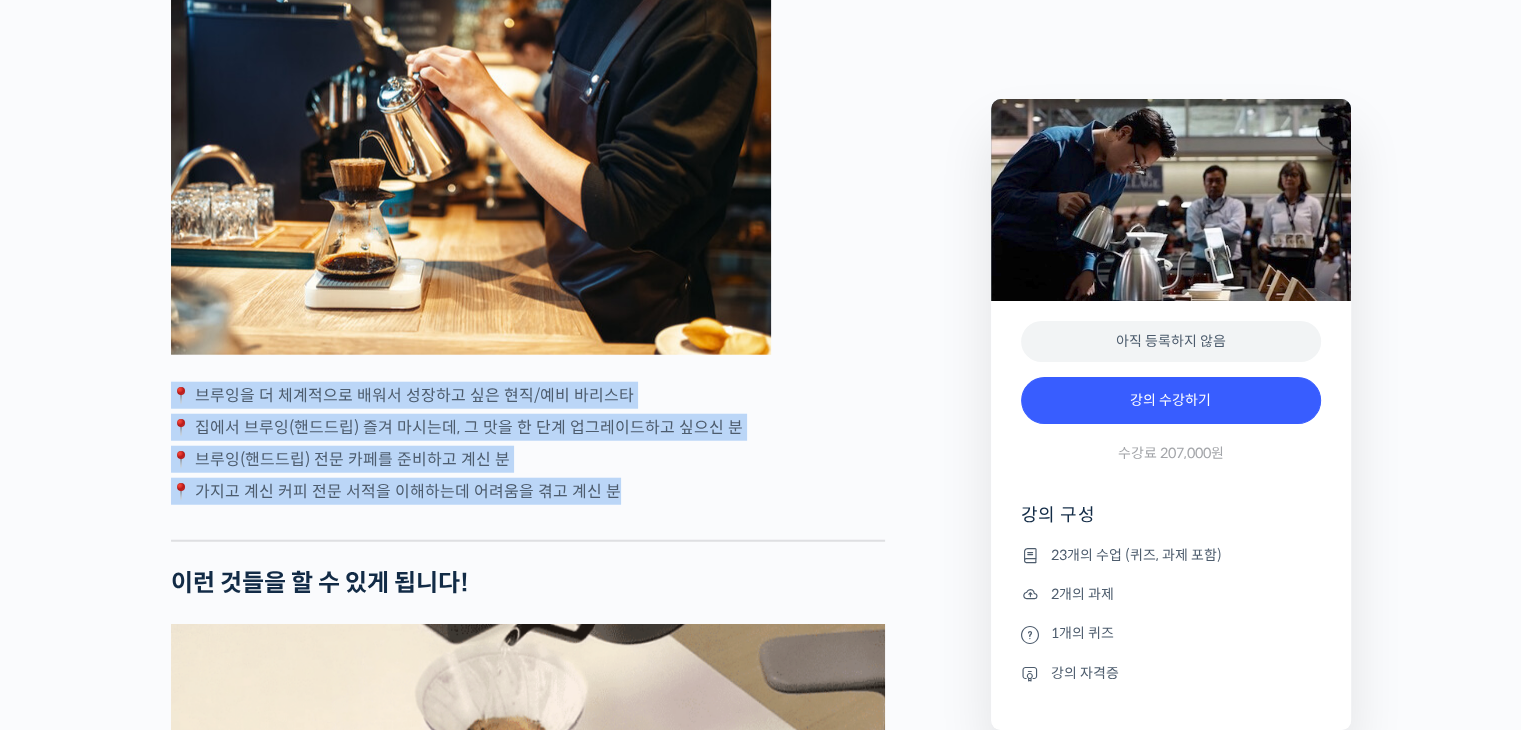 click on "📍 가지고 계신 커피 전문 서적을 이해하는데 어려움을 겪고 계신 분" at bounding box center [528, 491] 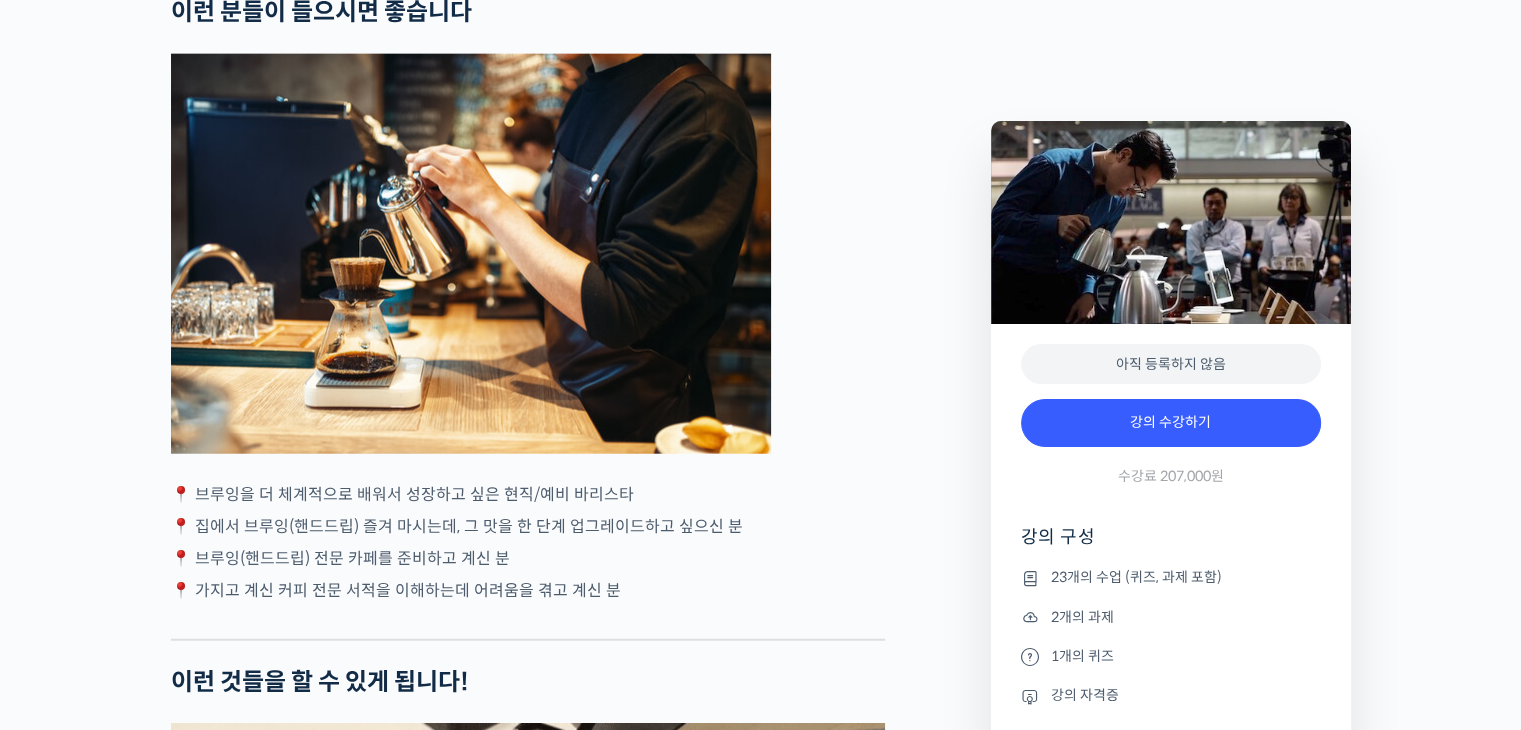 scroll, scrollTop: 4900, scrollLeft: 0, axis: vertical 